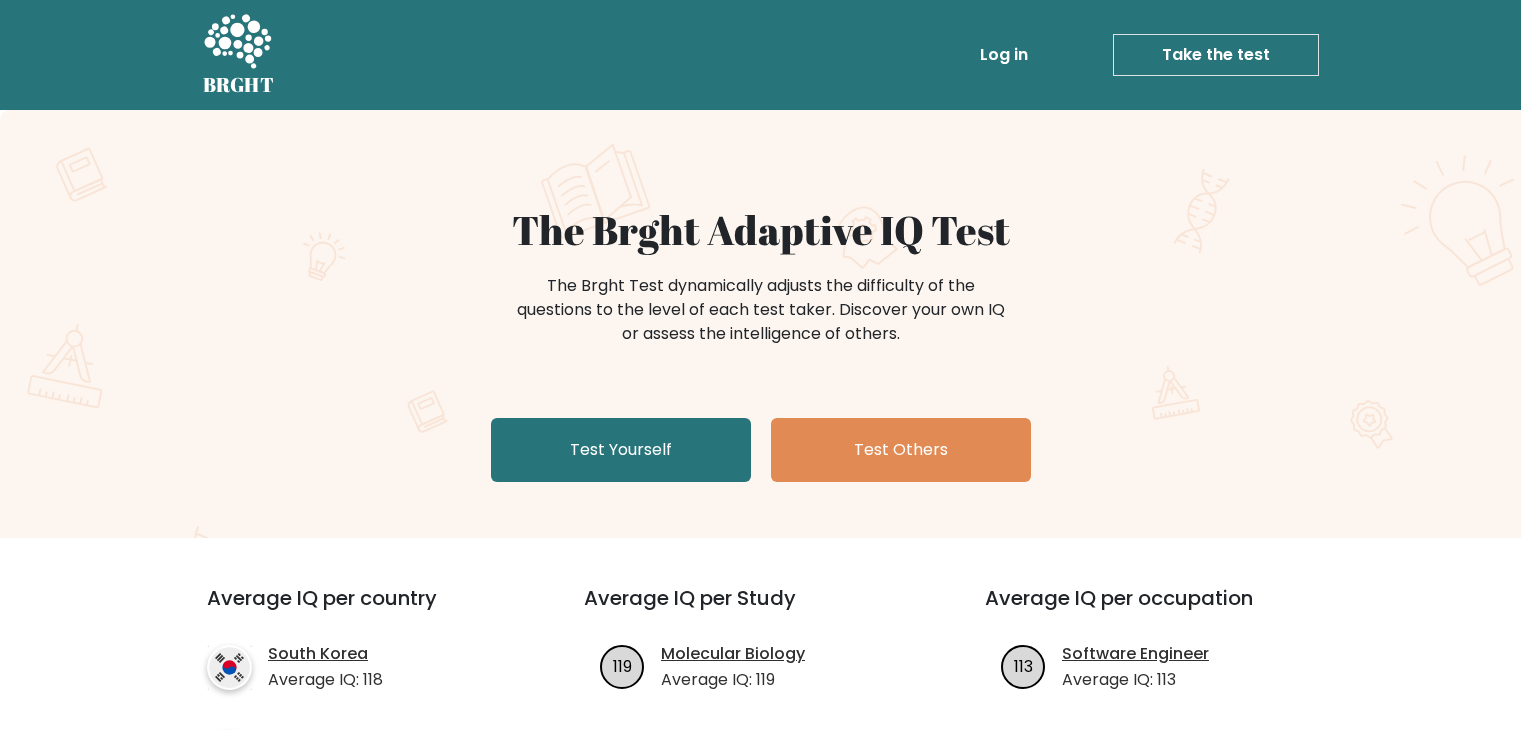 scroll, scrollTop: 0, scrollLeft: 0, axis: both 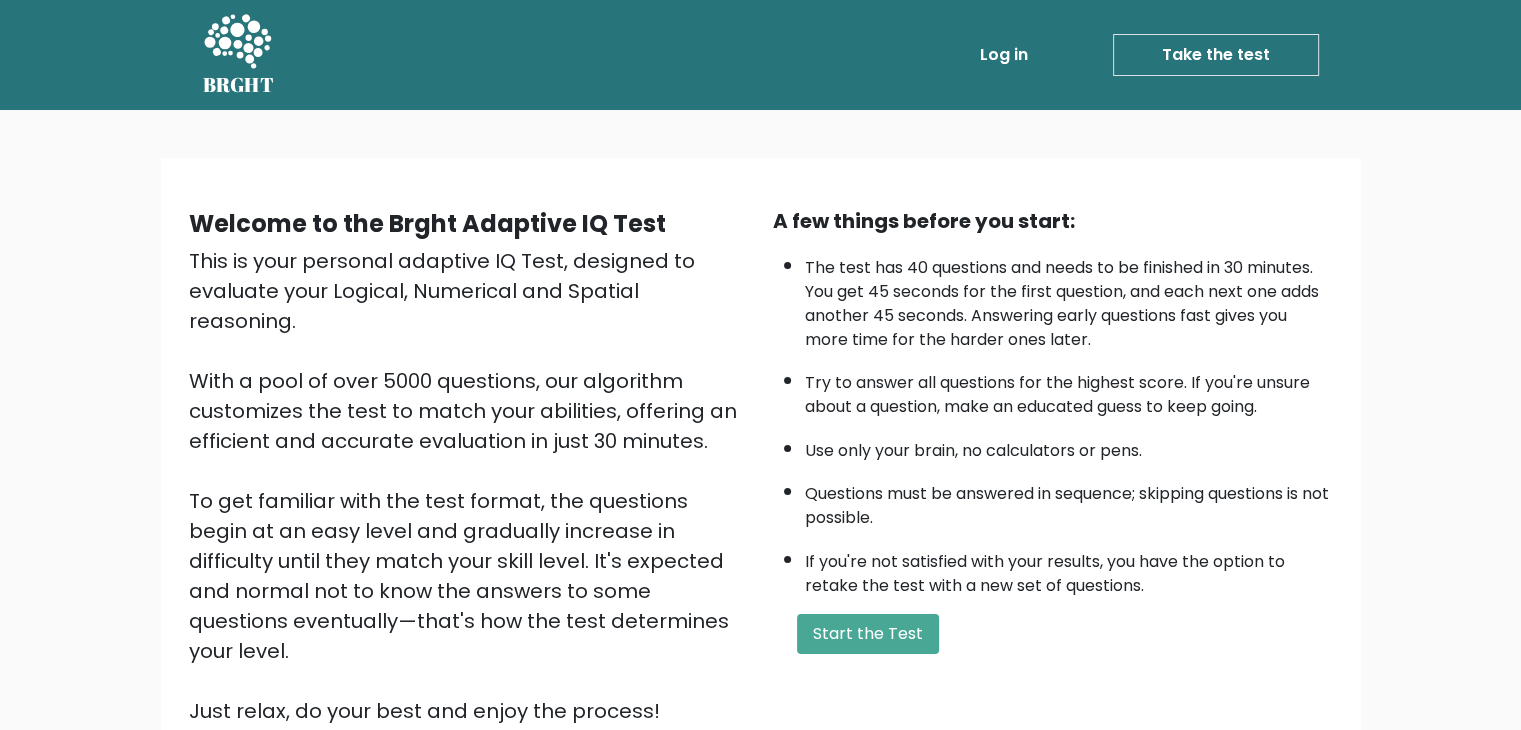 click on "This is your personal adaptive IQ Test, designed to evaluate your Logical, Numerical and Spatial reasoning.
With a pool of over 5000 questions, our algorithm customizes the test to match your abilities, offering an efficient and accurate evaluation in just 30 minutes.
To get familiar with the test format, the questions begin at an easy level and gradually increase in difficulty until they match your skill level. It's expected and normal not to know the answers to some questions eventually—that's how the test determines your level.
Just relax, do your best and enjoy the process!" at bounding box center [469, 486] 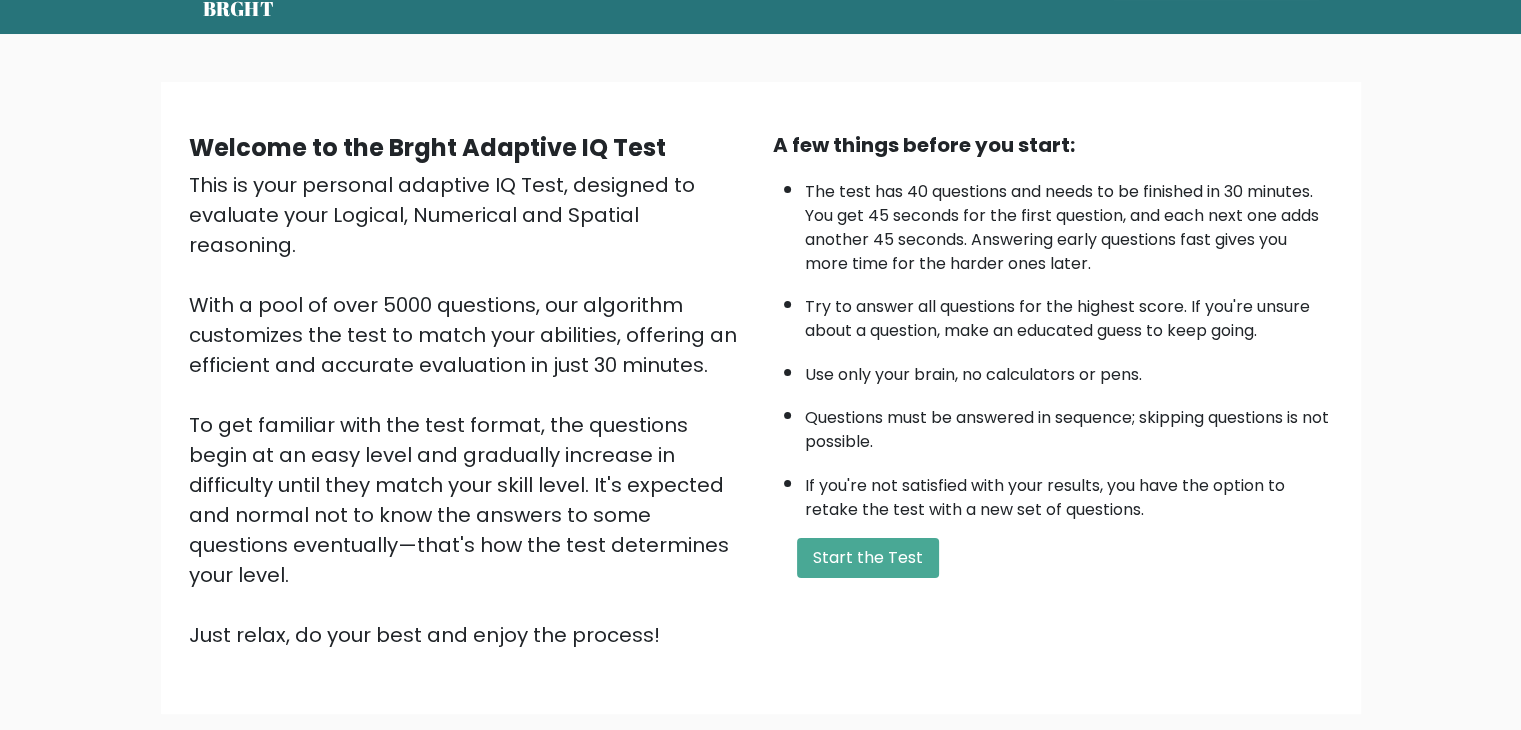 scroll, scrollTop: 186, scrollLeft: 0, axis: vertical 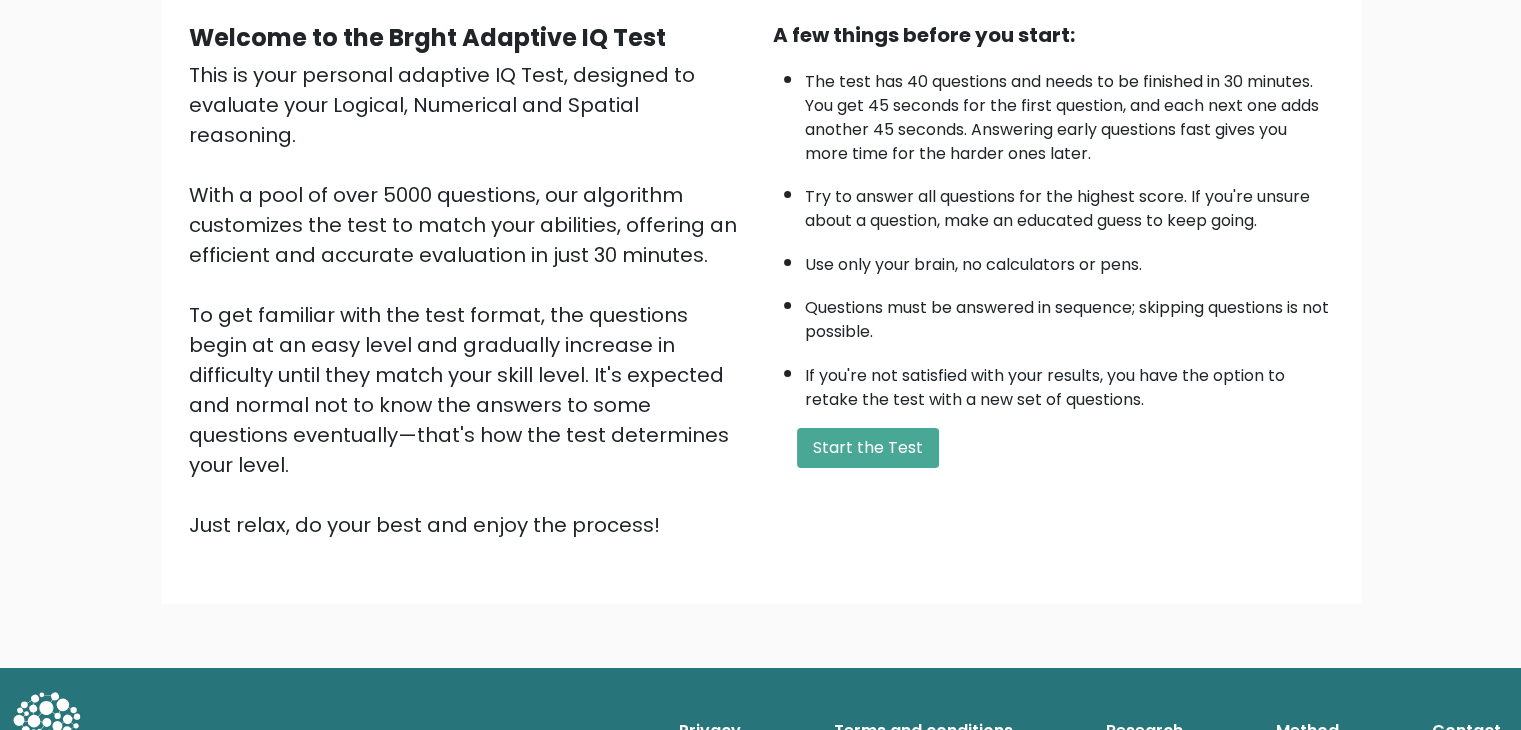 drag, startPoint x: 870, startPoint y: 441, endPoint x: 784, endPoint y: 469, distance: 90.44335 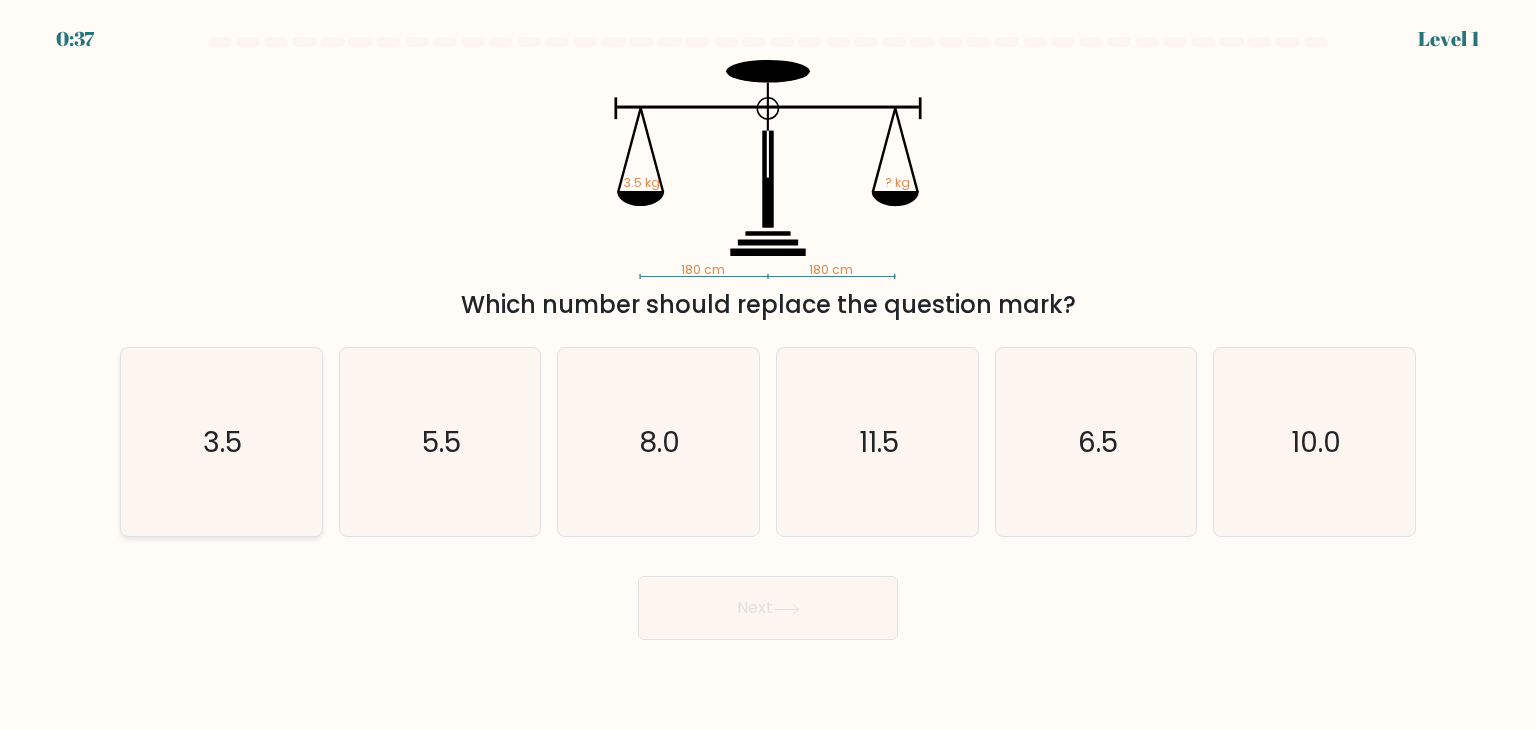 click on "a.
3.5" at bounding box center [768, 370] 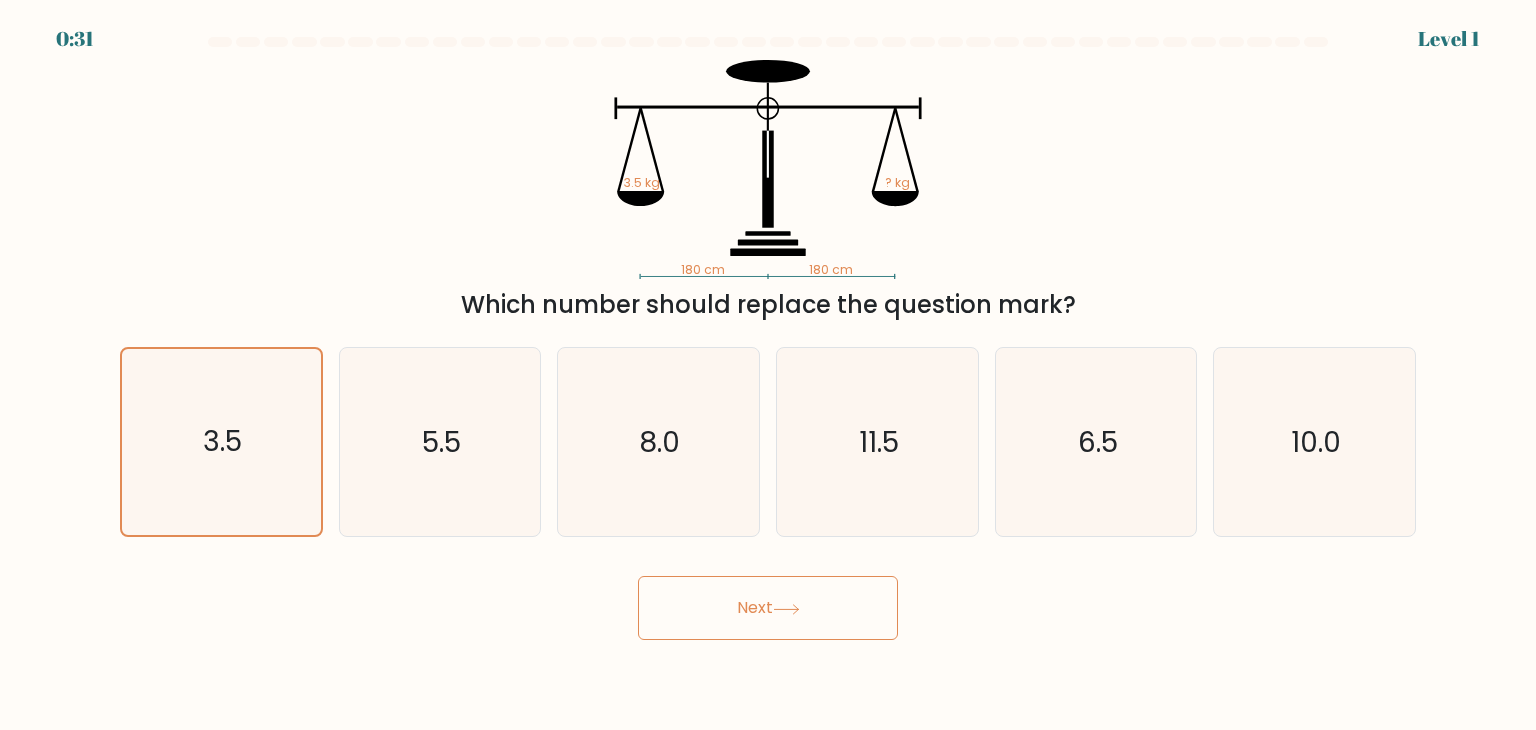 click on "Next" at bounding box center [768, 608] 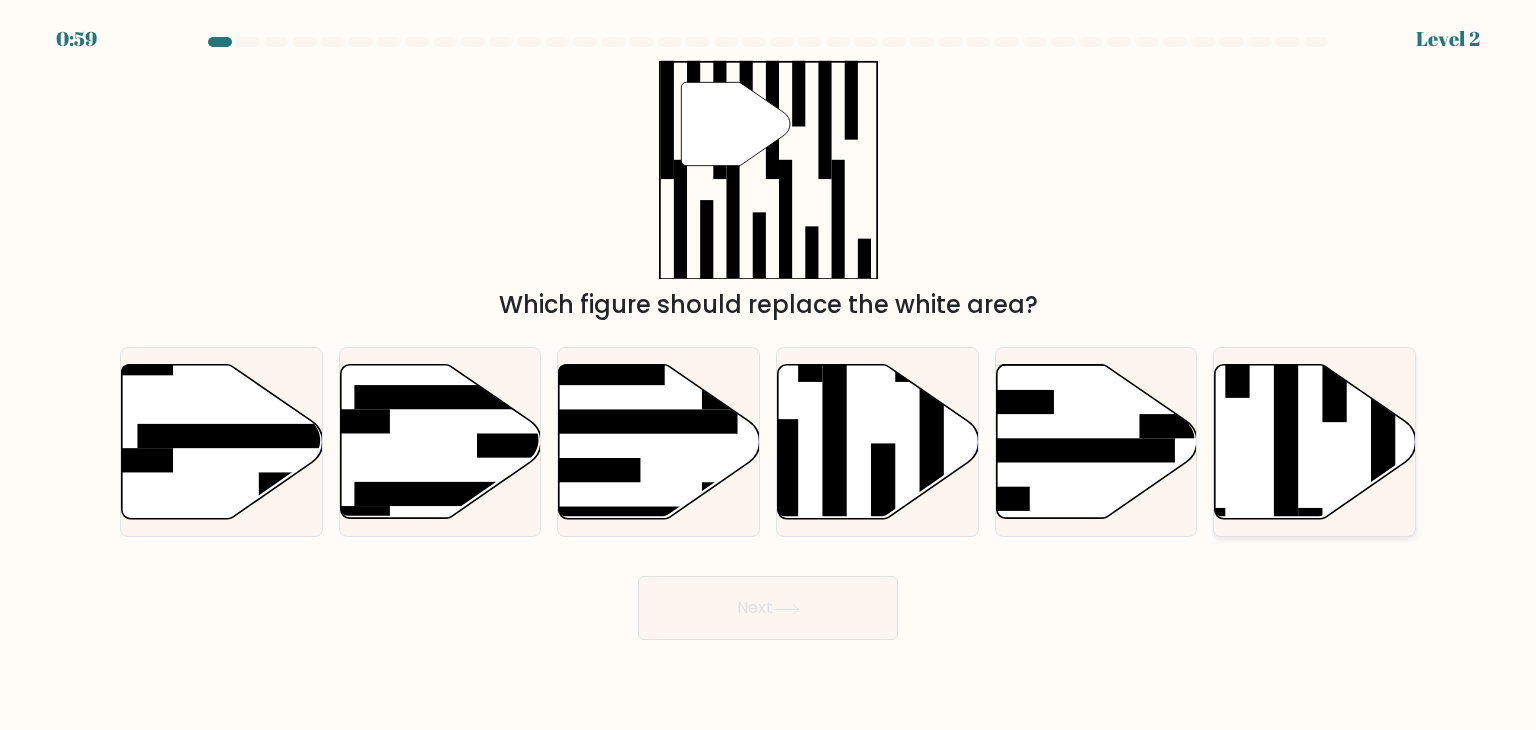 click at bounding box center (1315, 442) 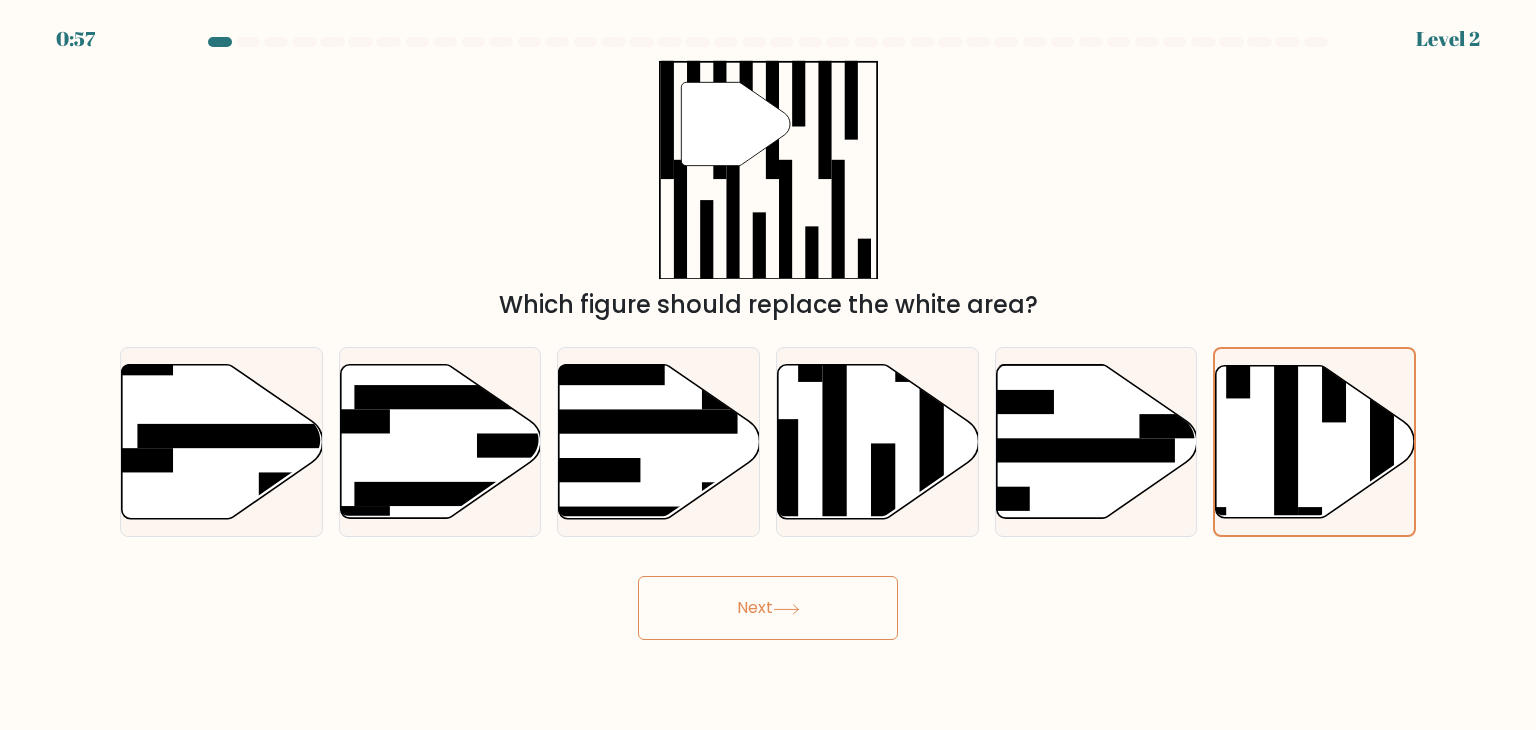 click on "Next" at bounding box center [768, 608] 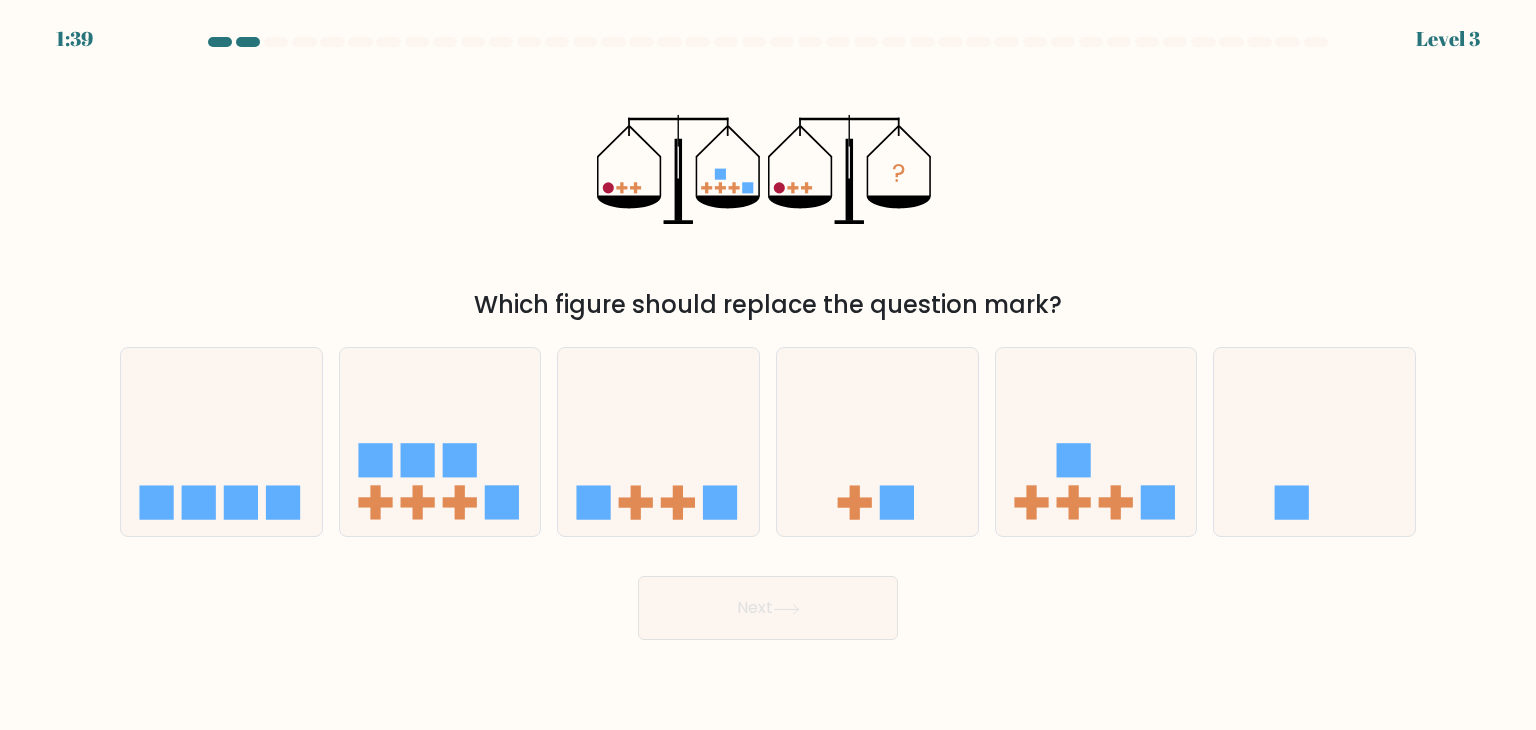 type 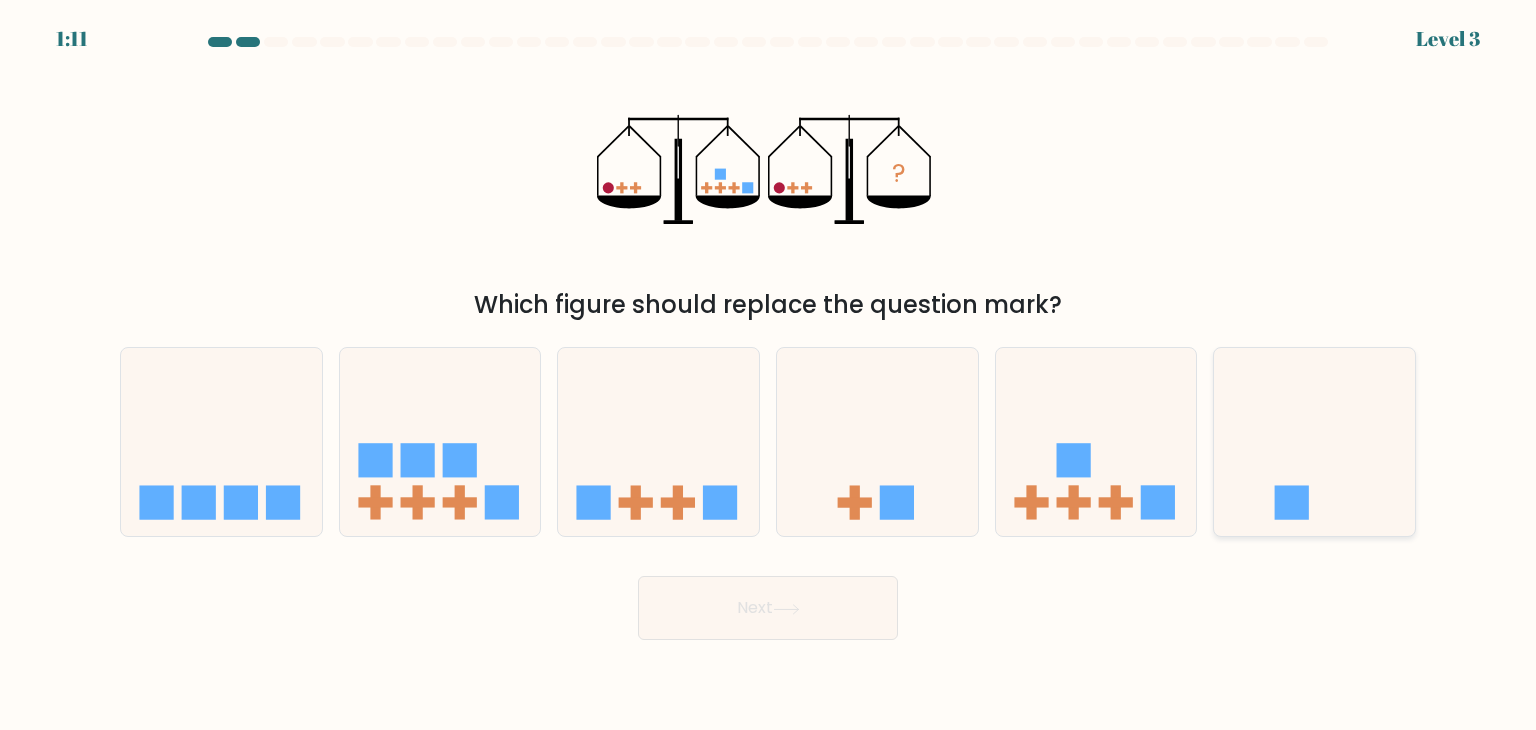 click at bounding box center [1314, 442] 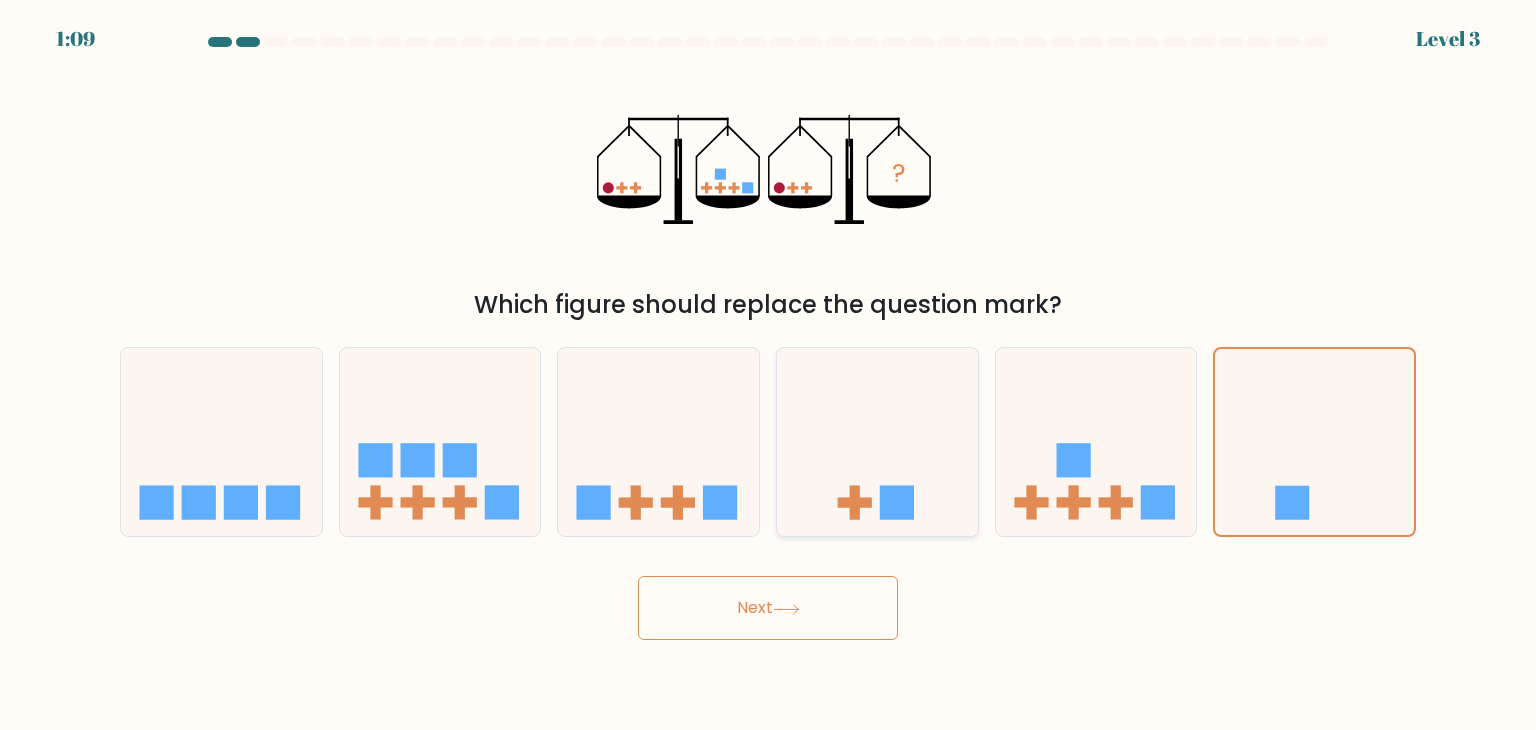 drag, startPoint x: 1063, startPoint y: 400, endPoint x: 975, endPoint y: 414, distance: 89.106674 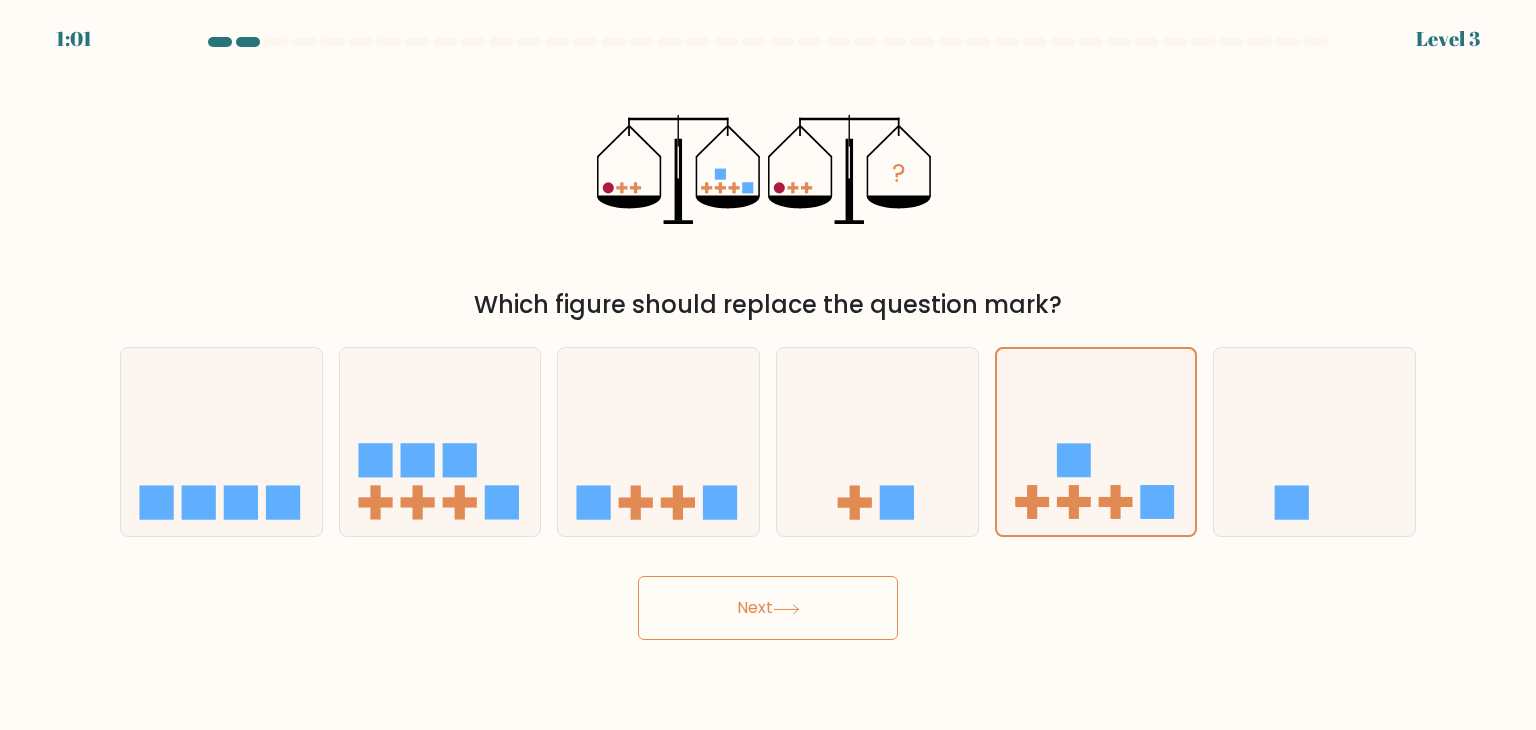 click on "Next" at bounding box center [768, 608] 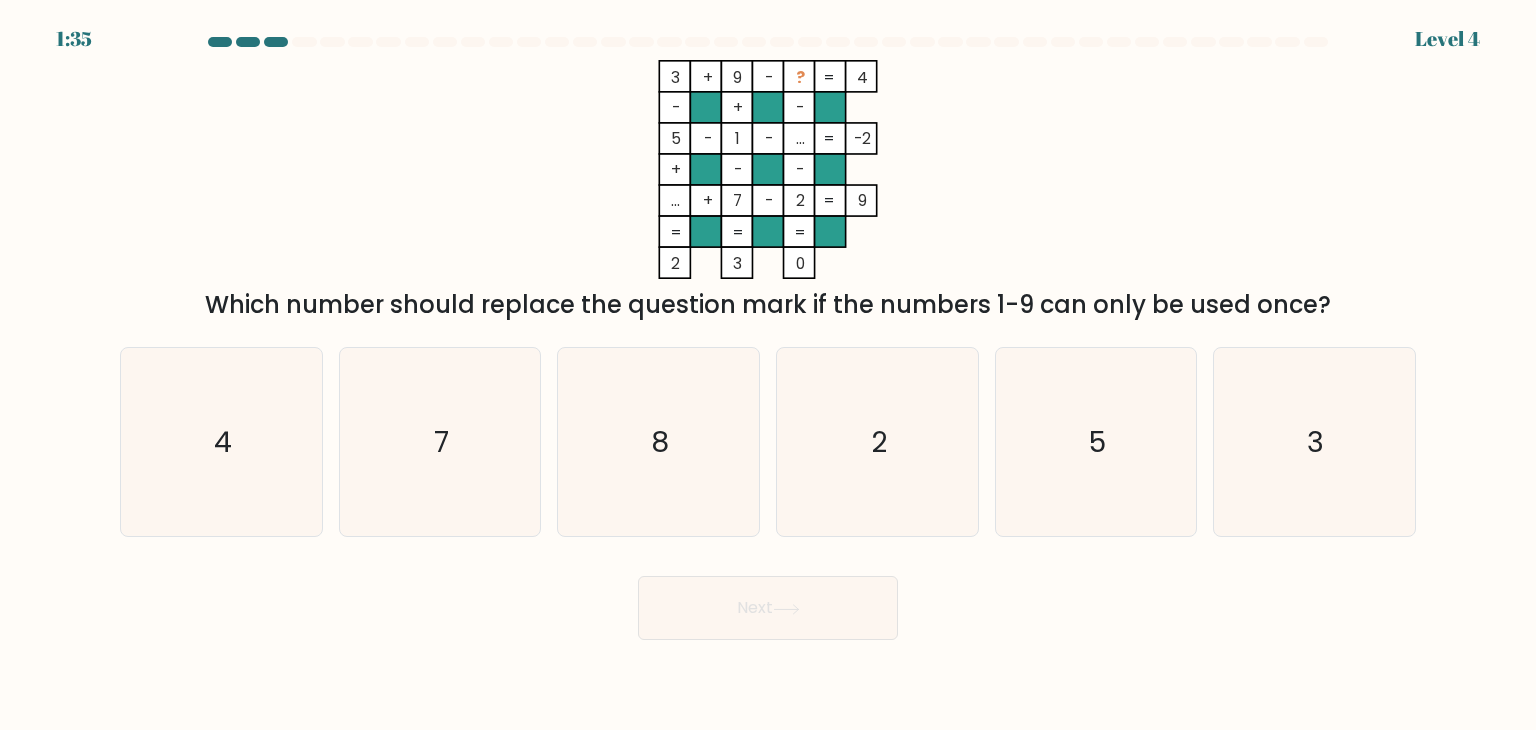 type 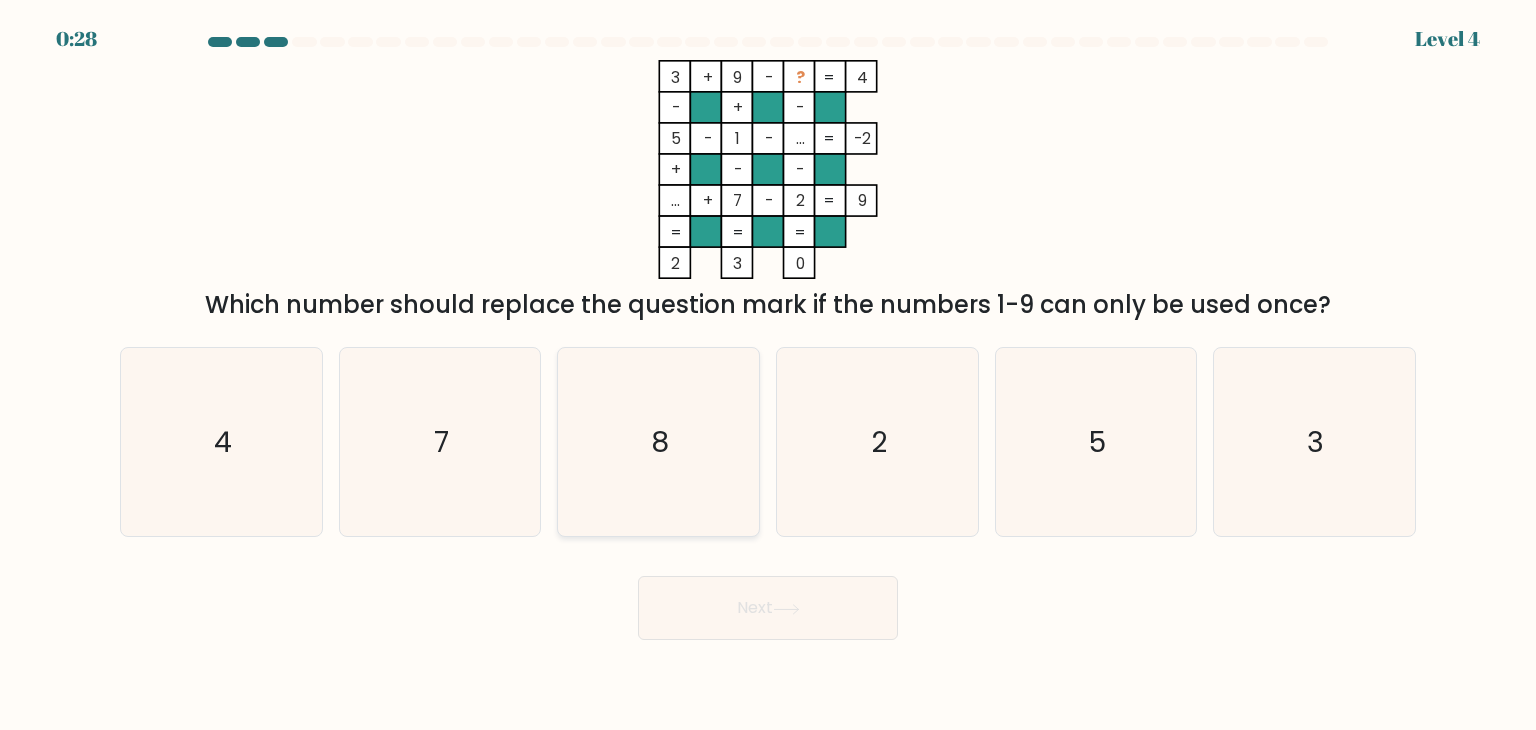 click on "8" at bounding box center [658, 442] 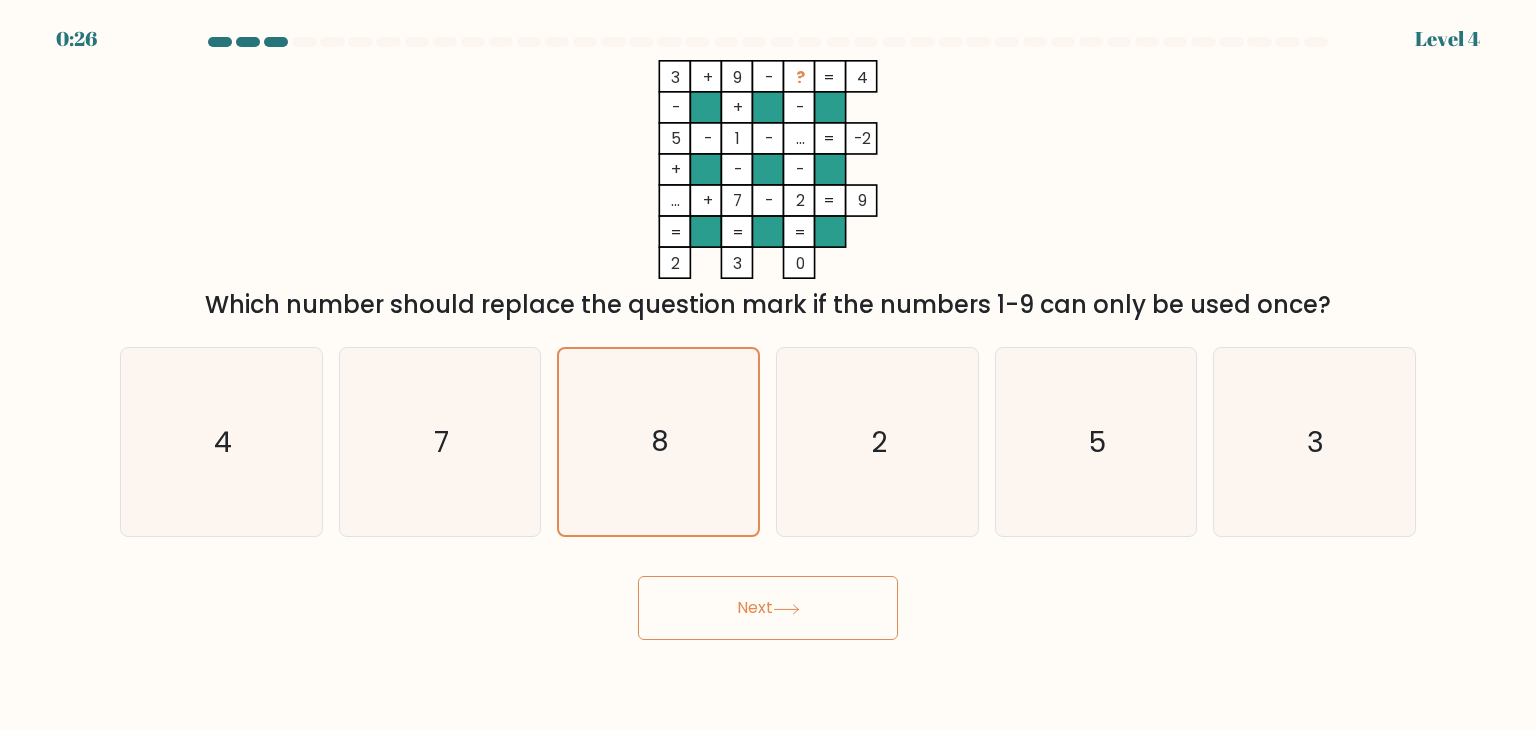 click on "Next" at bounding box center (768, 608) 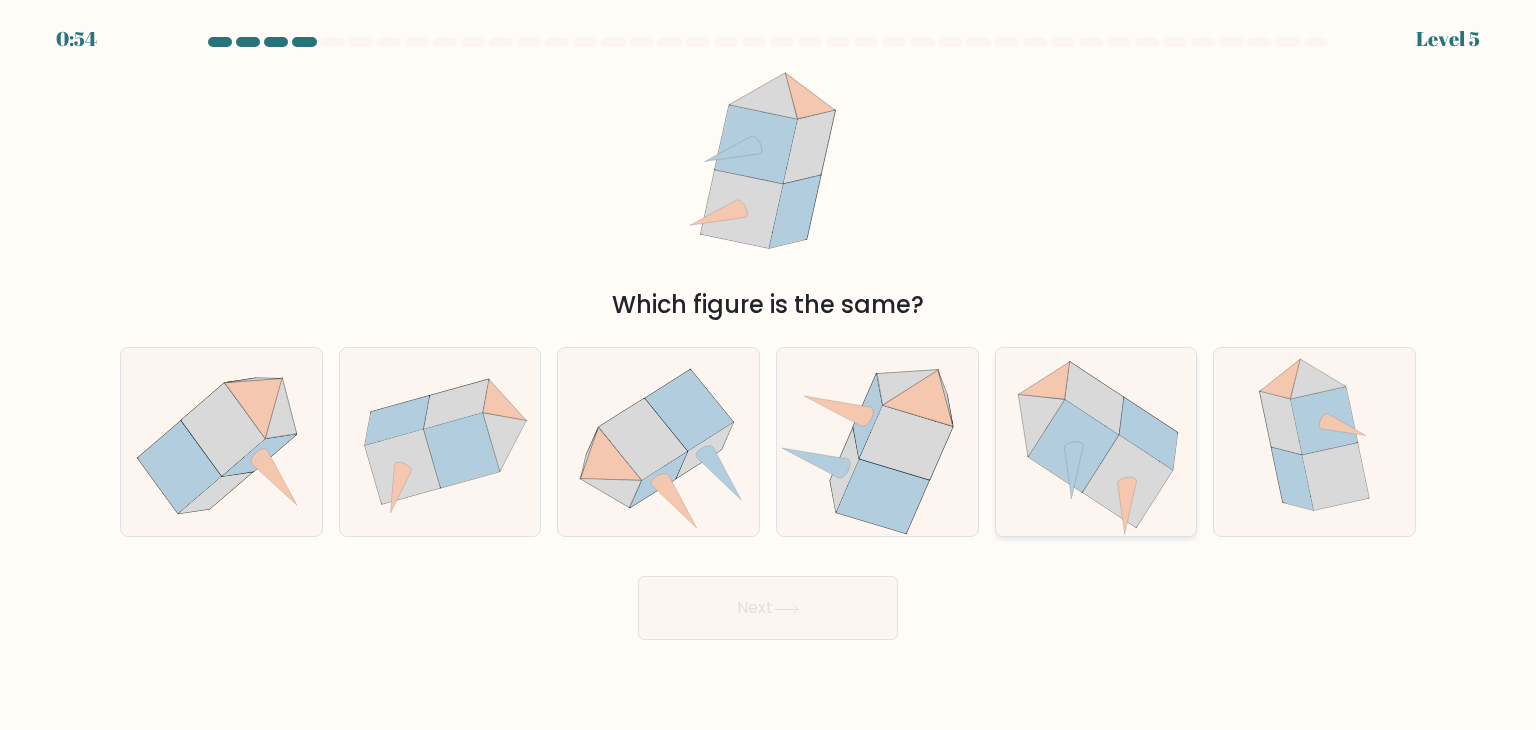 click at bounding box center (1073, 445) 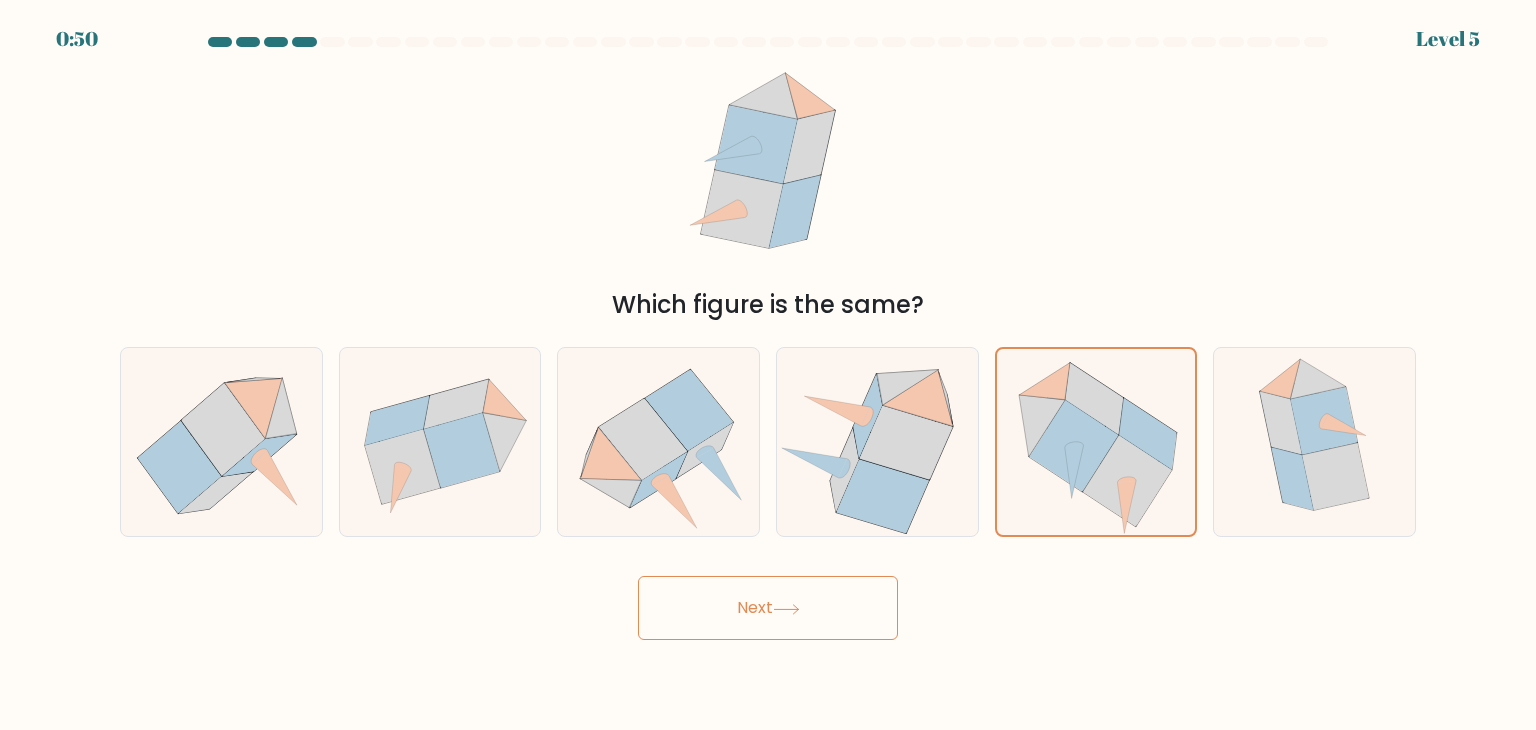 drag, startPoint x: 765, startPoint y: 643, endPoint x: 757, endPoint y: 611, distance: 32.984844 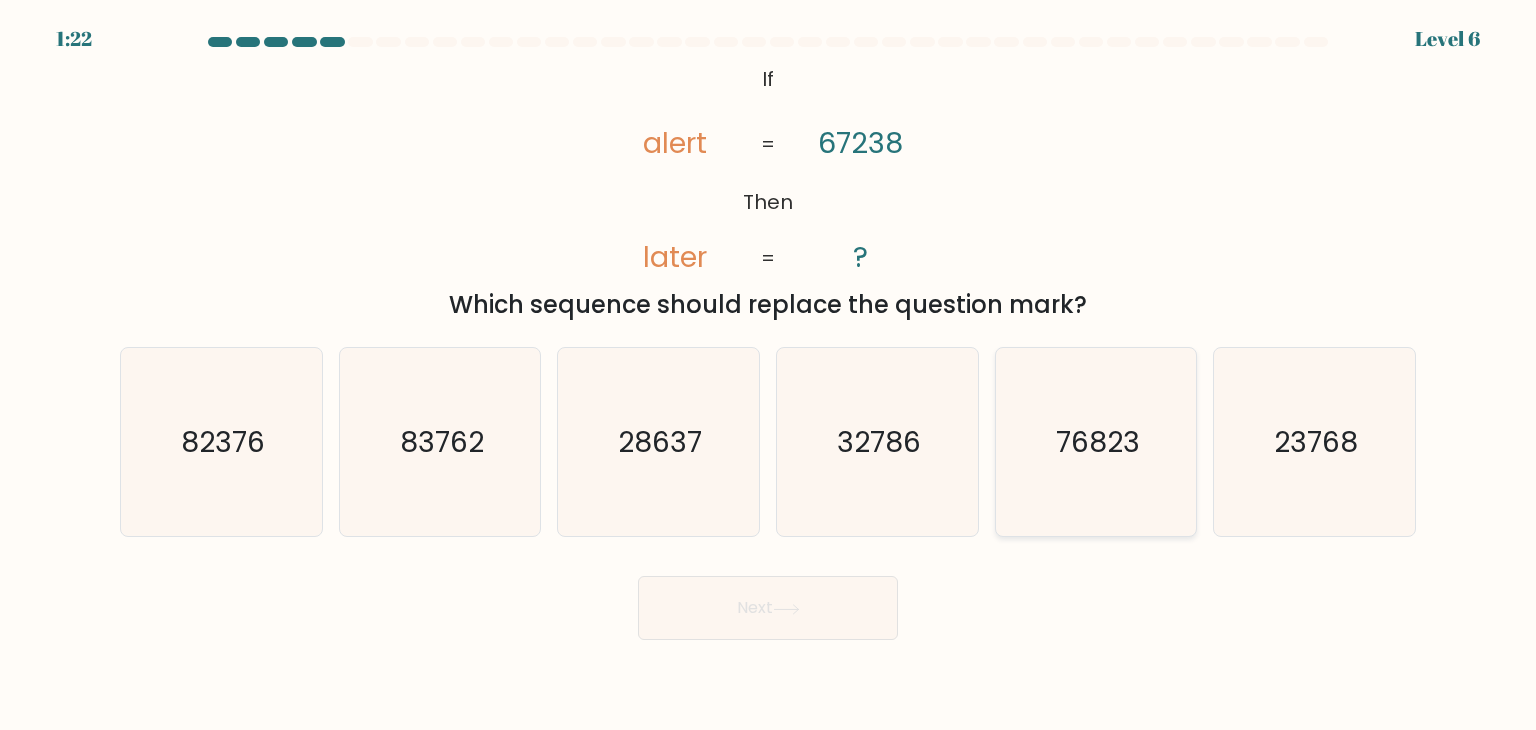 drag, startPoint x: 1099, startPoint y: 466, endPoint x: 1032, endPoint y: 498, distance: 74.24958 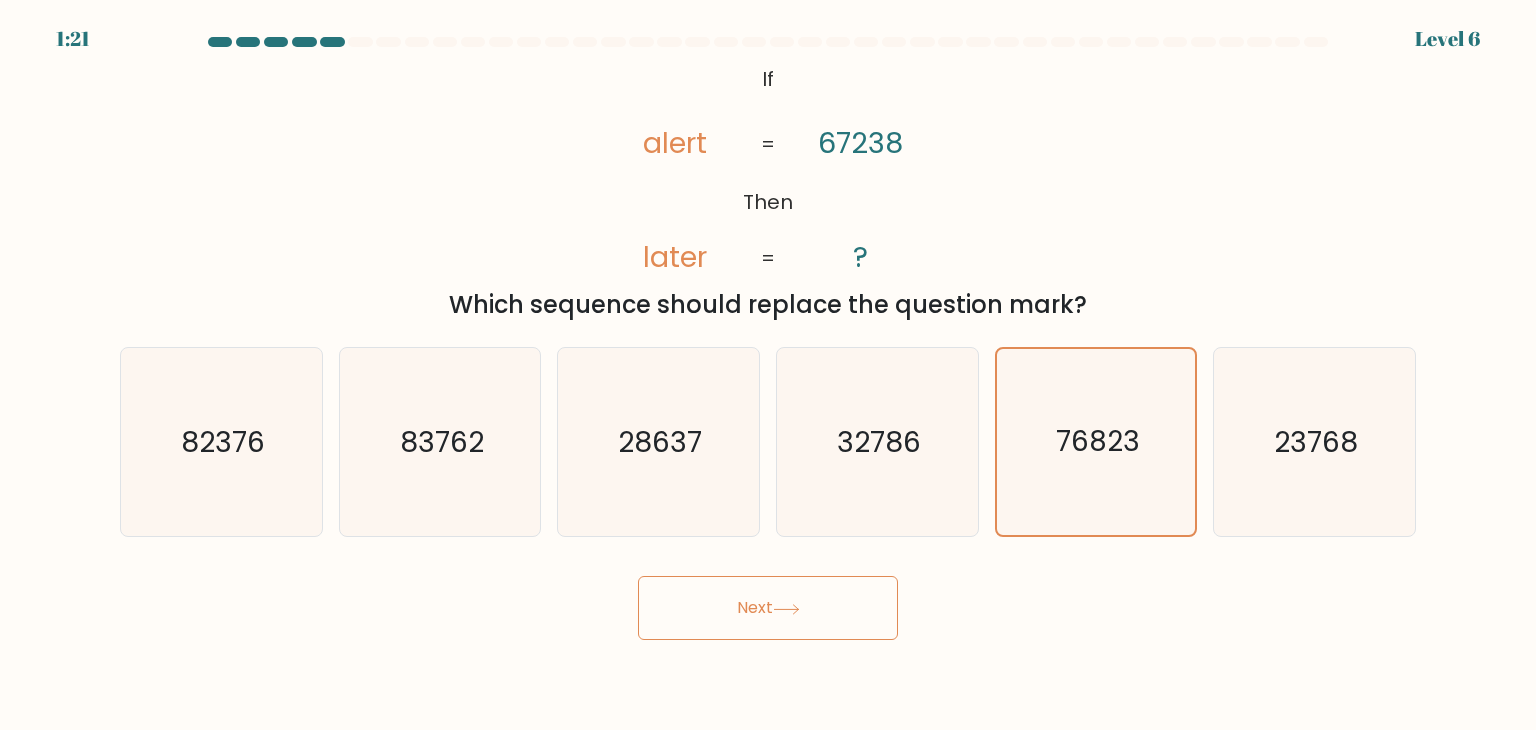 drag, startPoint x: 785, startPoint y: 606, endPoint x: 684, endPoint y: 579, distance: 104.54664 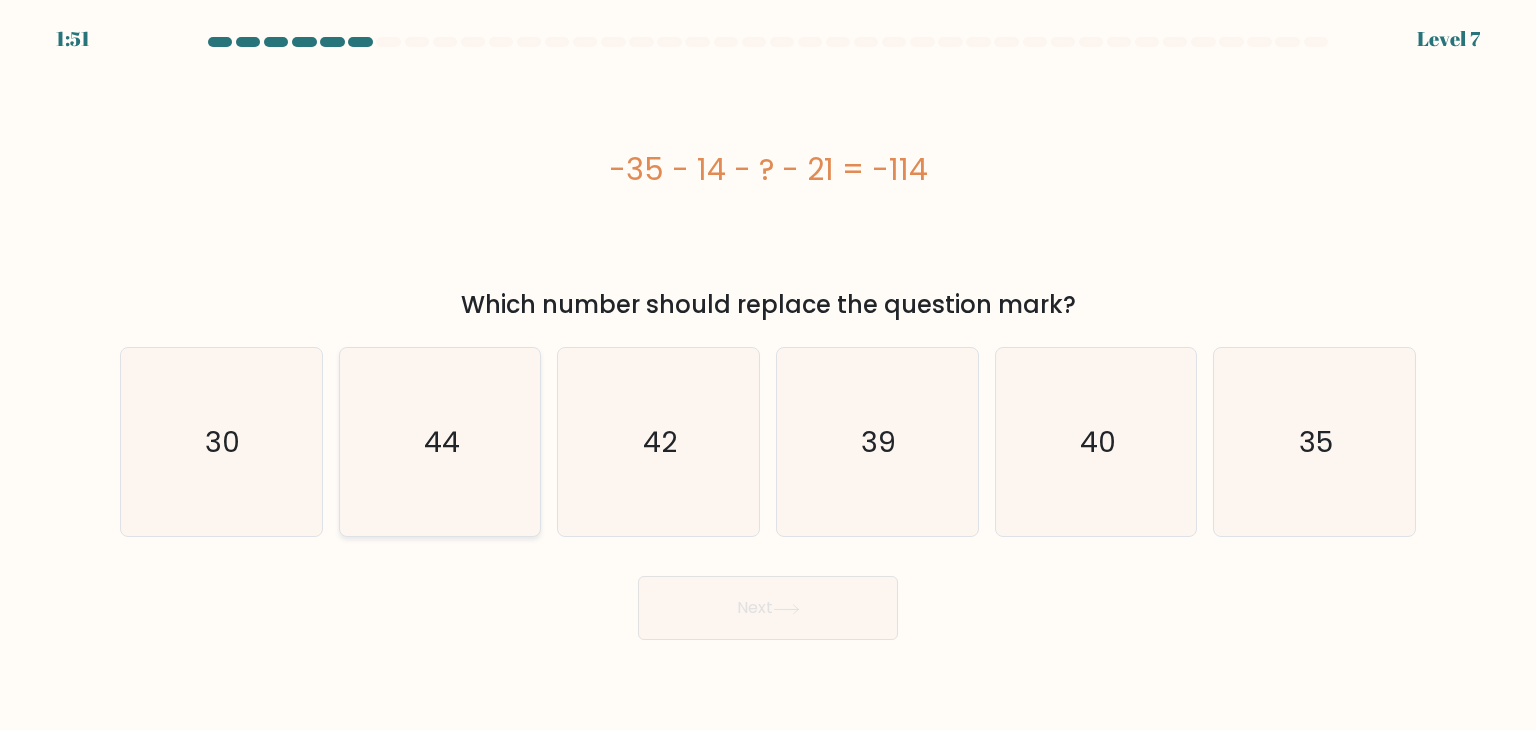 click on "44" at bounding box center (440, 442) 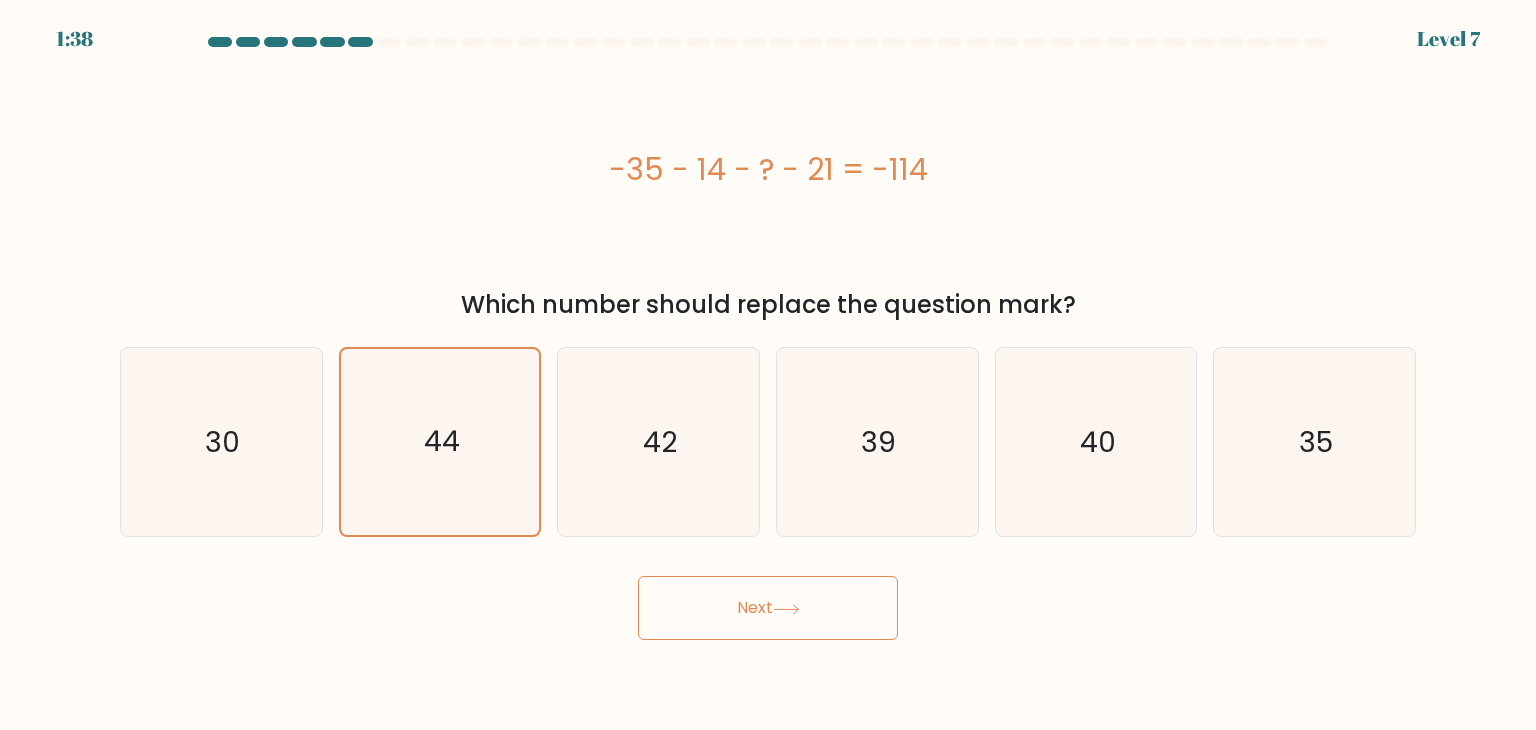 click on "Next" at bounding box center (768, 608) 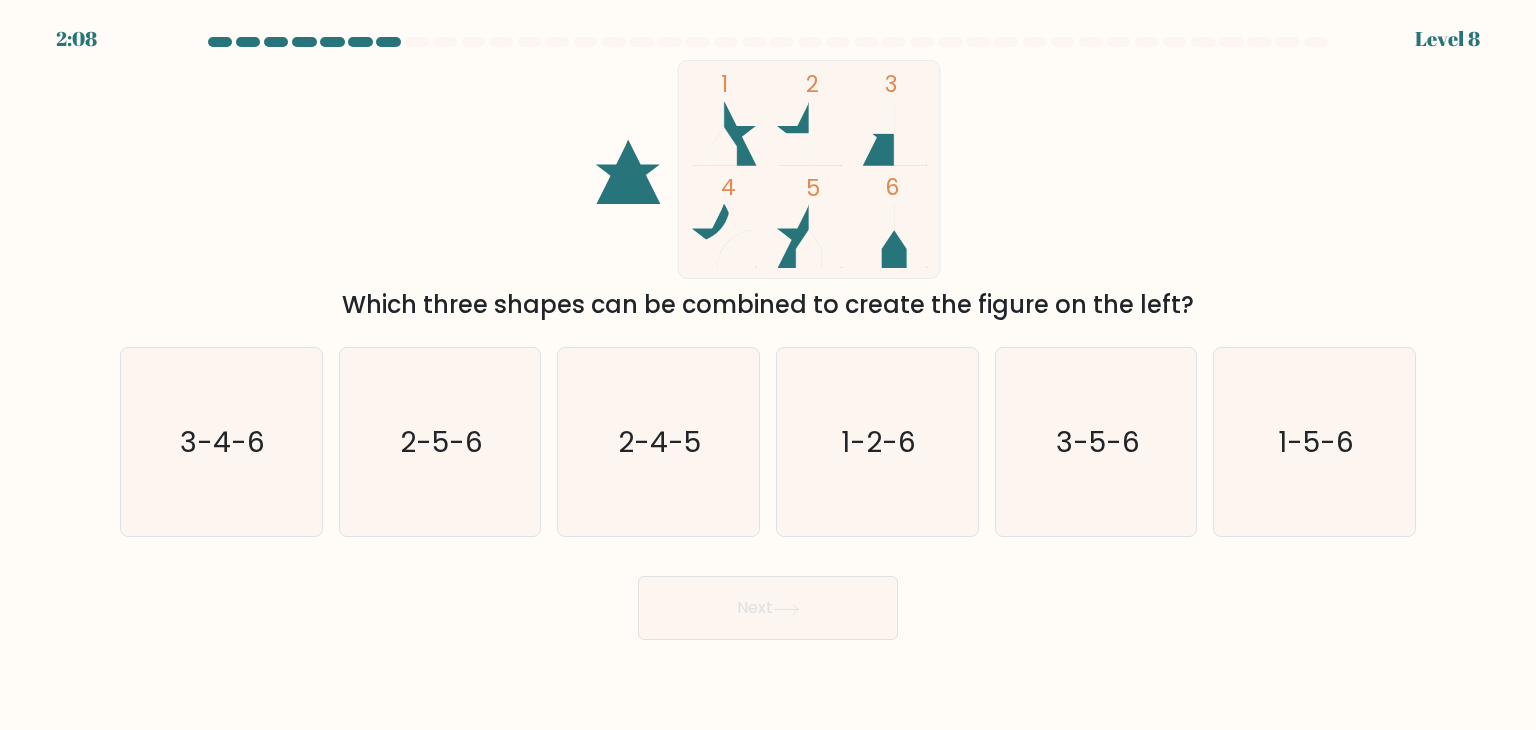 type 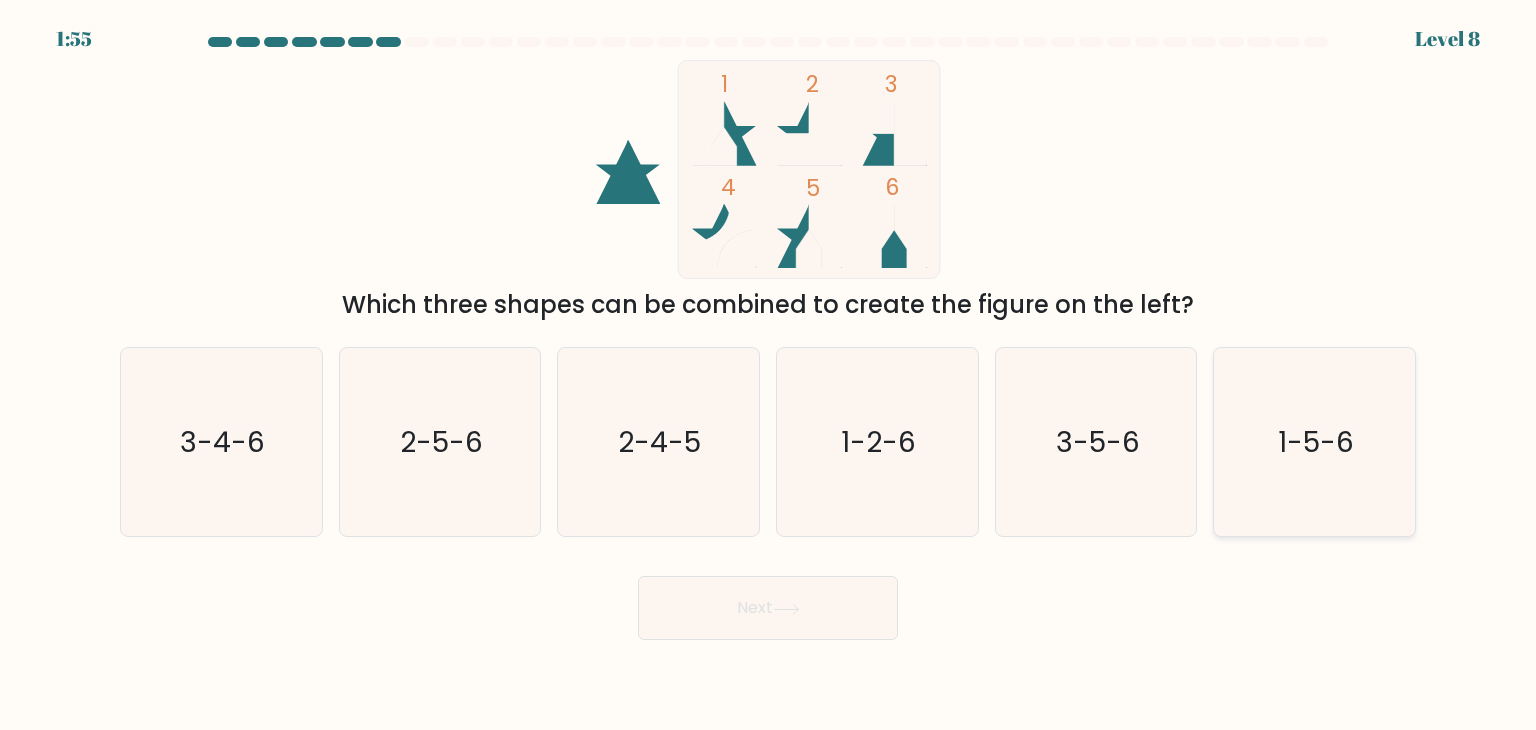 click on "1-5-6" at bounding box center (1316, 442) 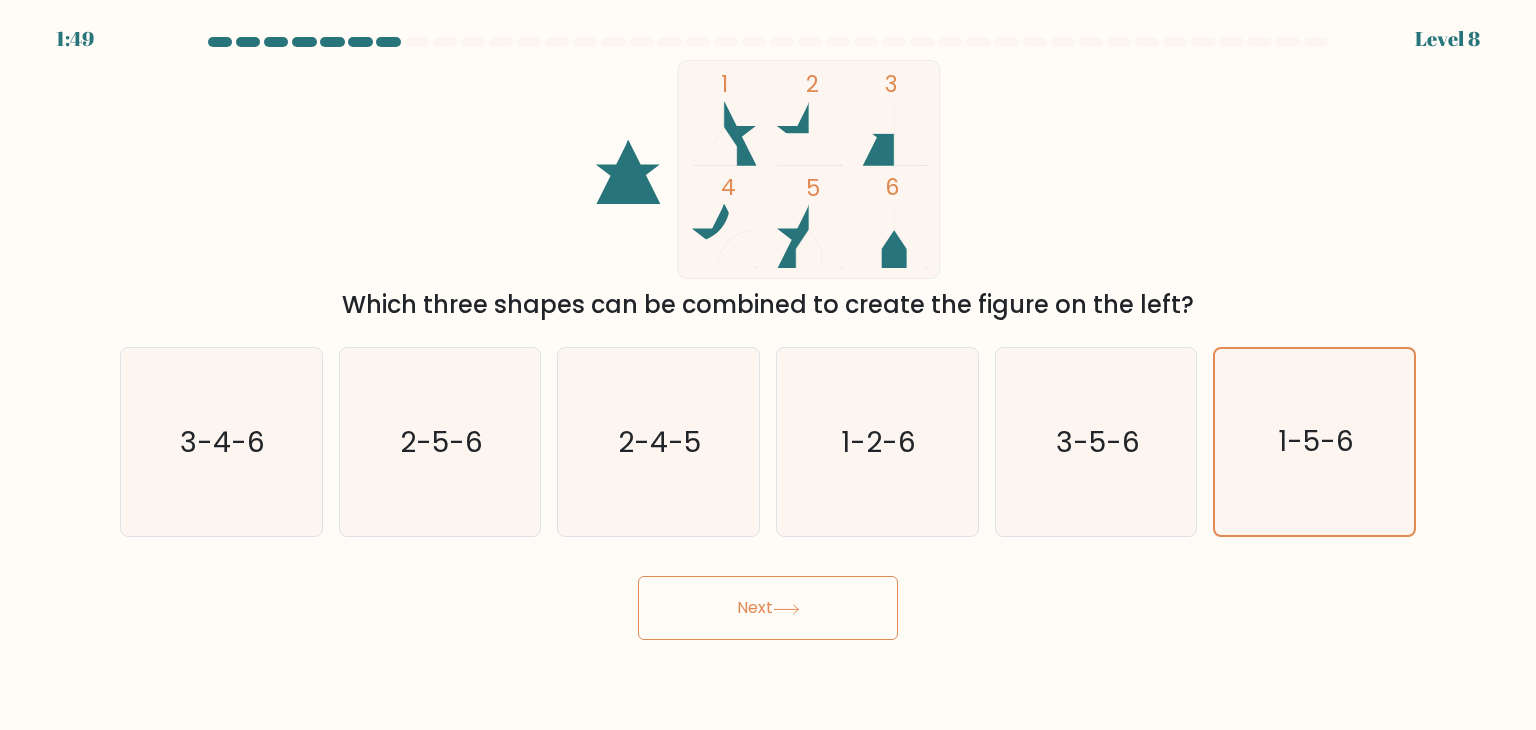 click on "Next" at bounding box center [768, 608] 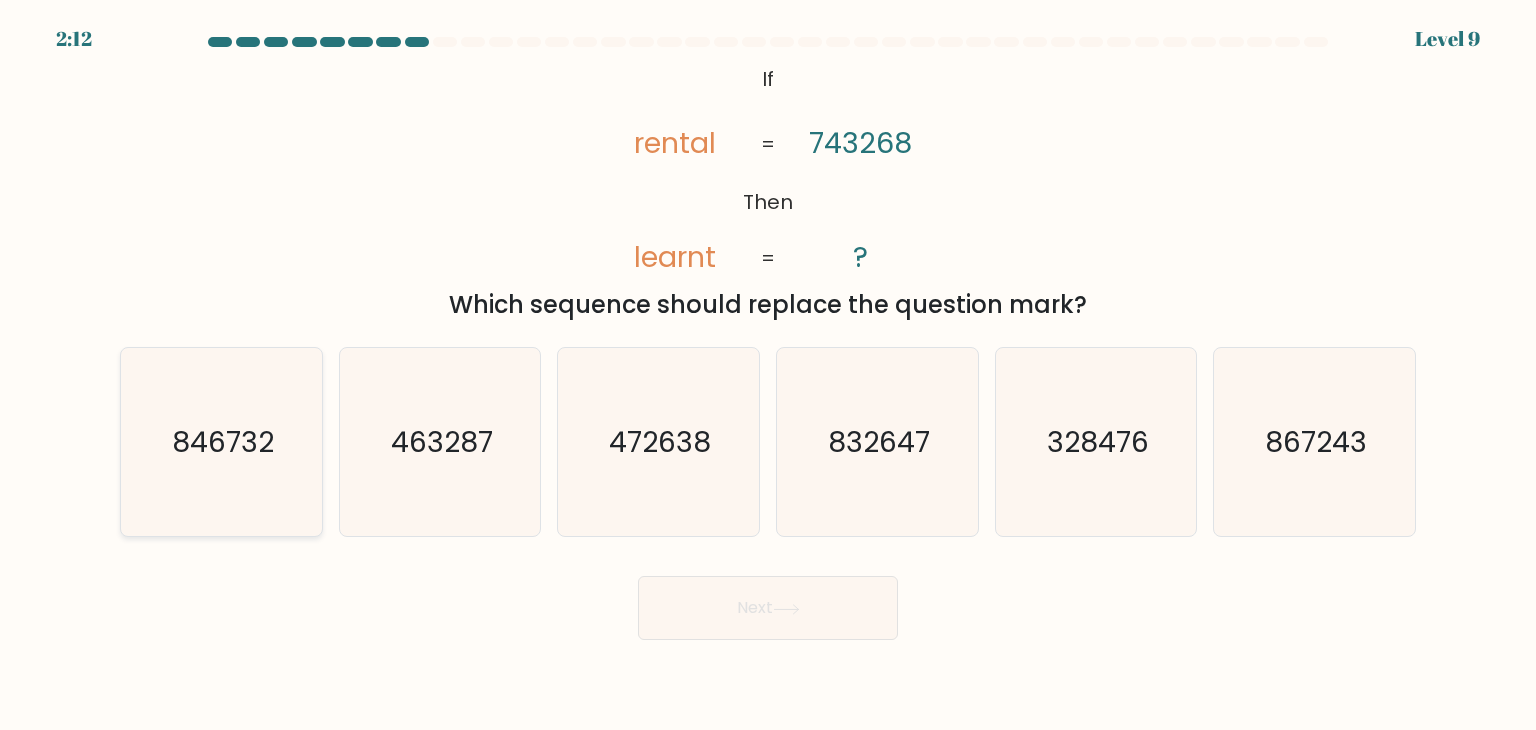 click on "846732" at bounding box center [221, 442] 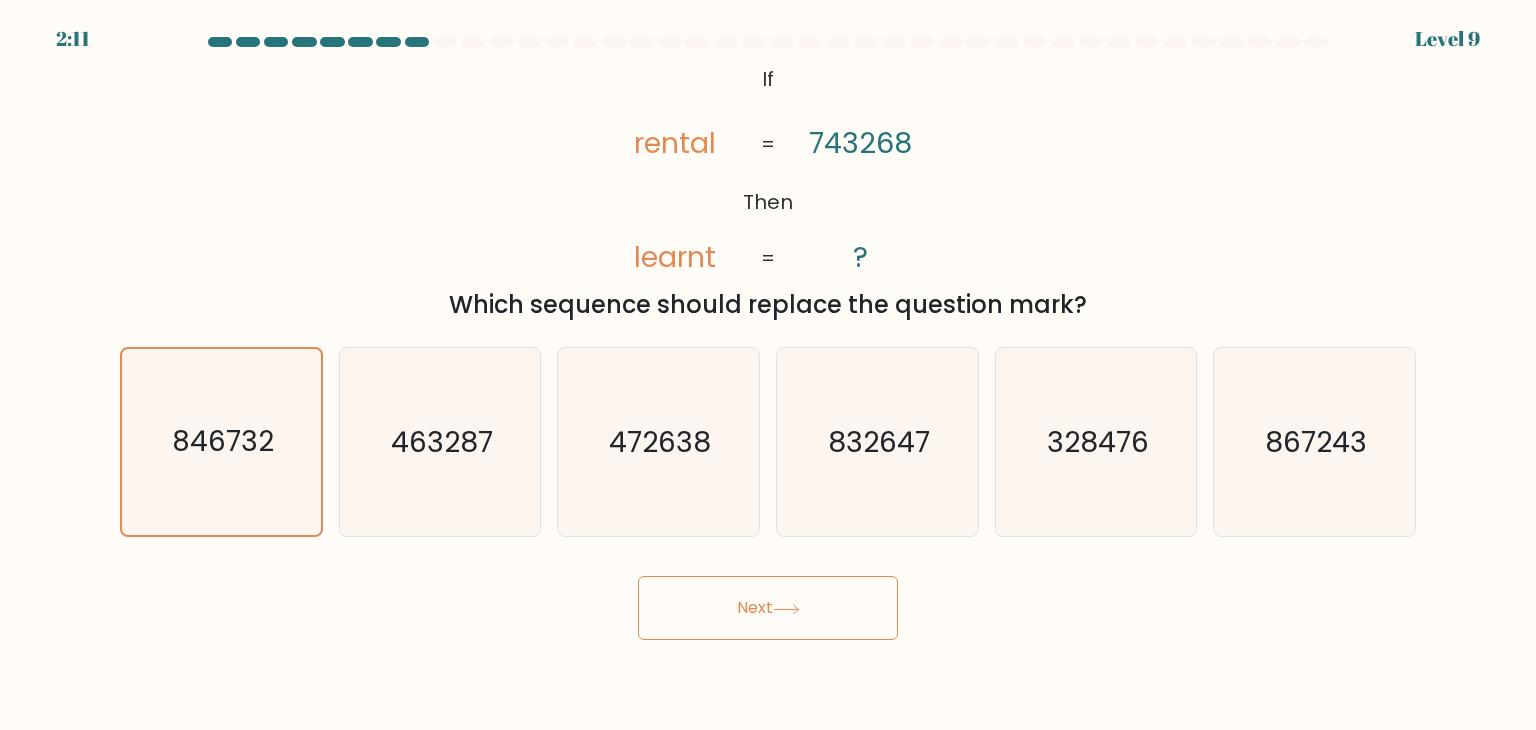 click on "Next" at bounding box center (768, 608) 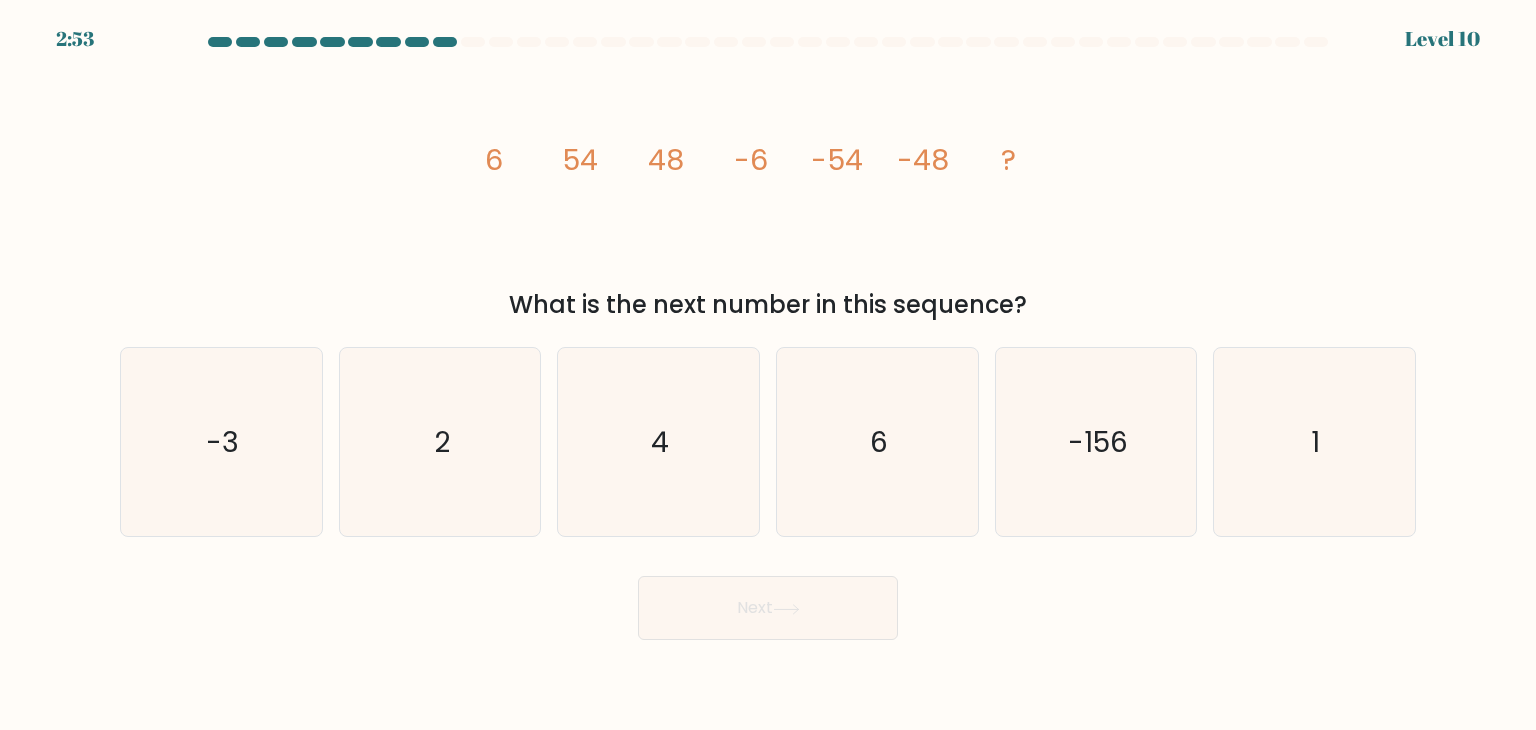 drag, startPoint x: 476, startPoint y: 137, endPoint x: 1087, endPoint y: 309, distance: 634.748 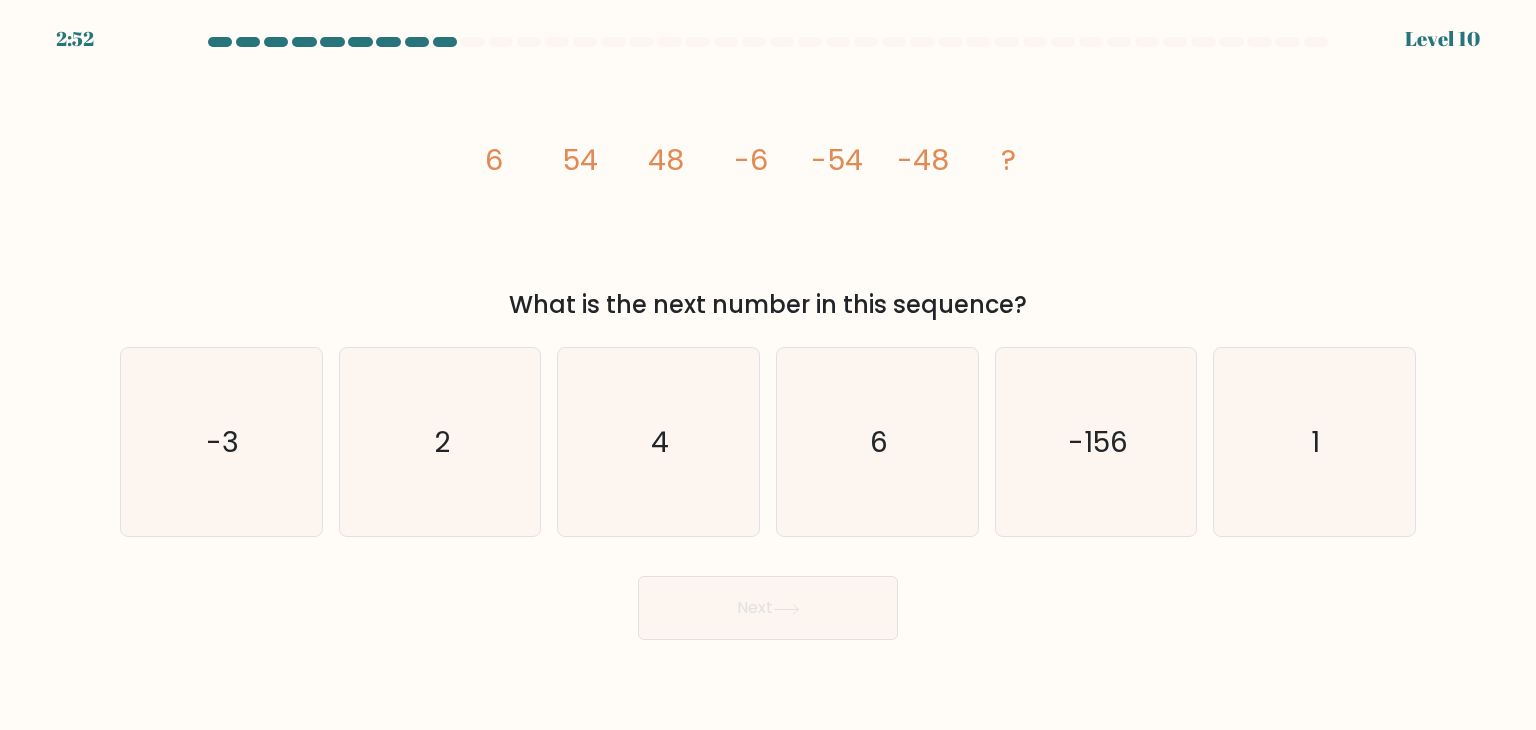 copy on "6
54
48
-6
-54
-48
?
What is the next number in this sequence?" 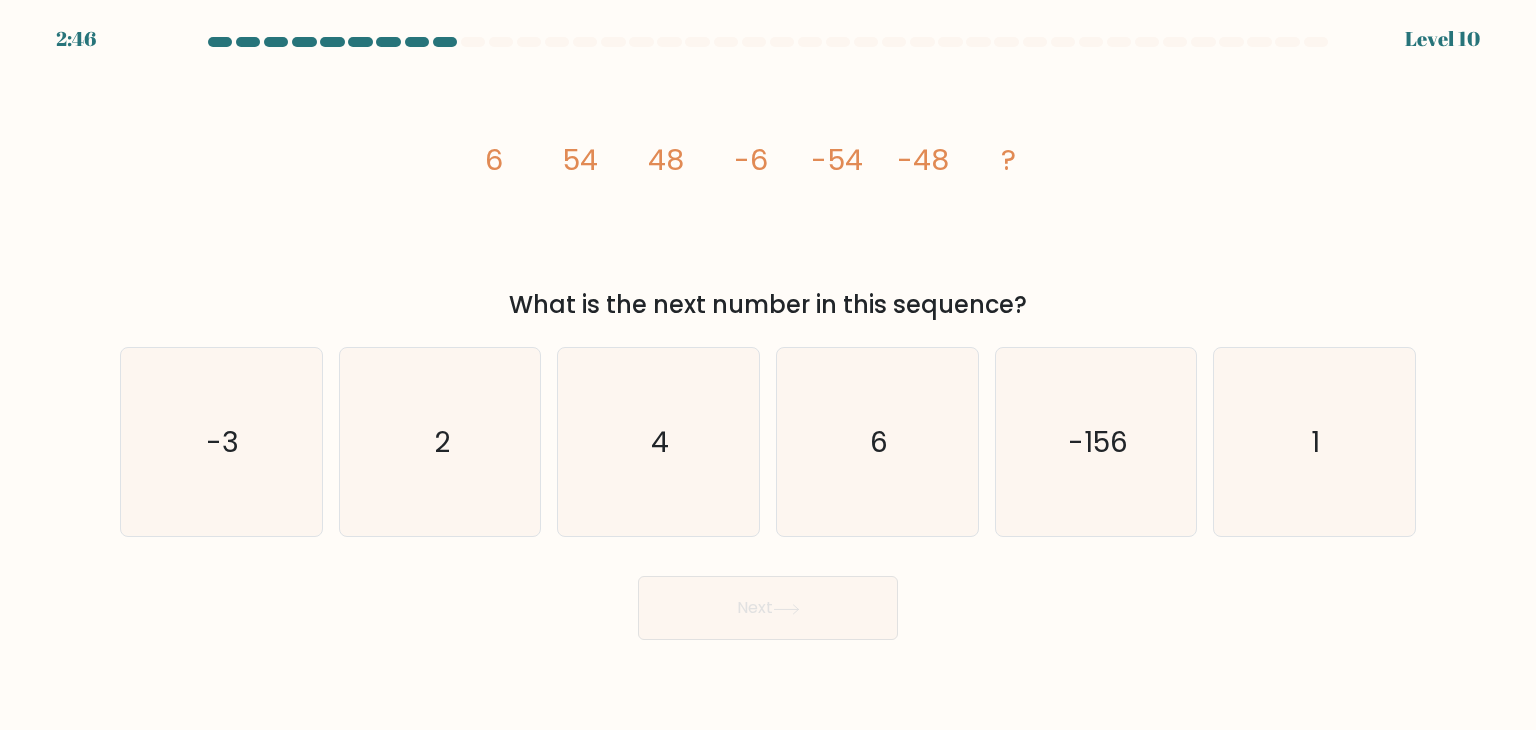 click on "image/svg+xml
6
54
48
-6
-54
-48
?" at bounding box center (768, 169) 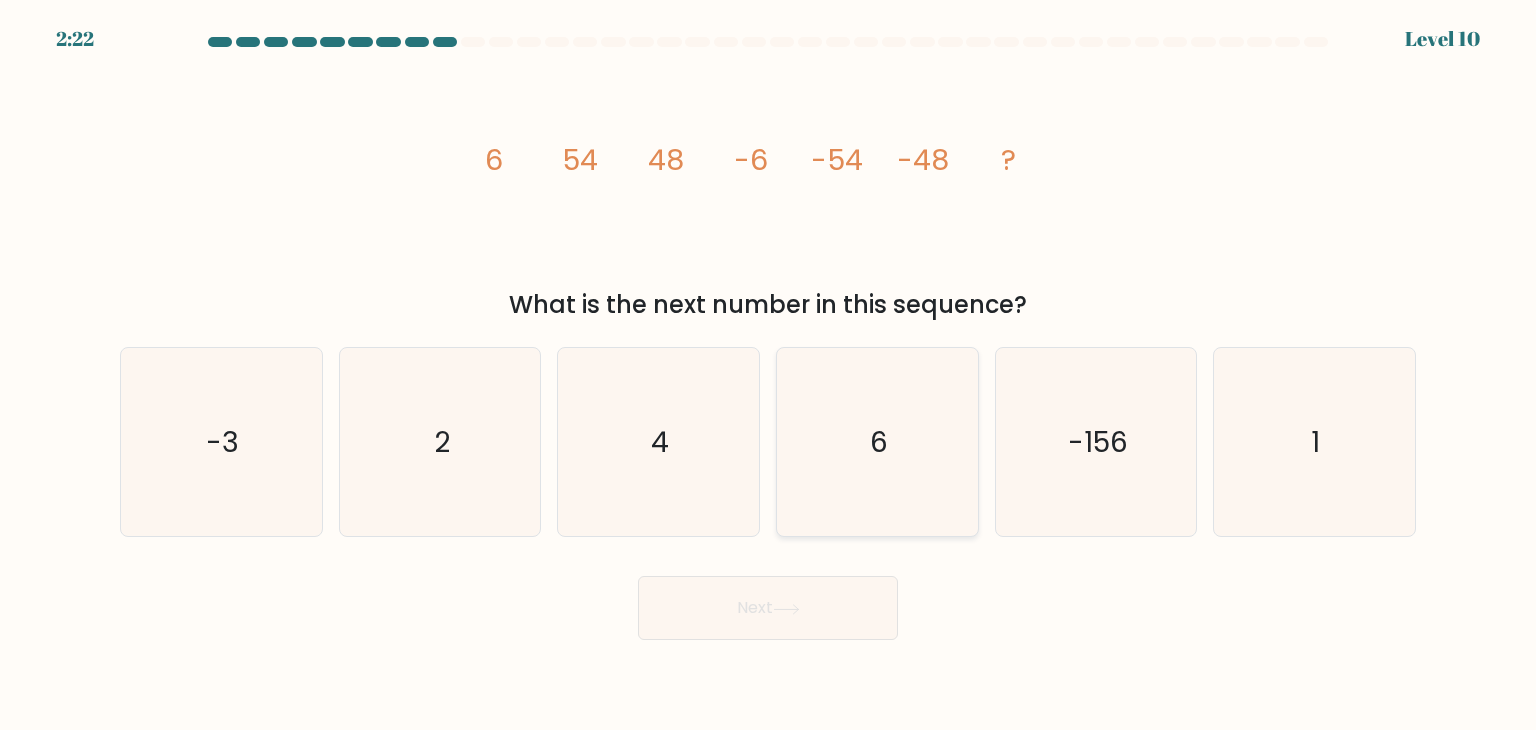 click on "6" at bounding box center (877, 442) 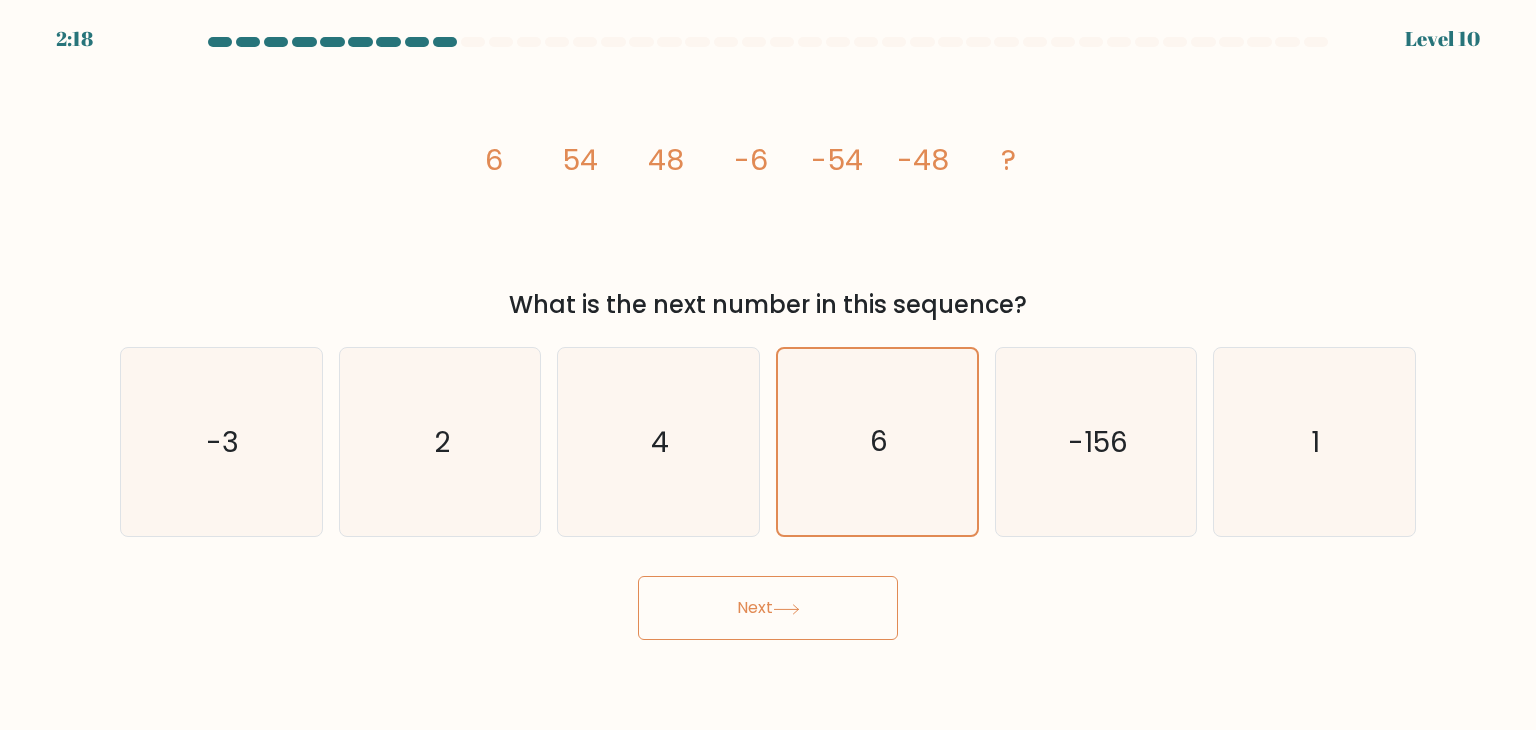 click on "Next" at bounding box center [768, 608] 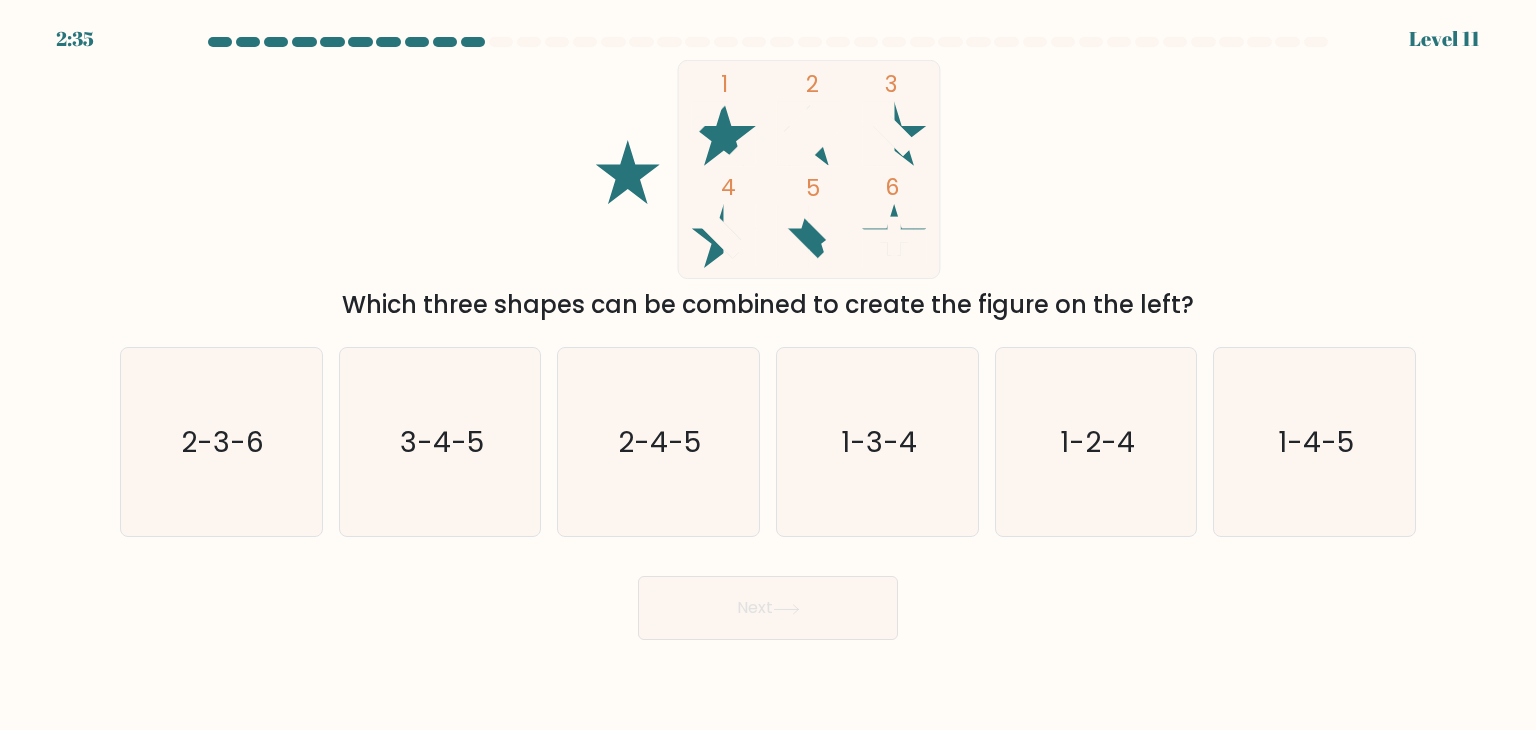 type 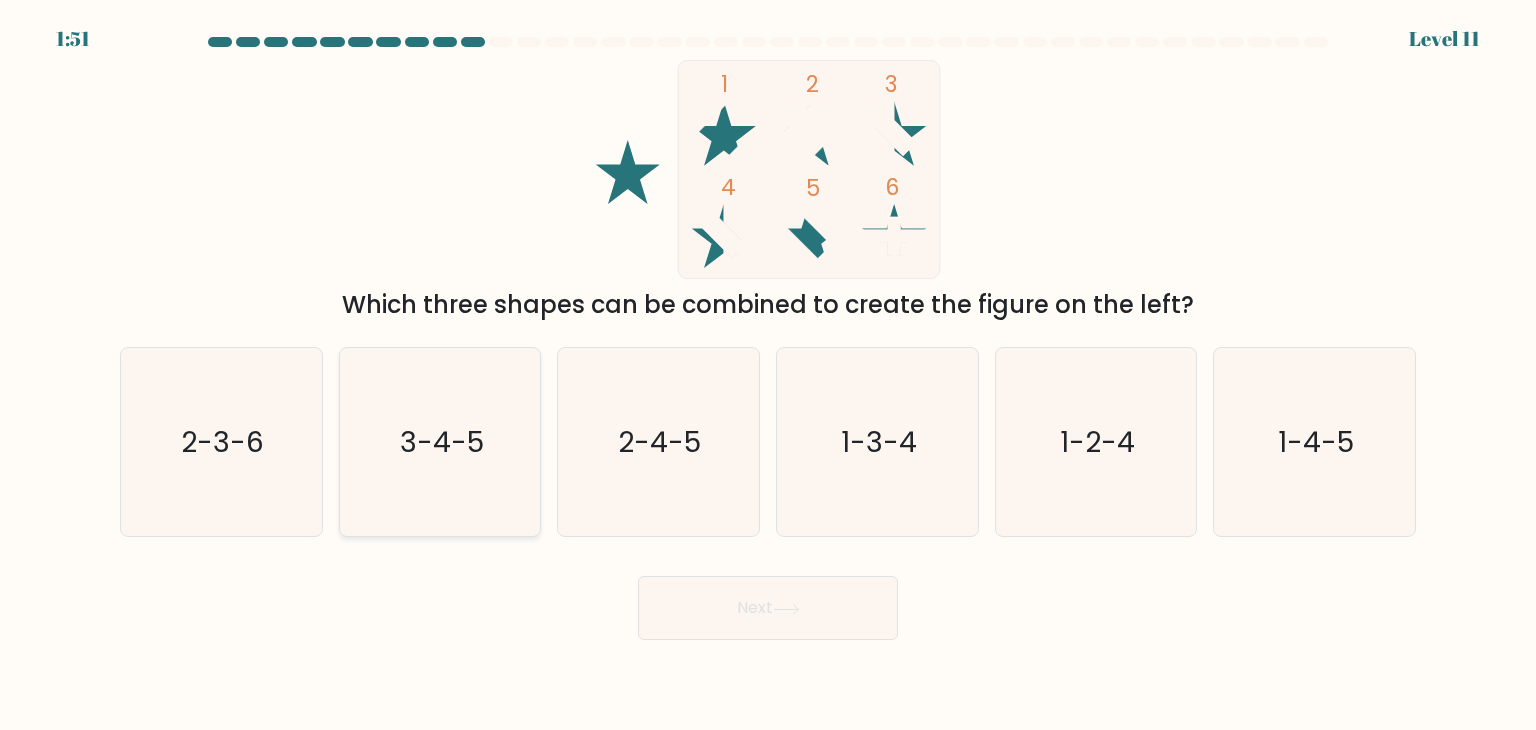 click on "3-4-5" at bounding box center (442, 442) 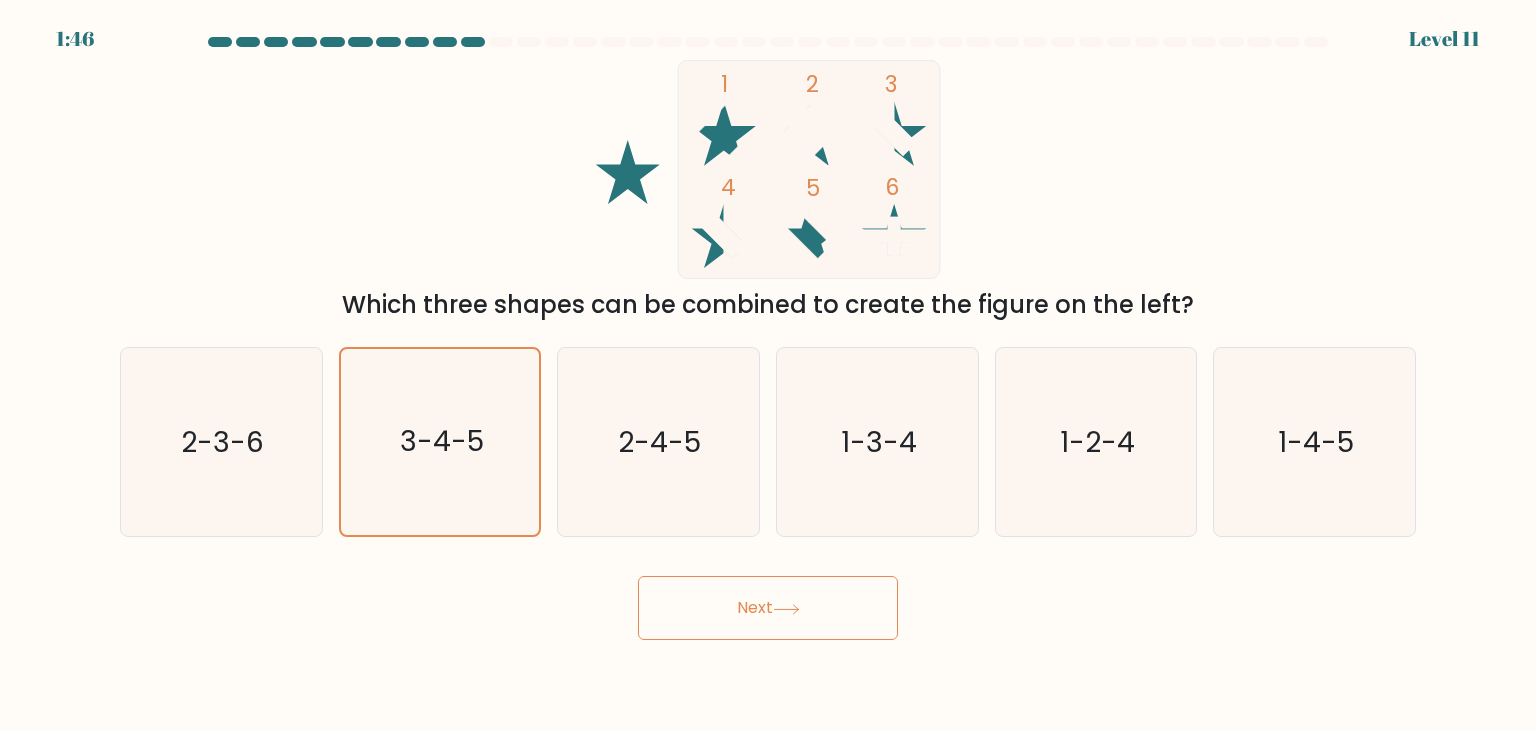 click at bounding box center (786, 609) 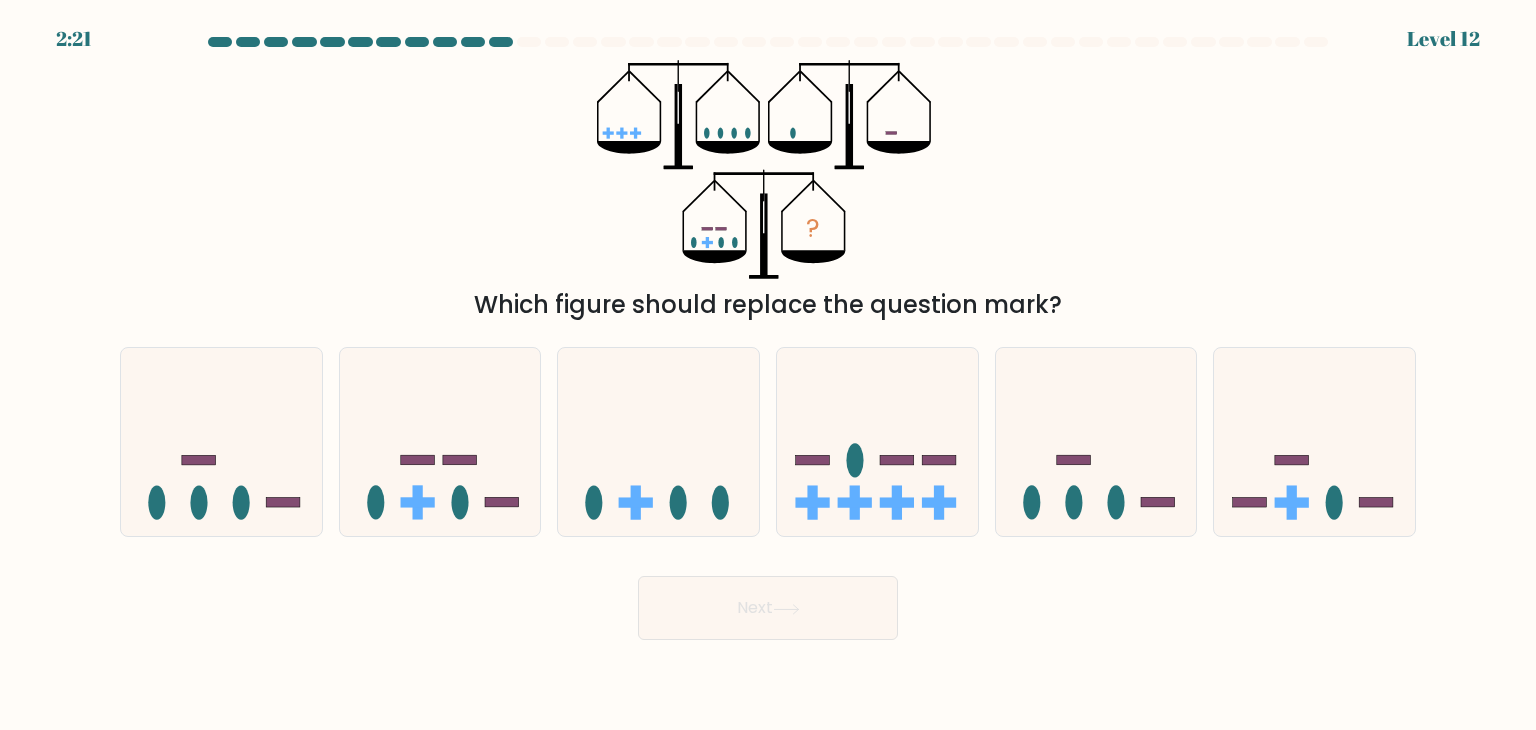 type 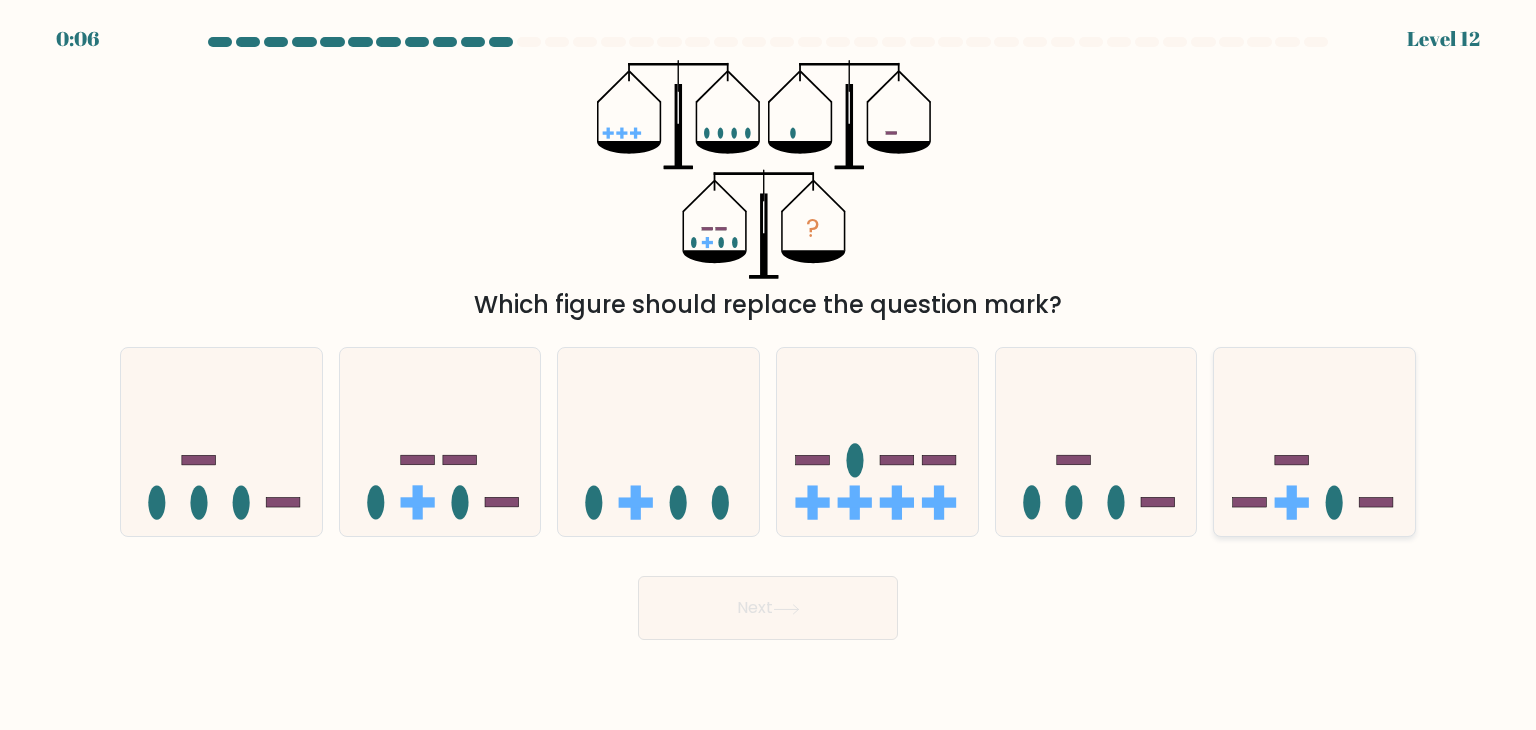 click at bounding box center [1314, 442] 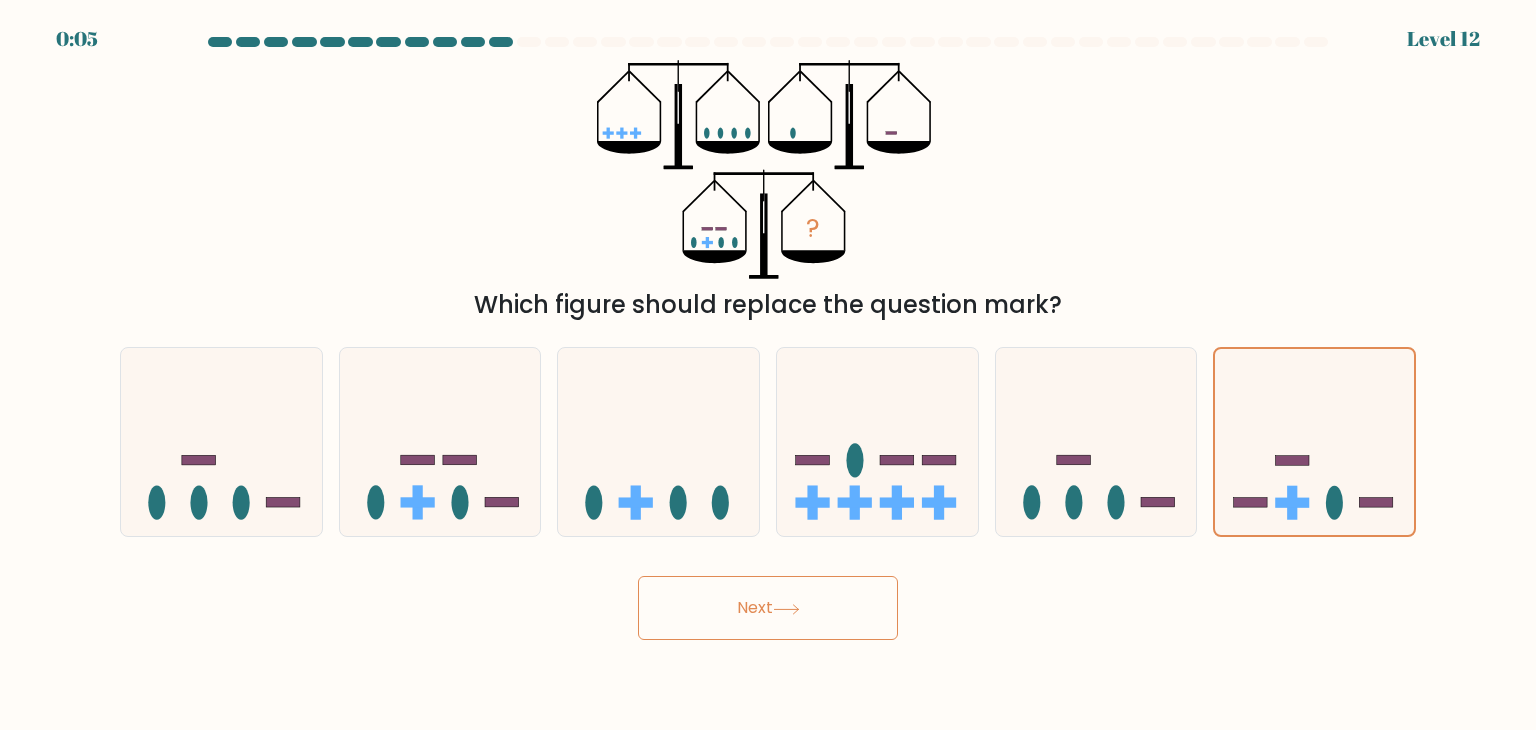 click on "Next" at bounding box center [768, 608] 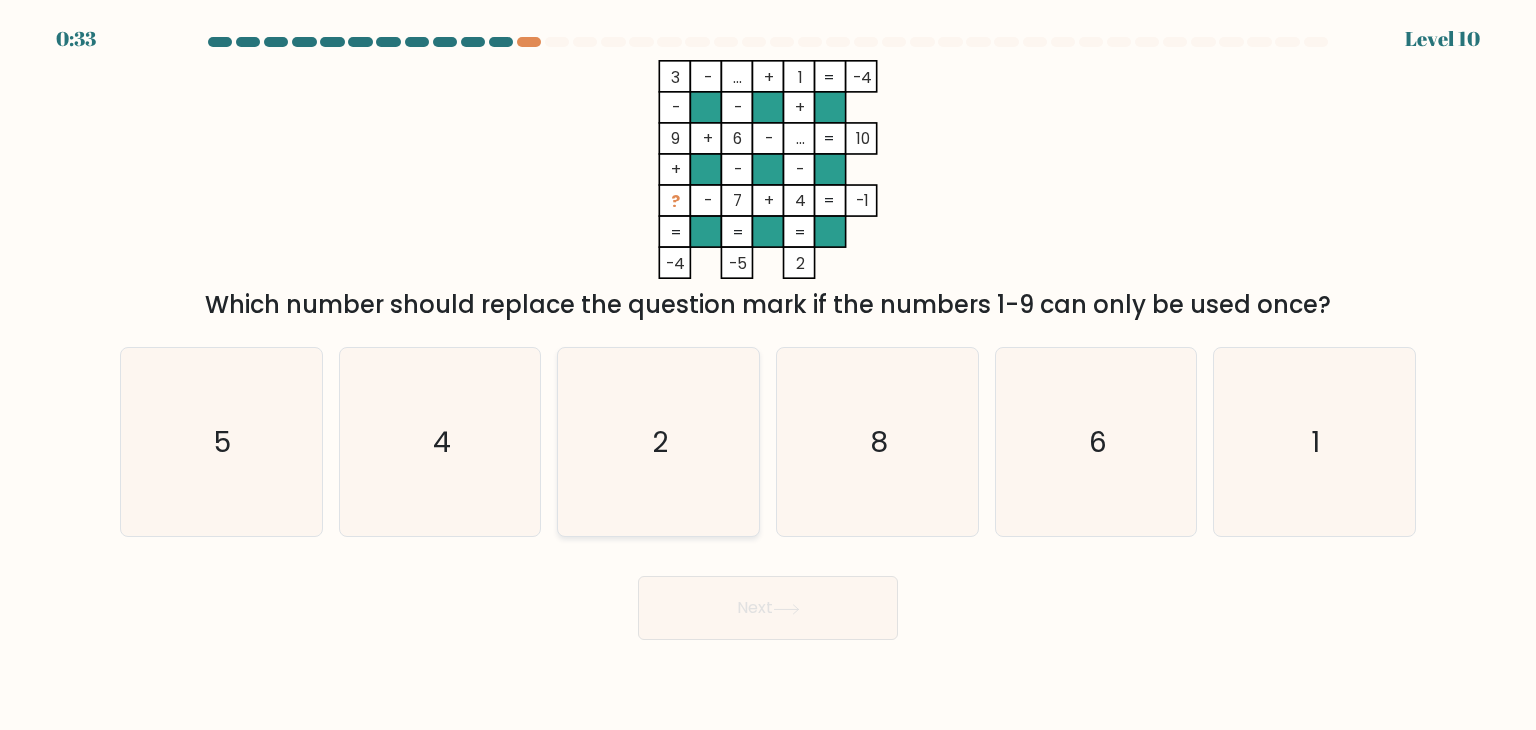 click on "2" at bounding box center (661, 442) 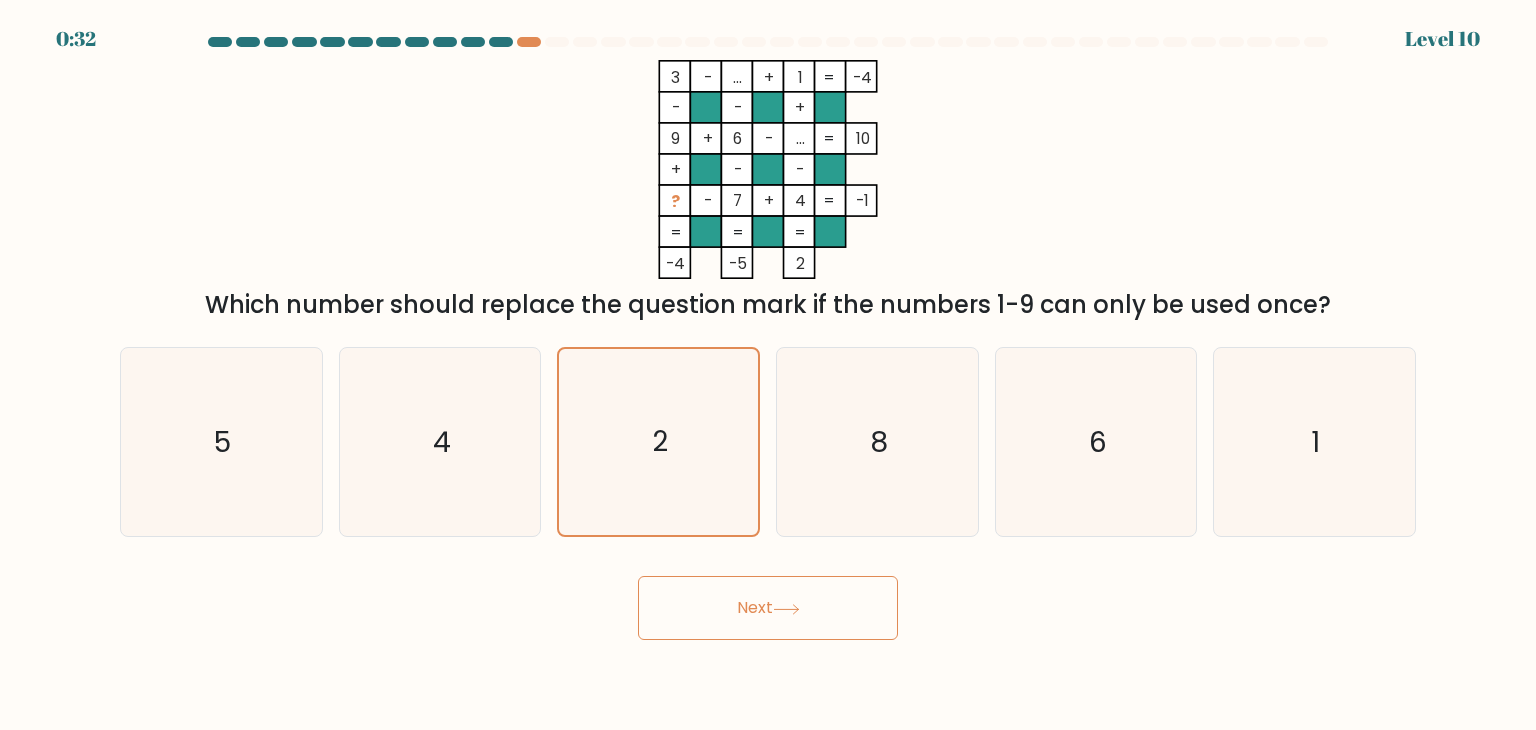 click on "Next" at bounding box center (768, 608) 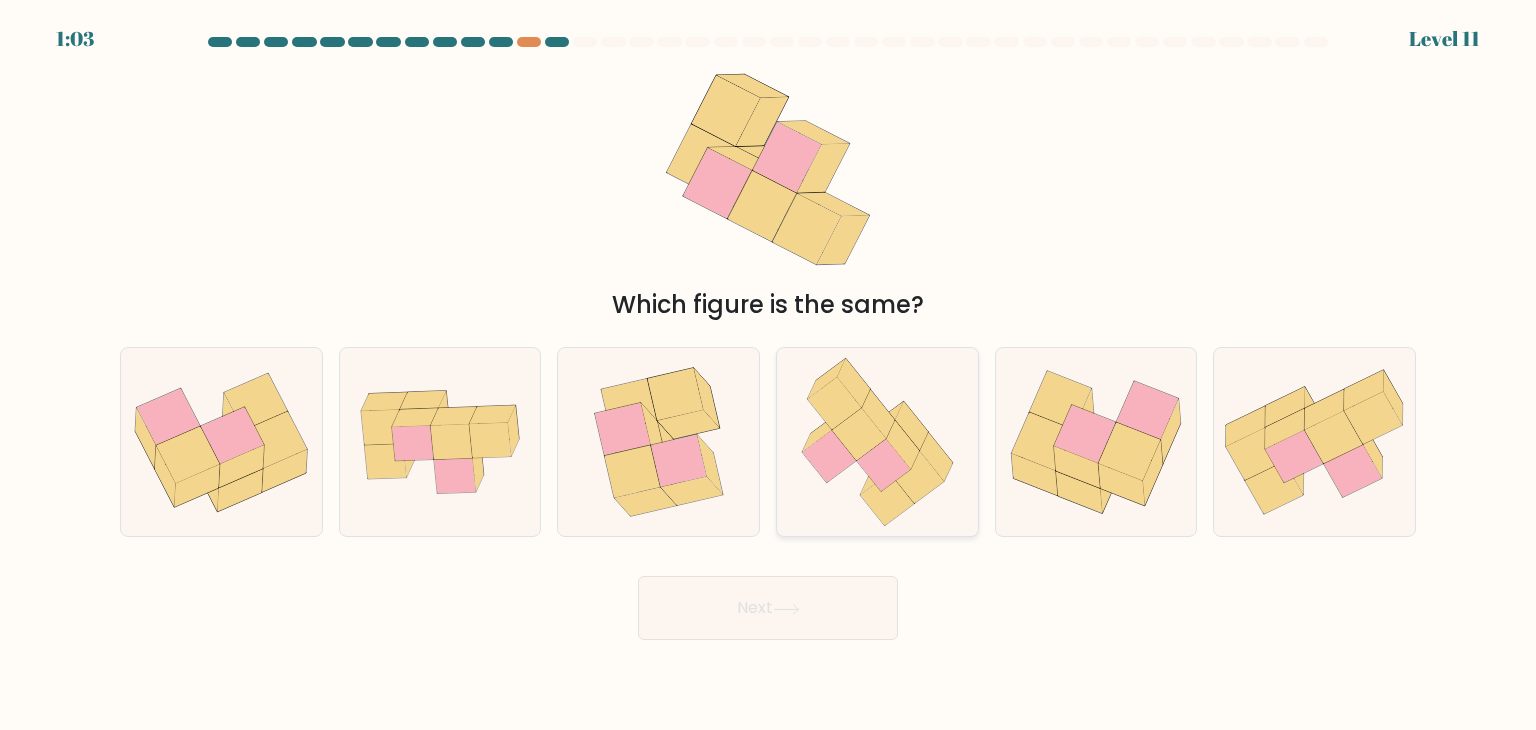 click at bounding box center [877, 442] 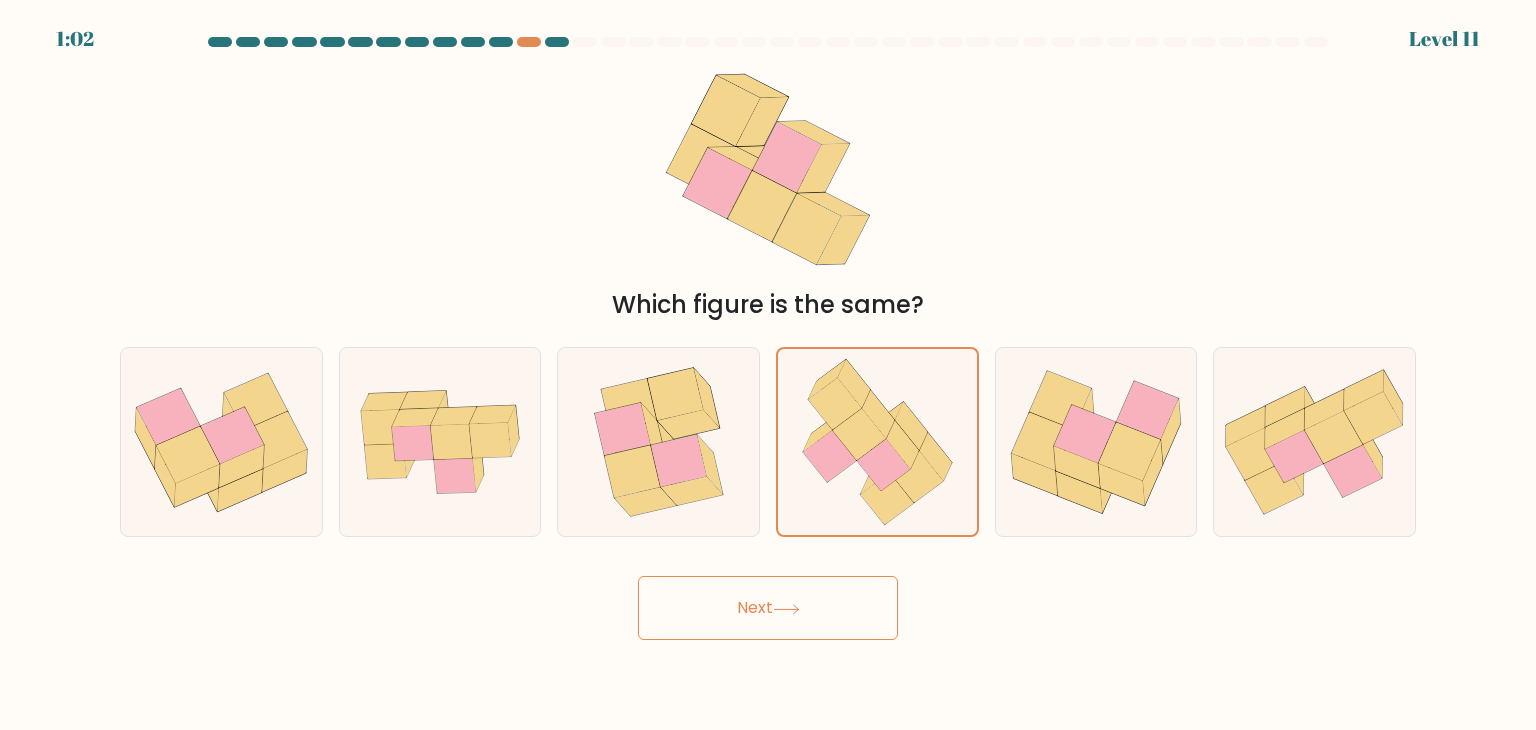 click on "Next" at bounding box center (768, 608) 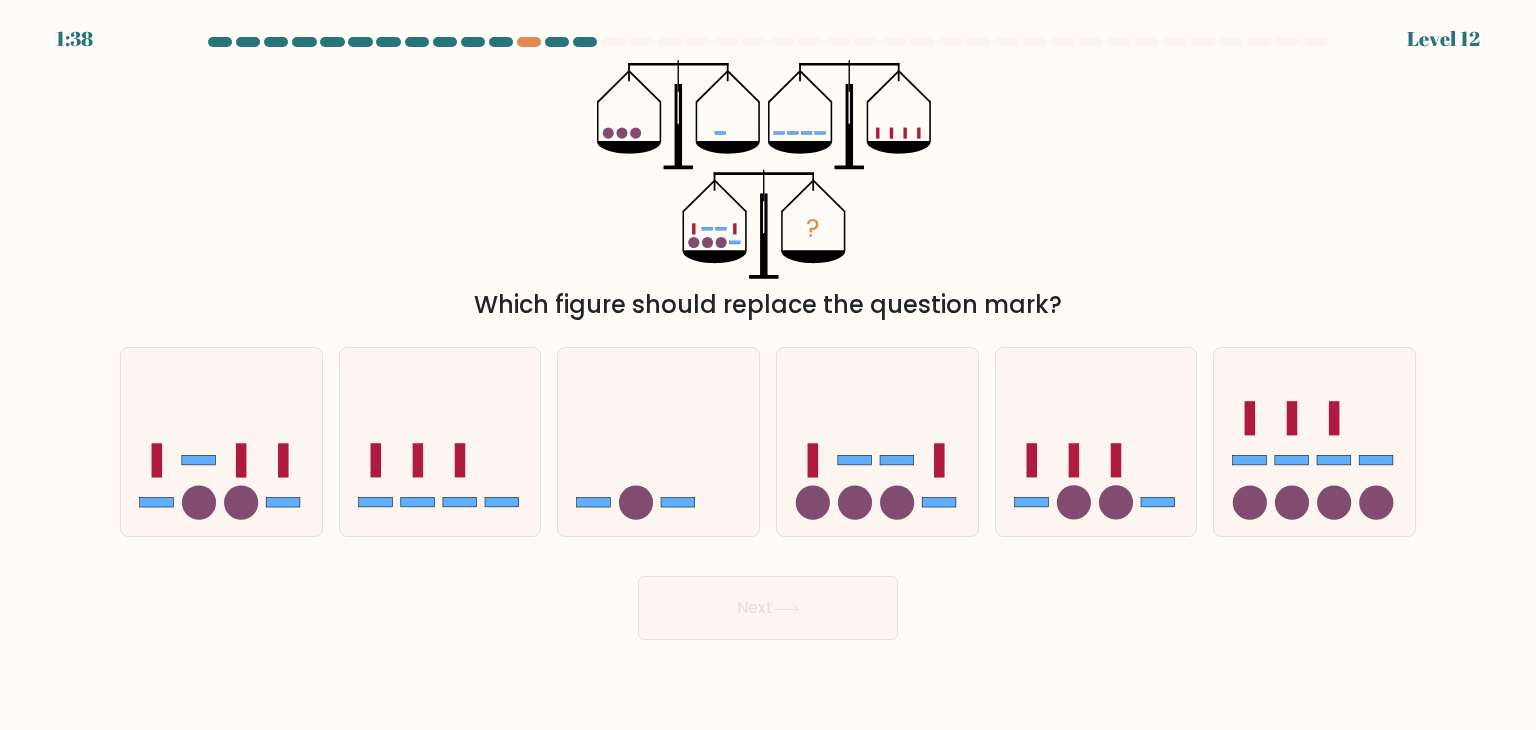 type 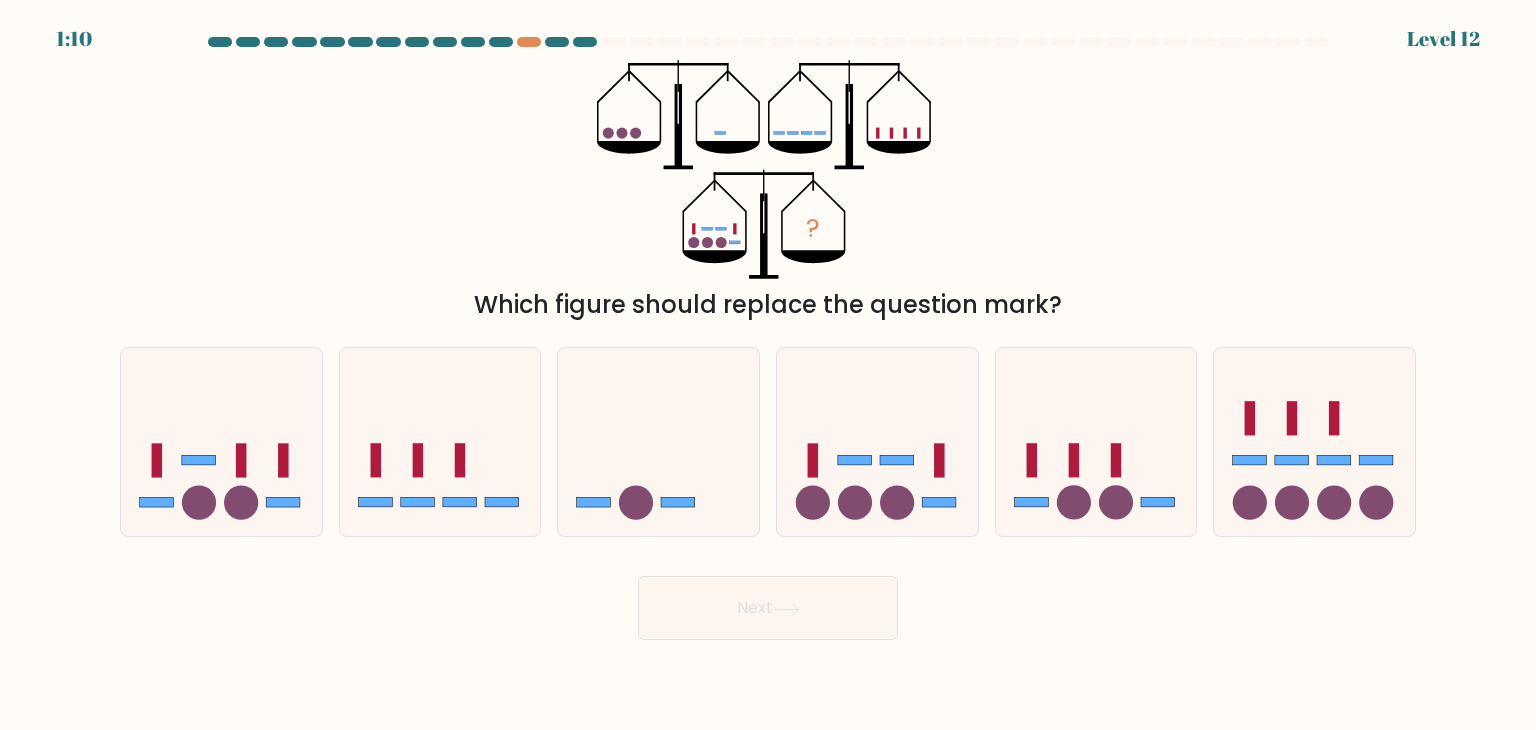 drag, startPoint x: 872, startPoint y: 487, endPoint x: 804, endPoint y: 539, distance: 85.60374 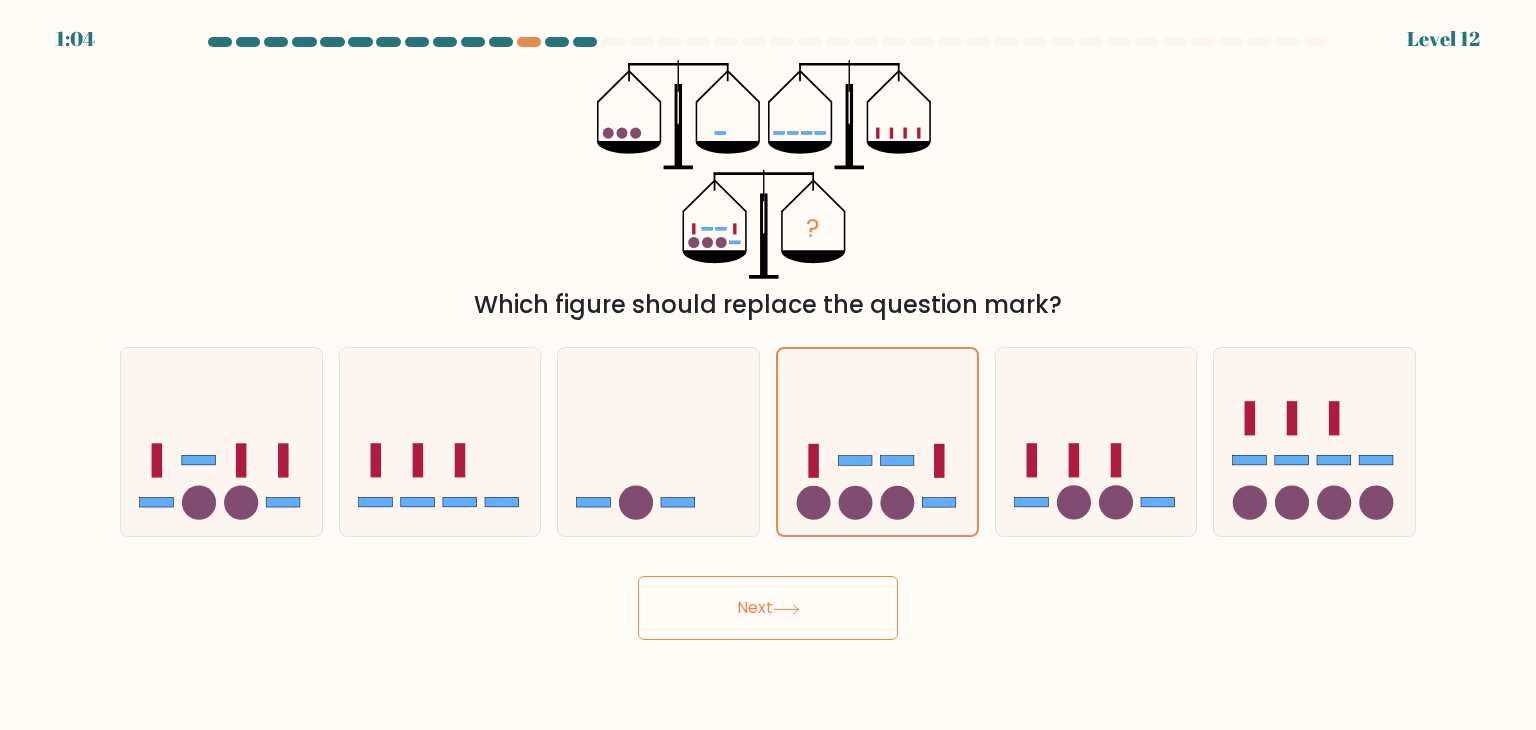 click on "Next" at bounding box center (768, 608) 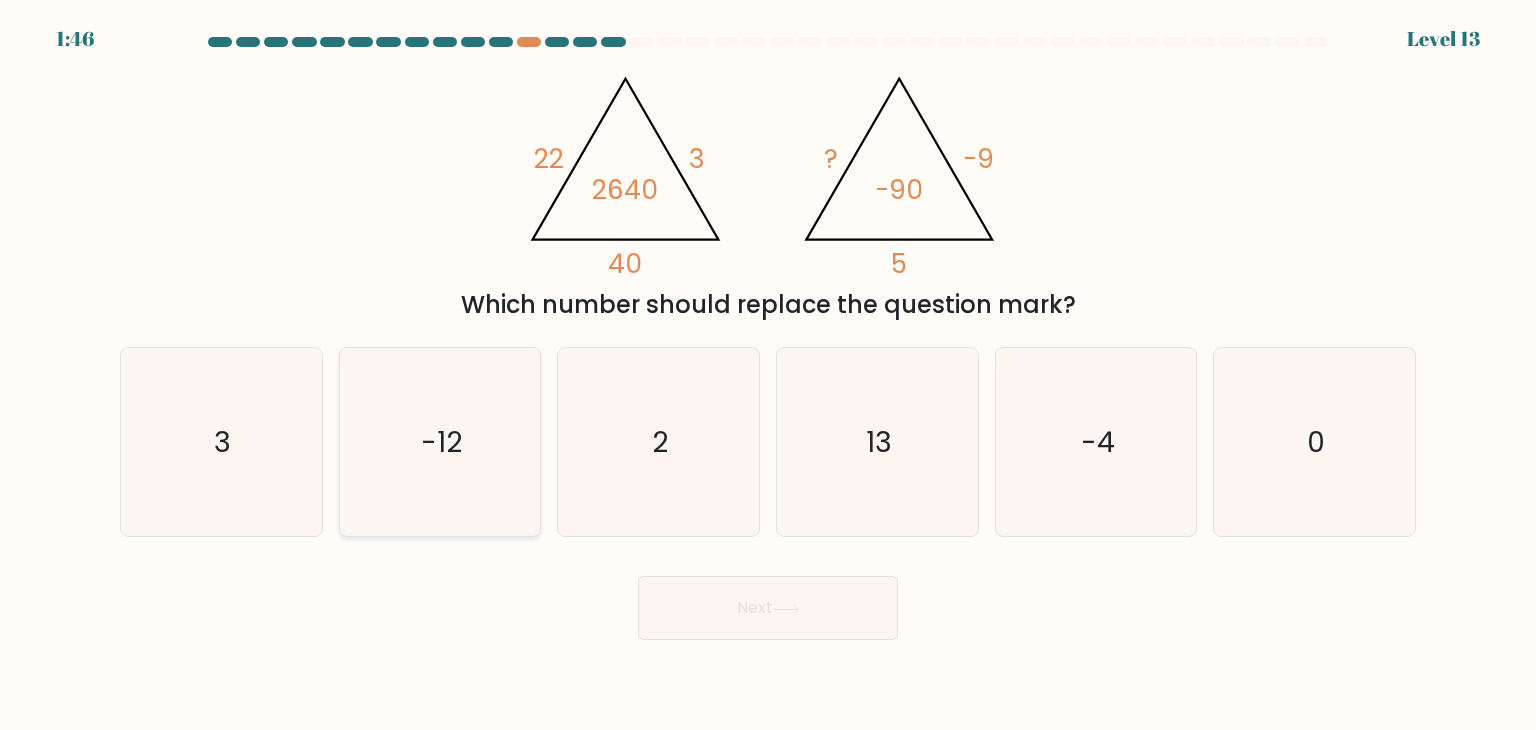 type 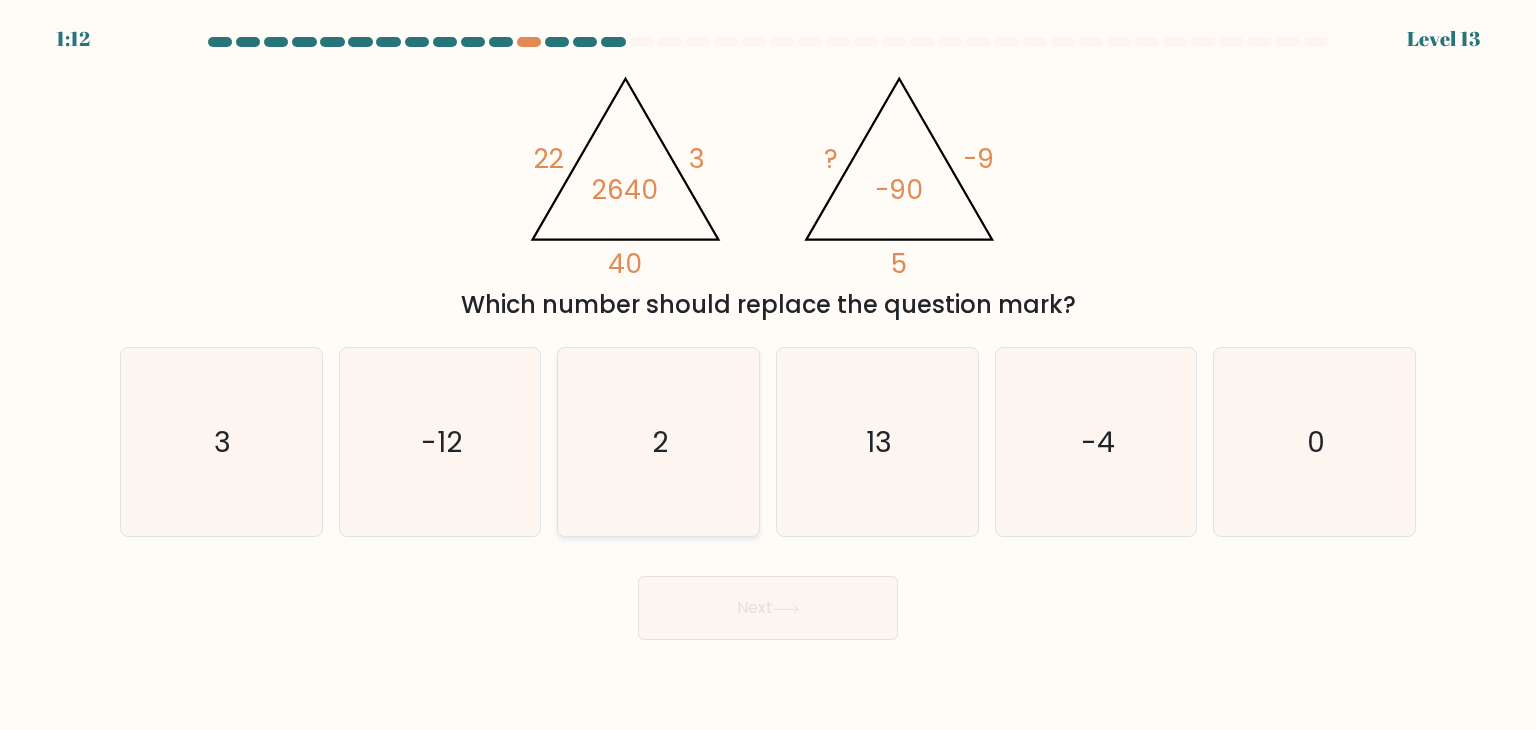 click on "2" at bounding box center [658, 442] 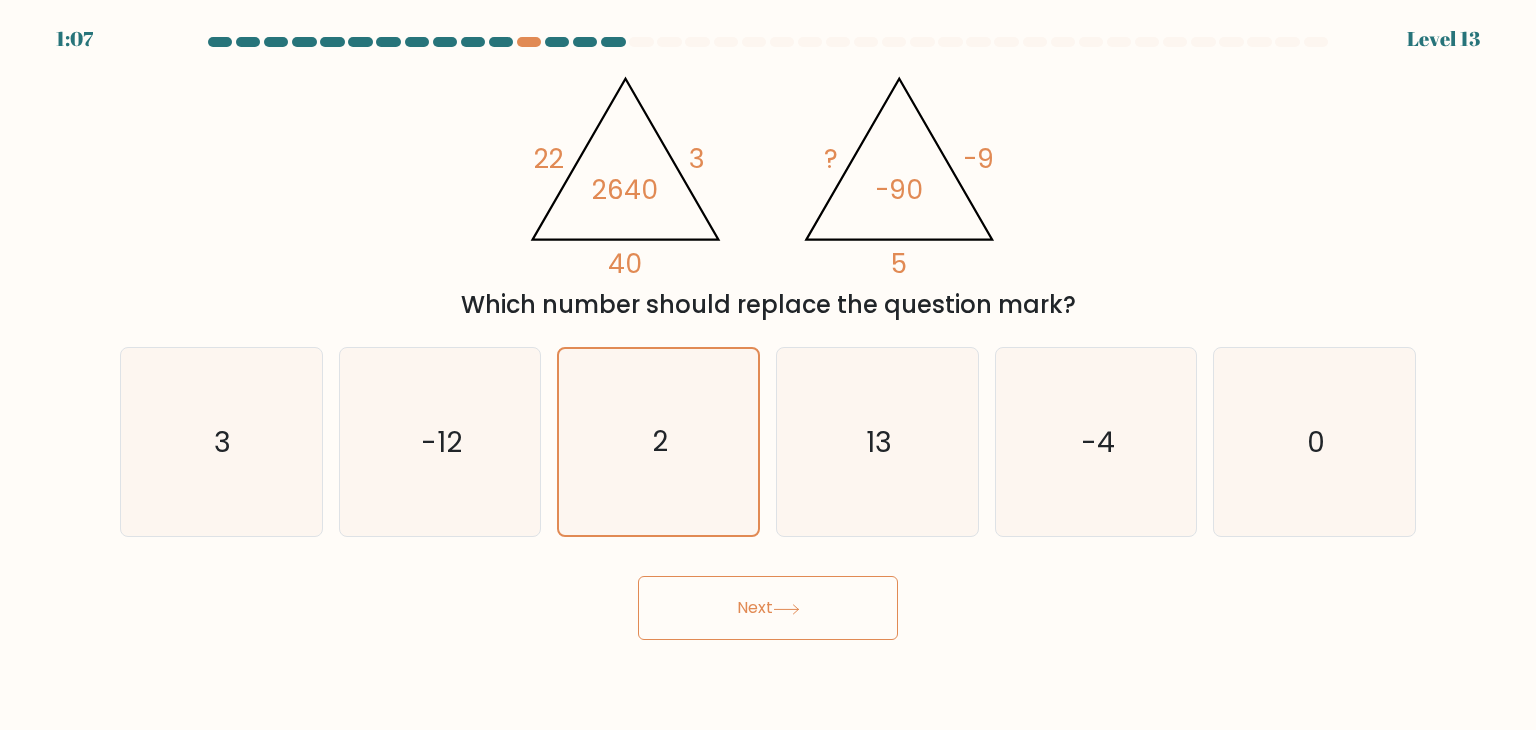 click on "Next" at bounding box center (768, 608) 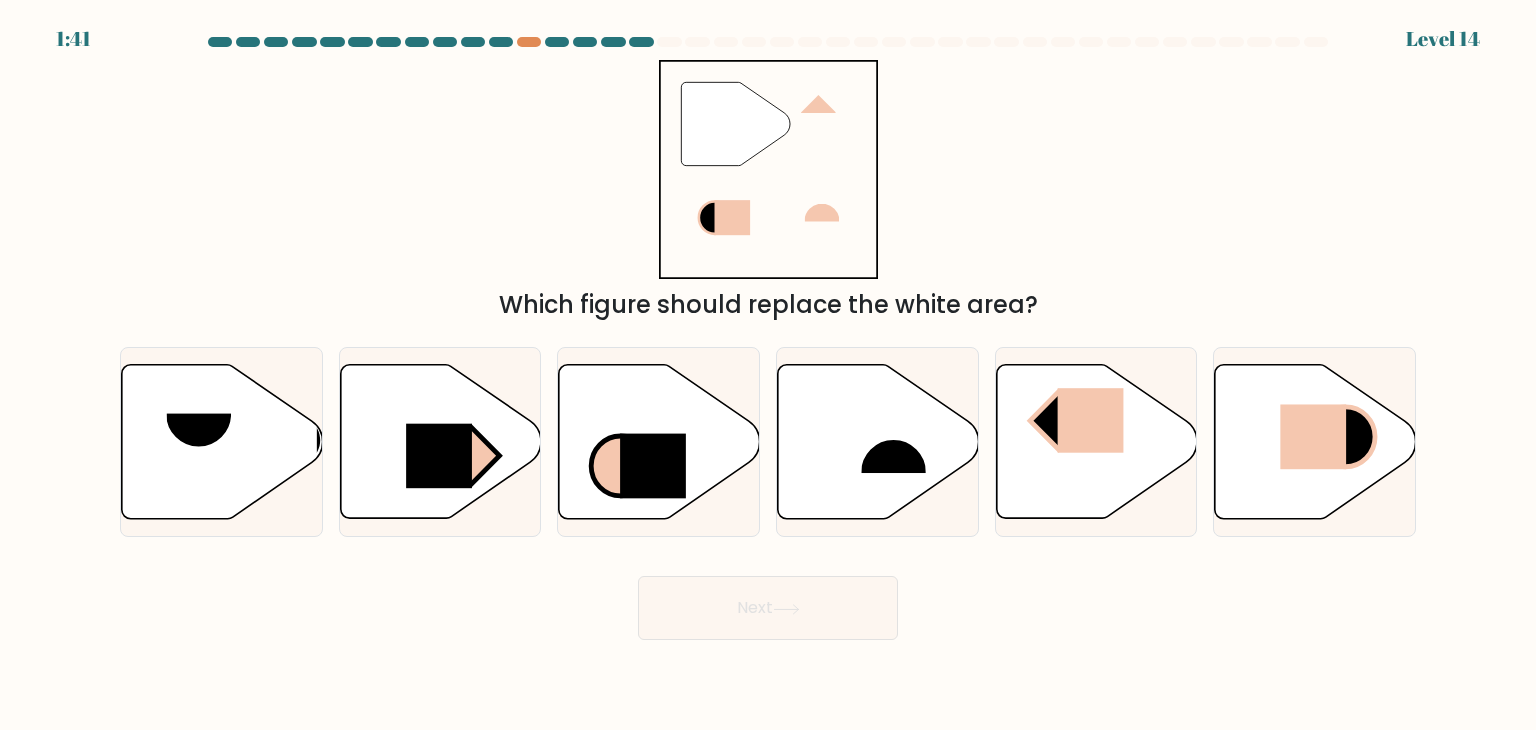 type 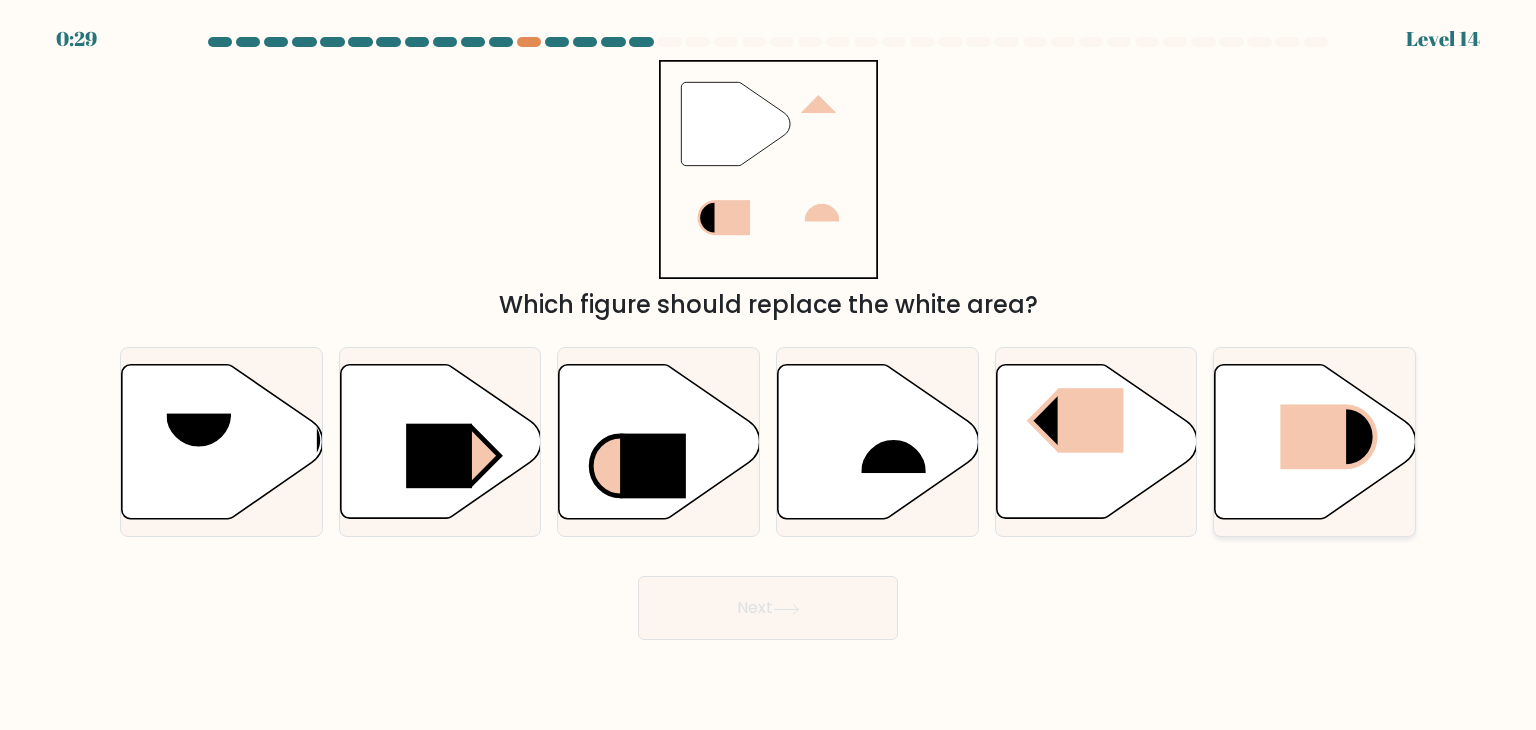 click at bounding box center [1314, 436] 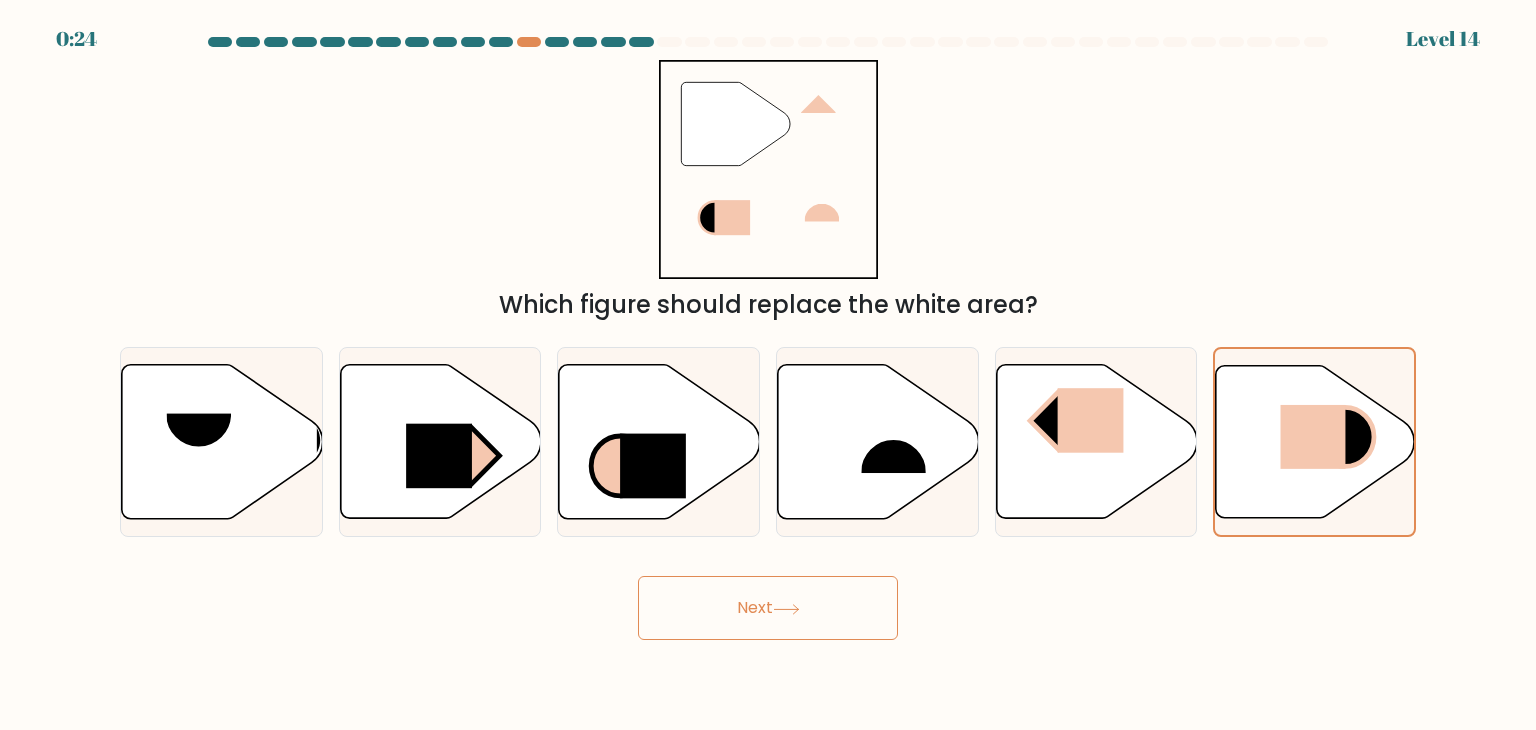 click at bounding box center [786, 609] 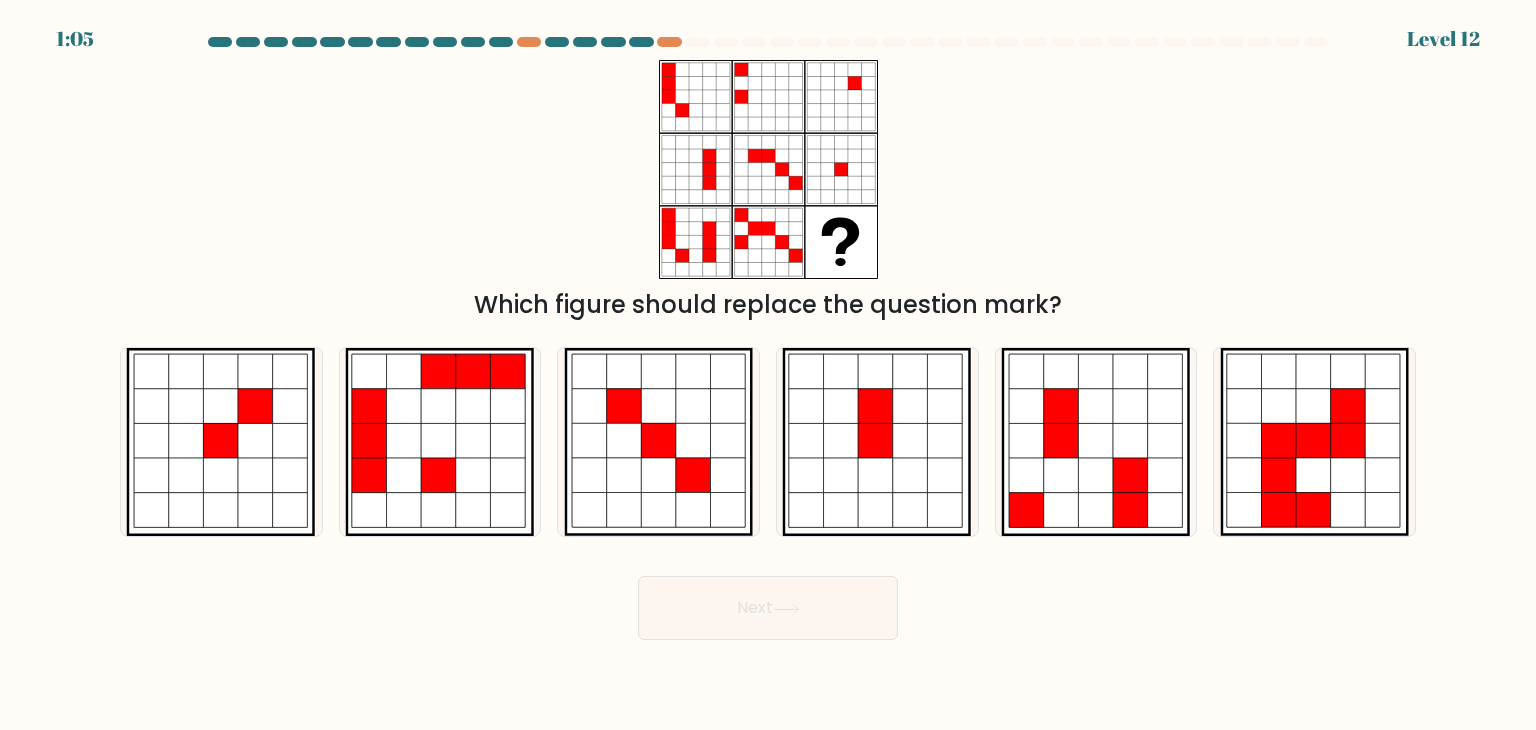 type 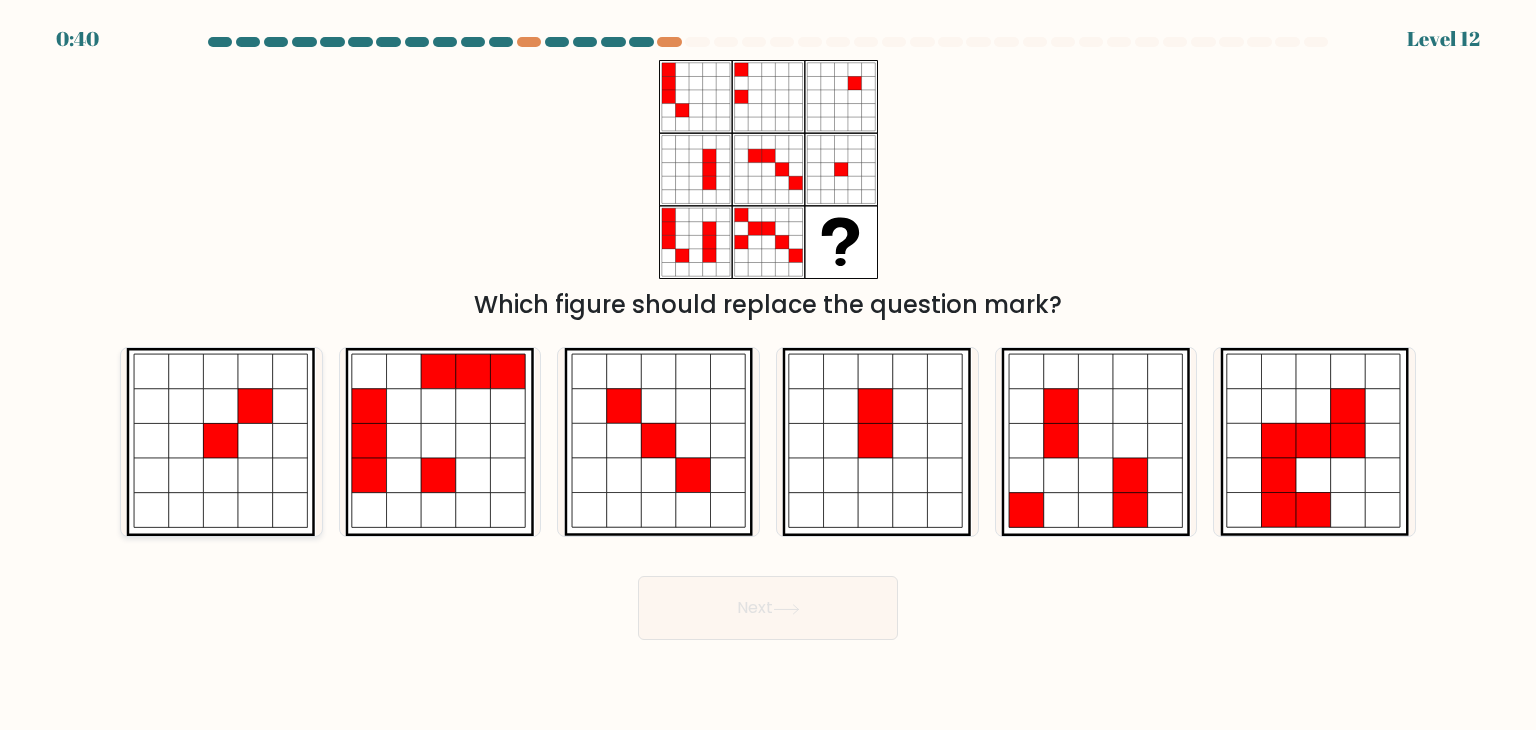 click at bounding box center [152, 475] 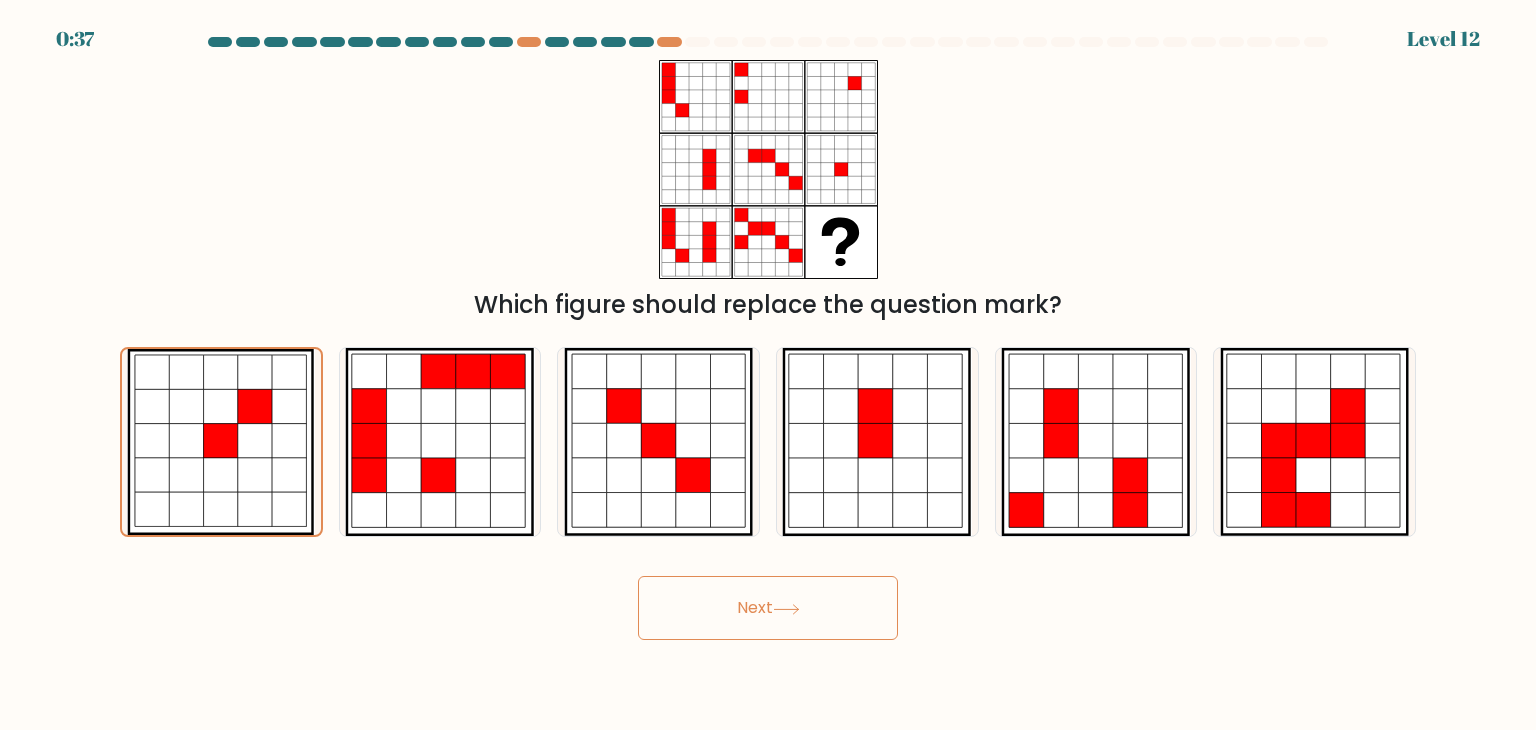 click on "Next" at bounding box center (768, 608) 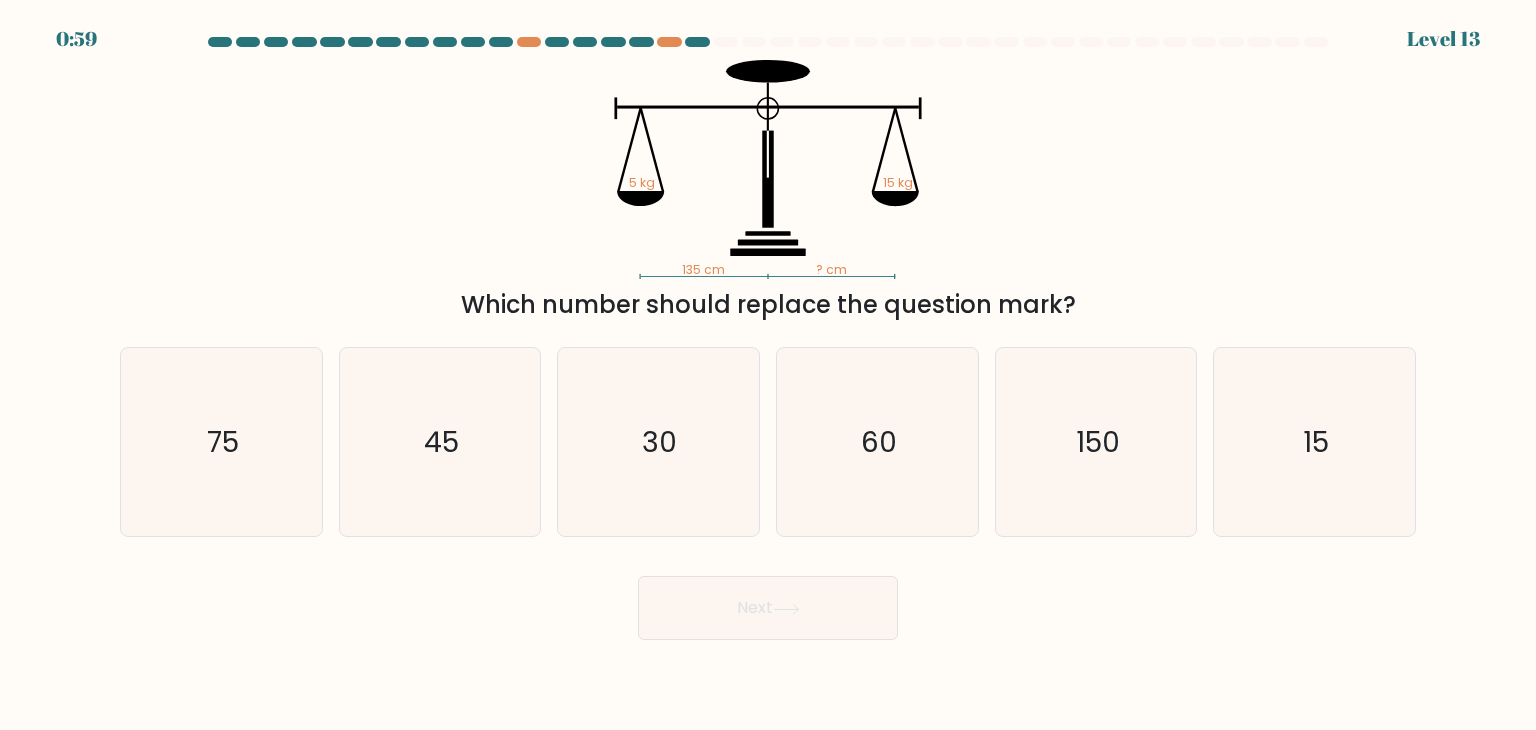 type 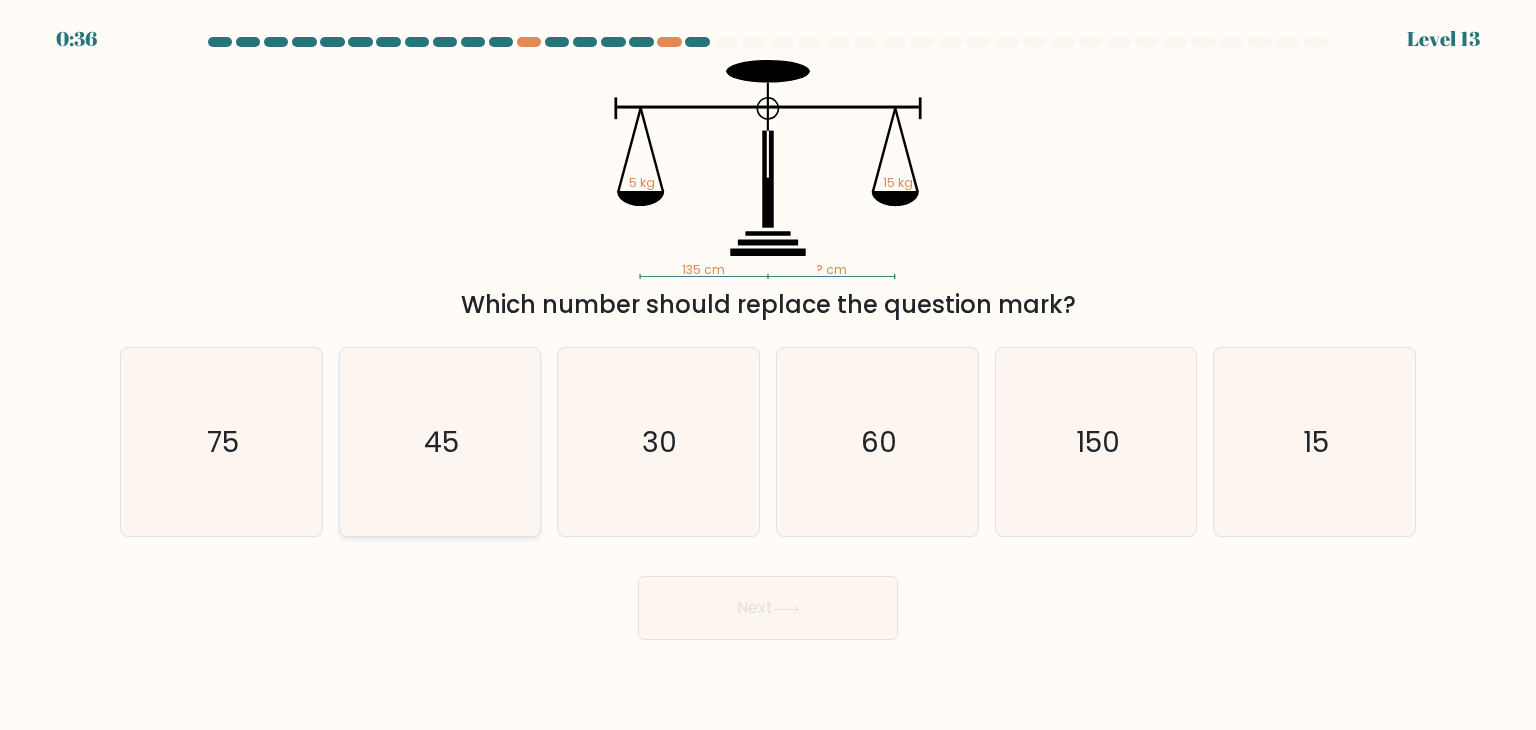 click on "45" at bounding box center [441, 442] 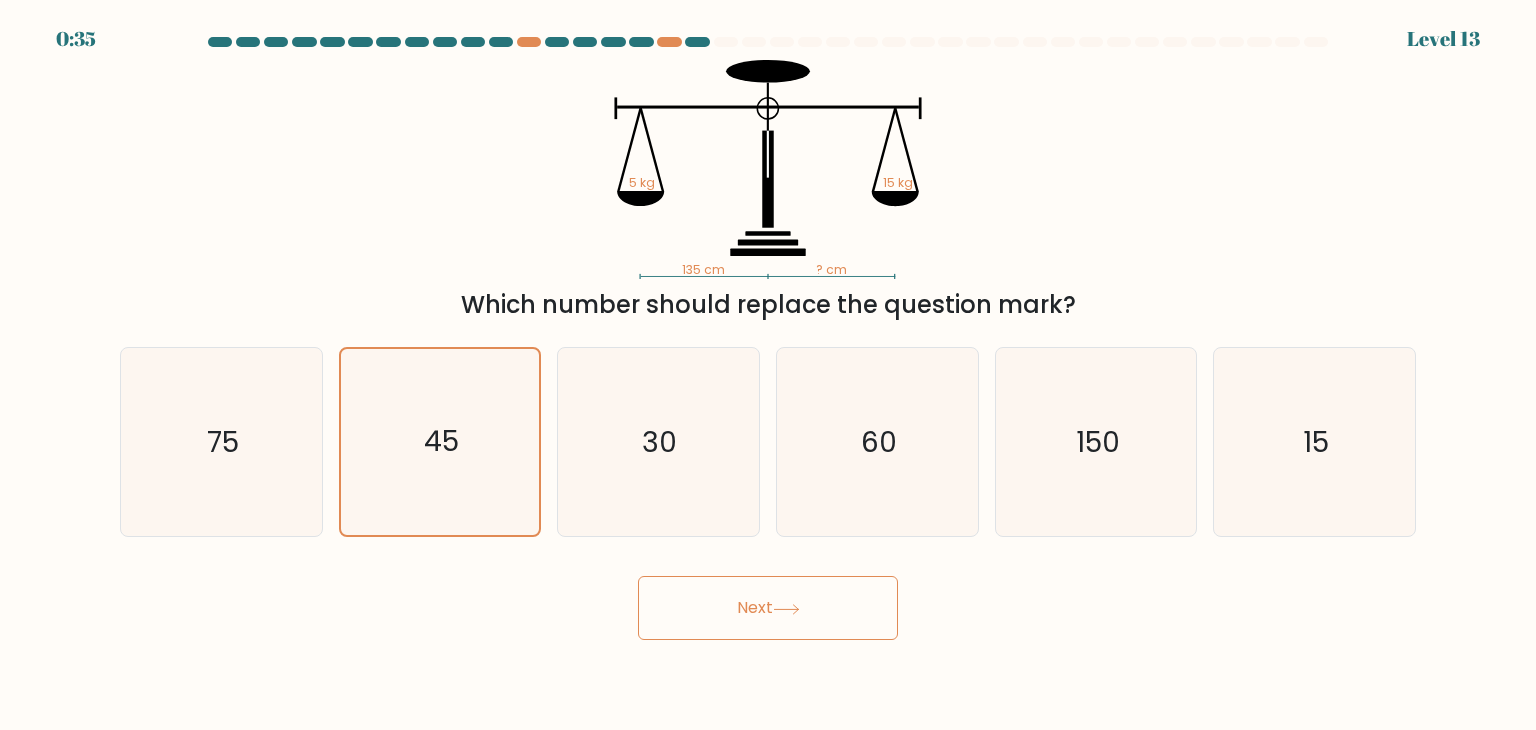 drag, startPoint x: 774, startPoint y: 611, endPoint x: 762, endPoint y: 608, distance: 12.369317 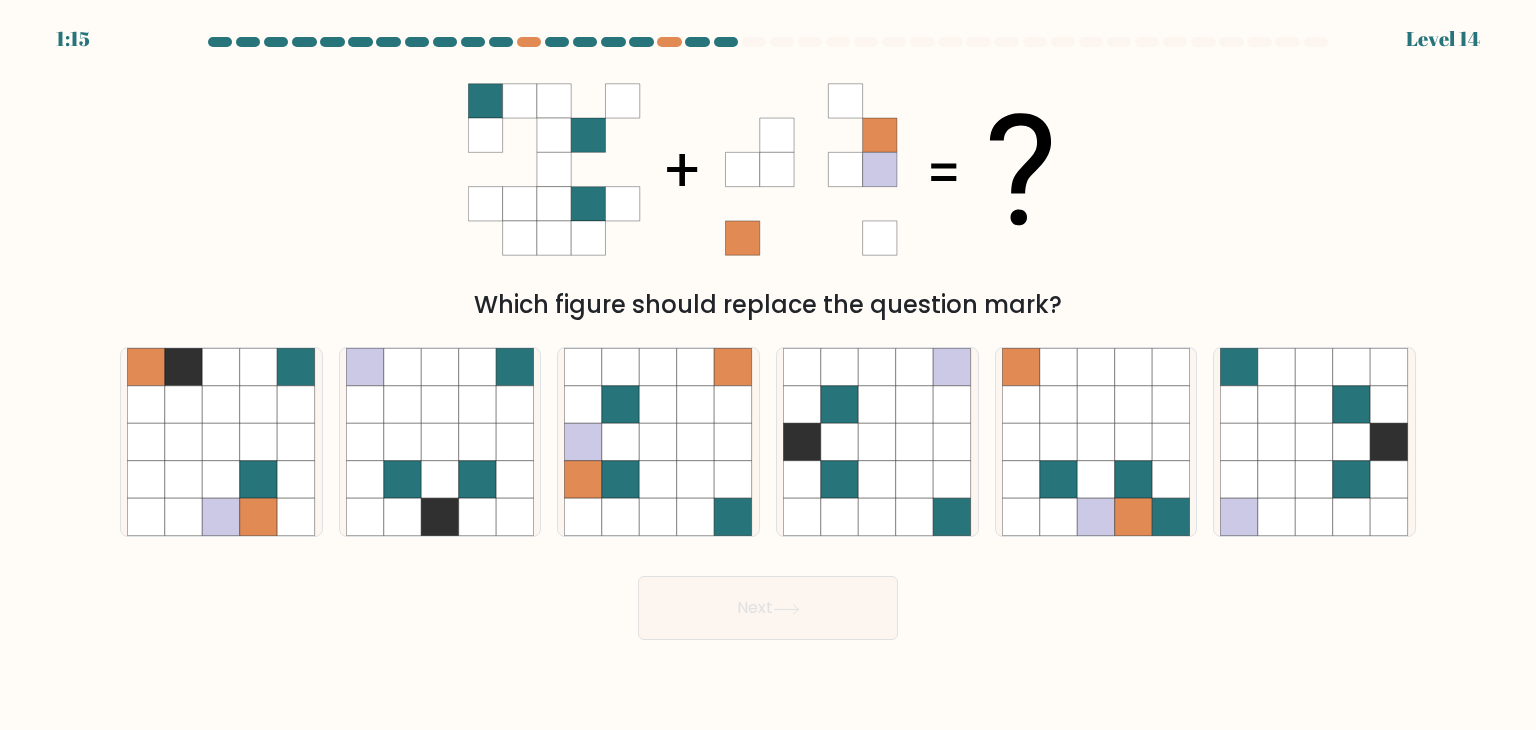 type 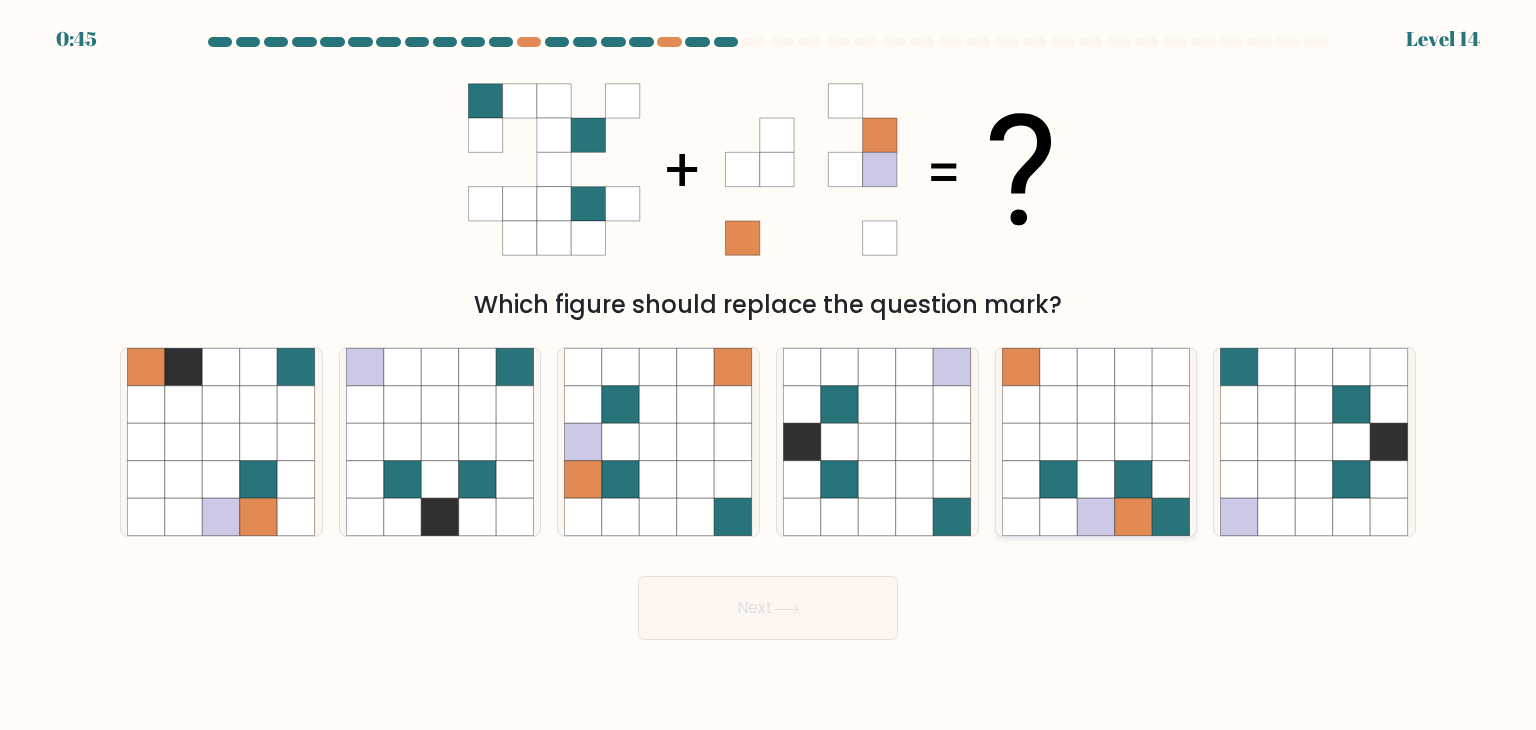 drag, startPoint x: 1036, startPoint y: 425, endPoint x: 972, endPoint y: 459, distance: 72.47068 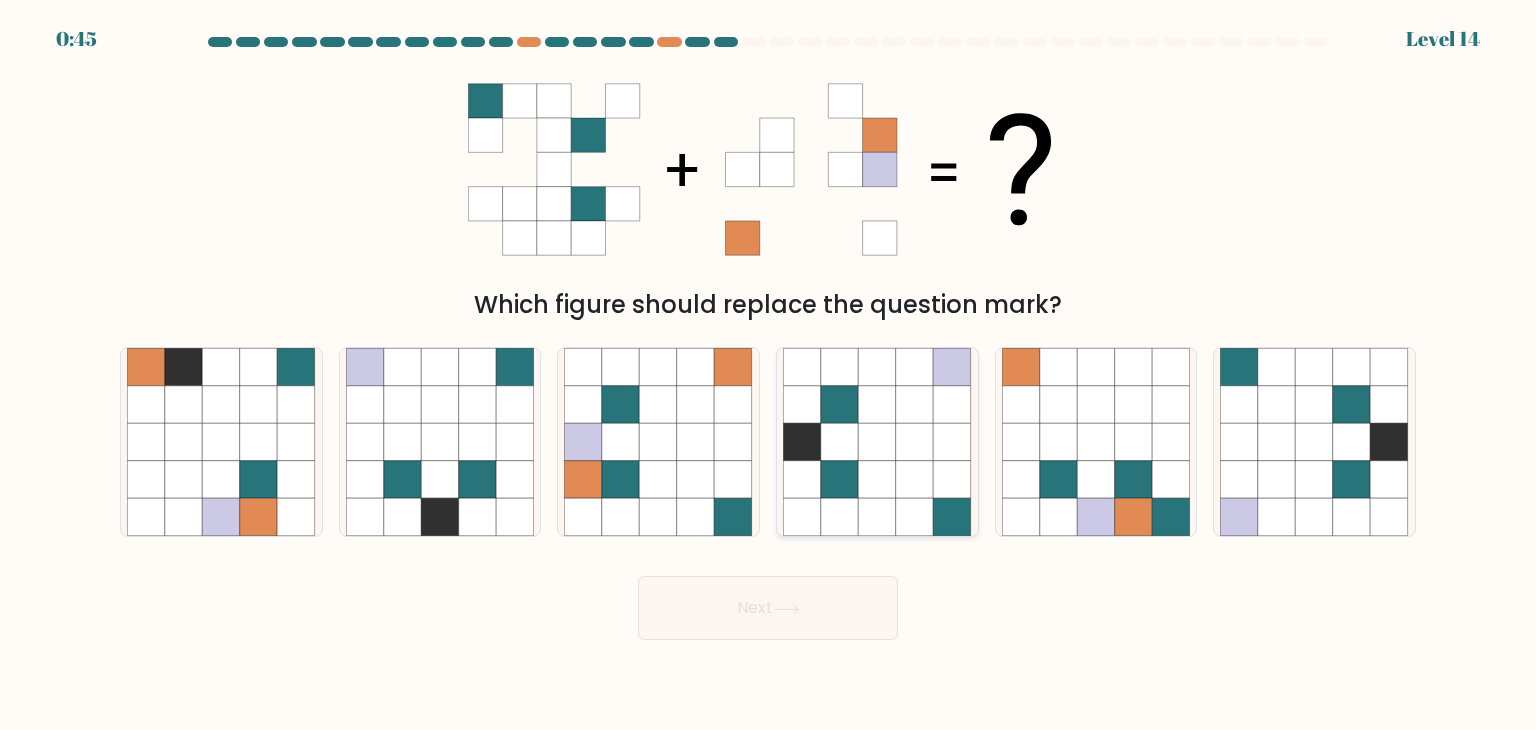 click on "e." at bounding box center [768, 370] 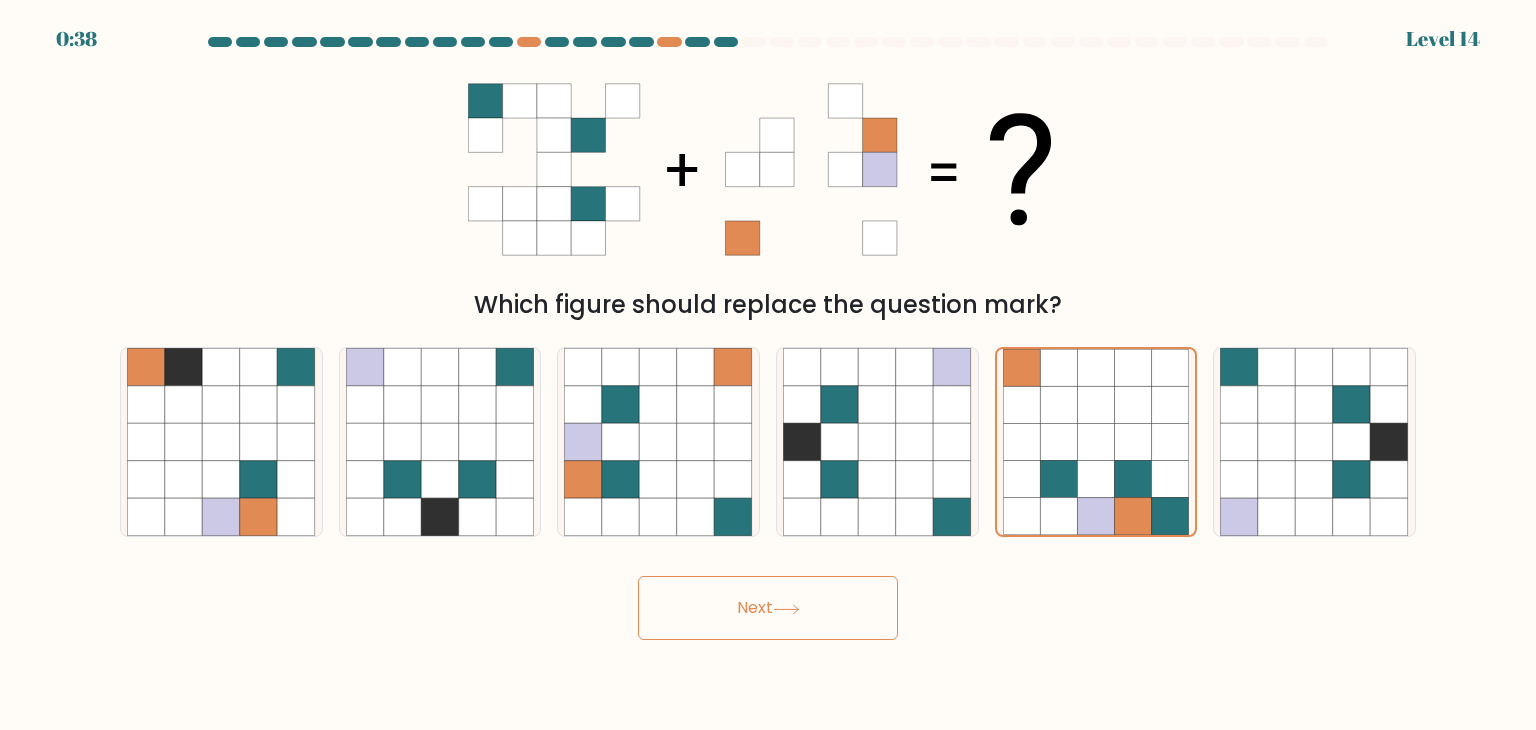 click on "Next" at bounding box center [768, 608] 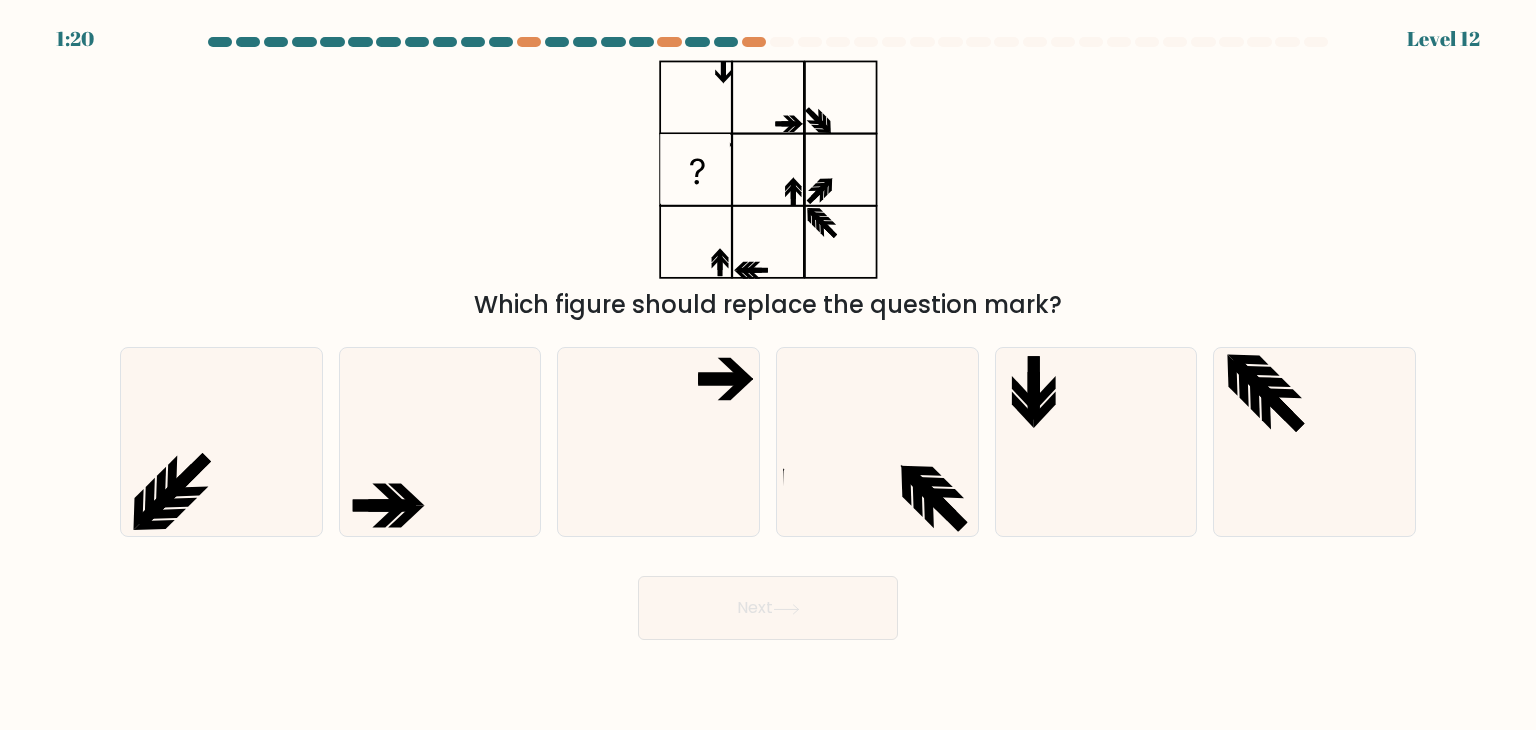 type 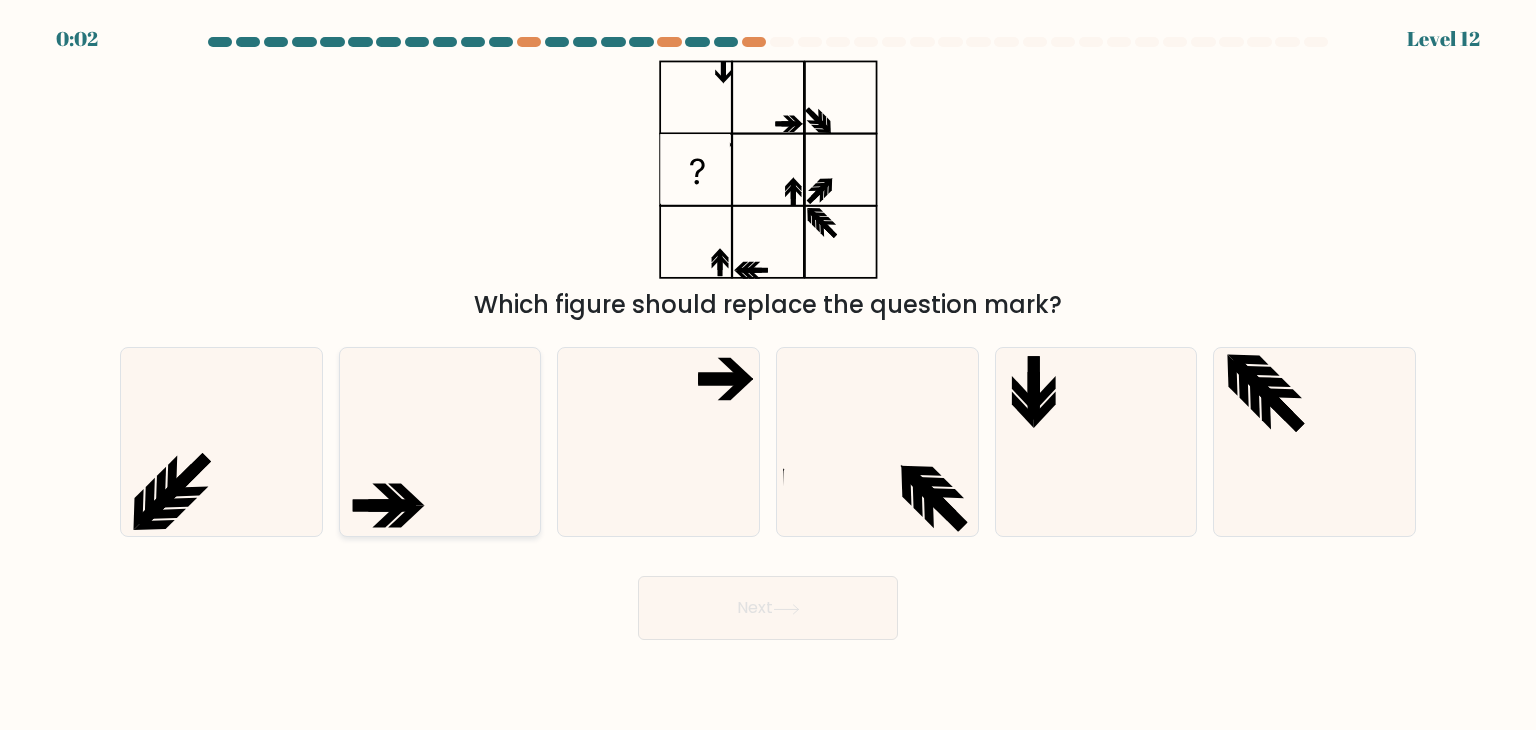 click at bounding box center (440, 442) 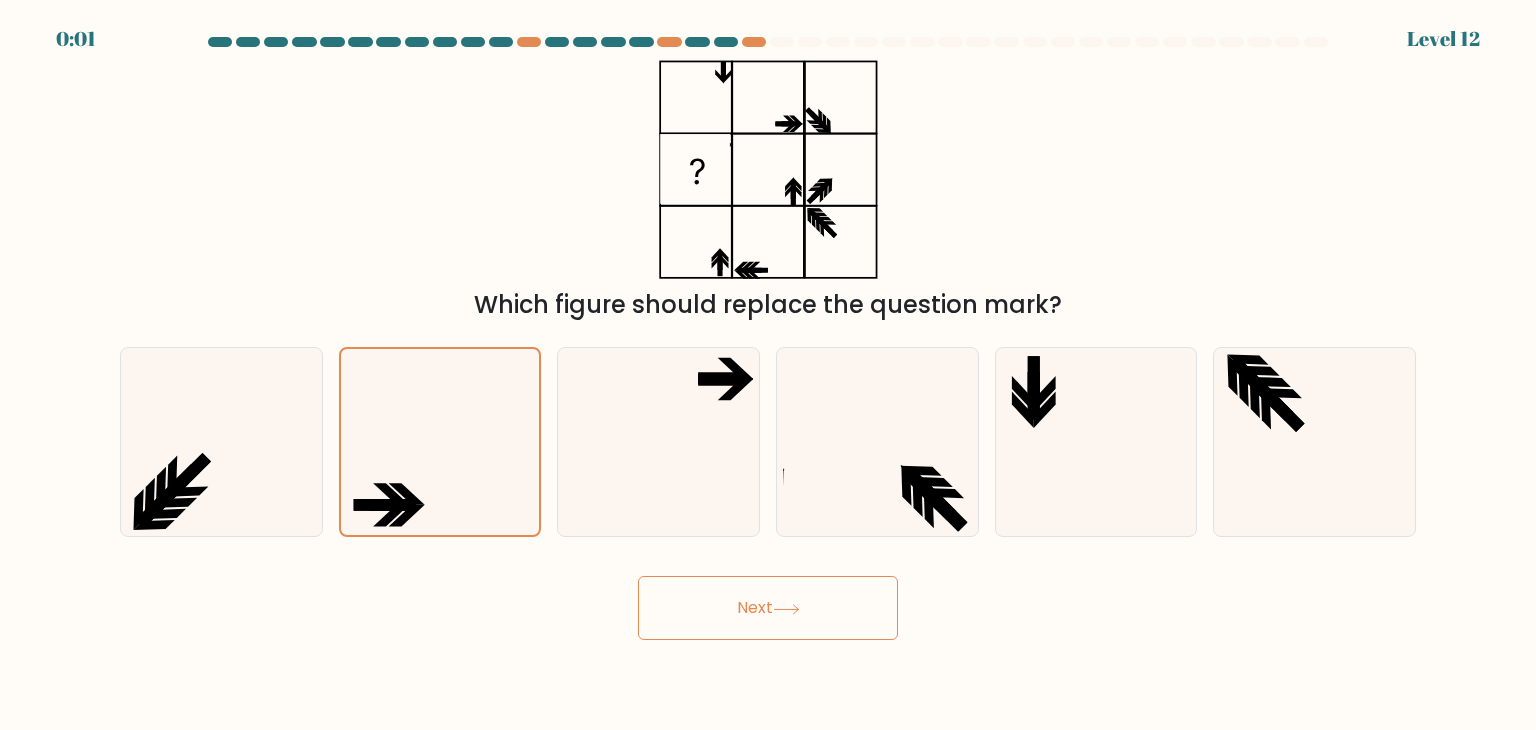 click on "Next" at bounding box center [768, 608] 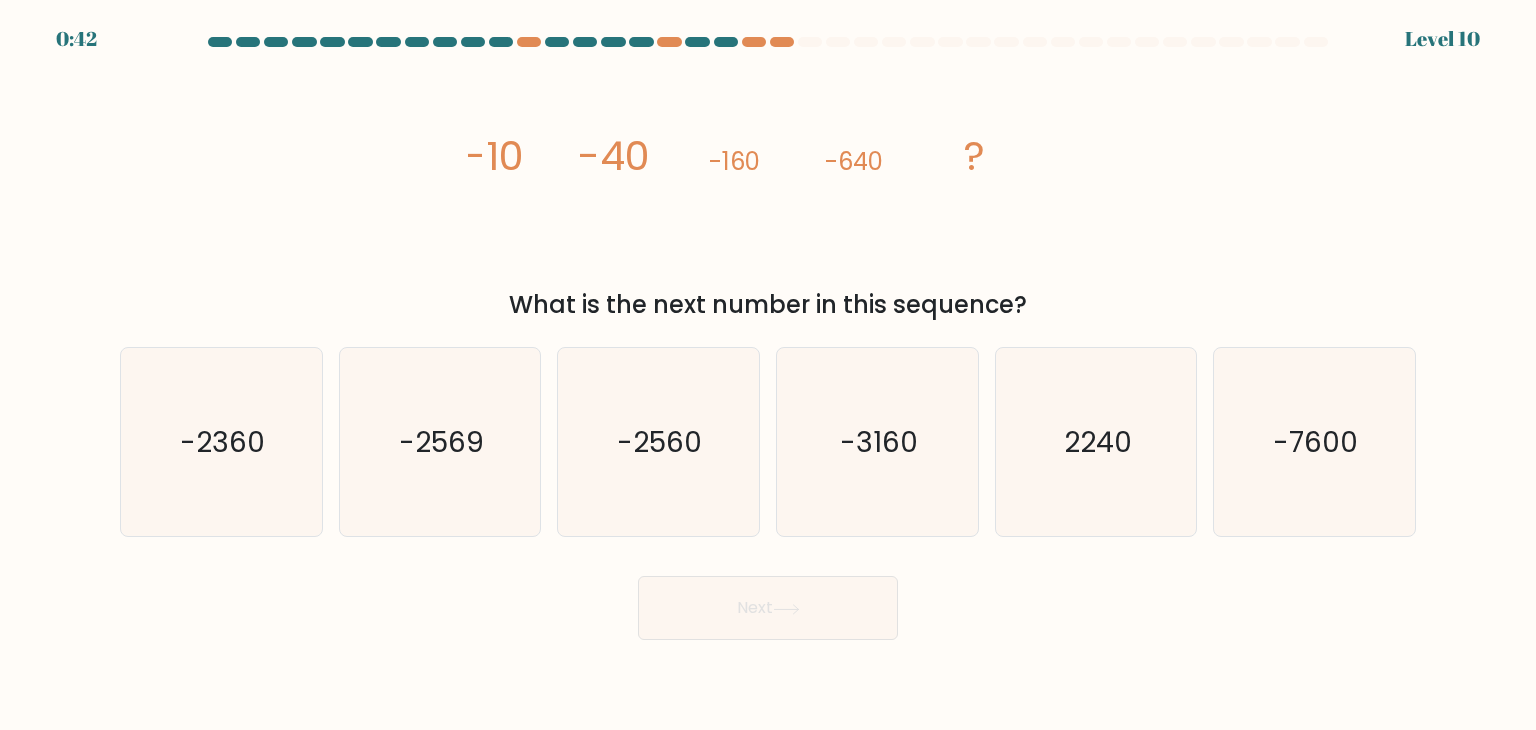 drag, startPoint x: 401, startPoint y: 118, endPoint x: 1079, endPoint y: 303, distance: 702.7866 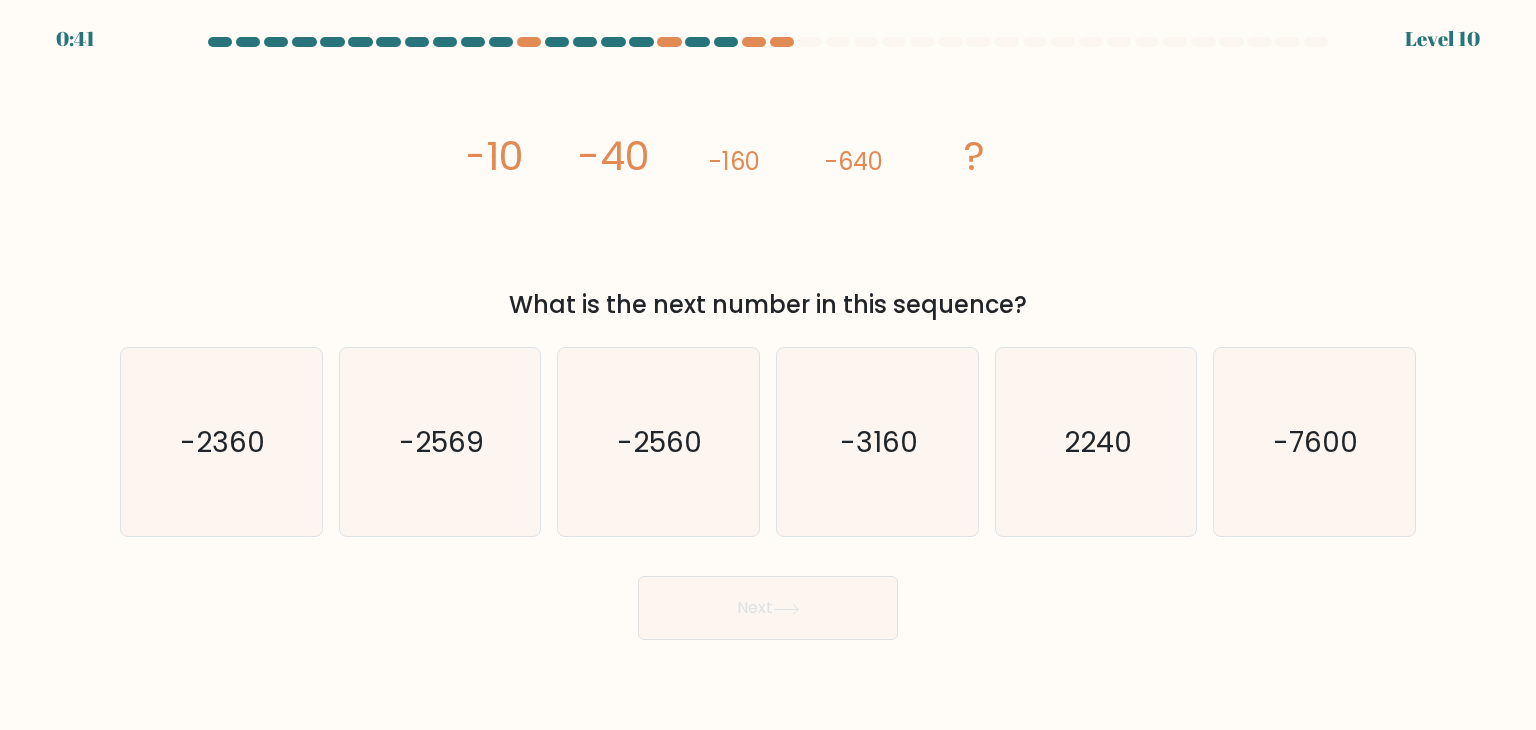 copy on "-10
-40
-160
-640
?
What is the next number in this sequence?" 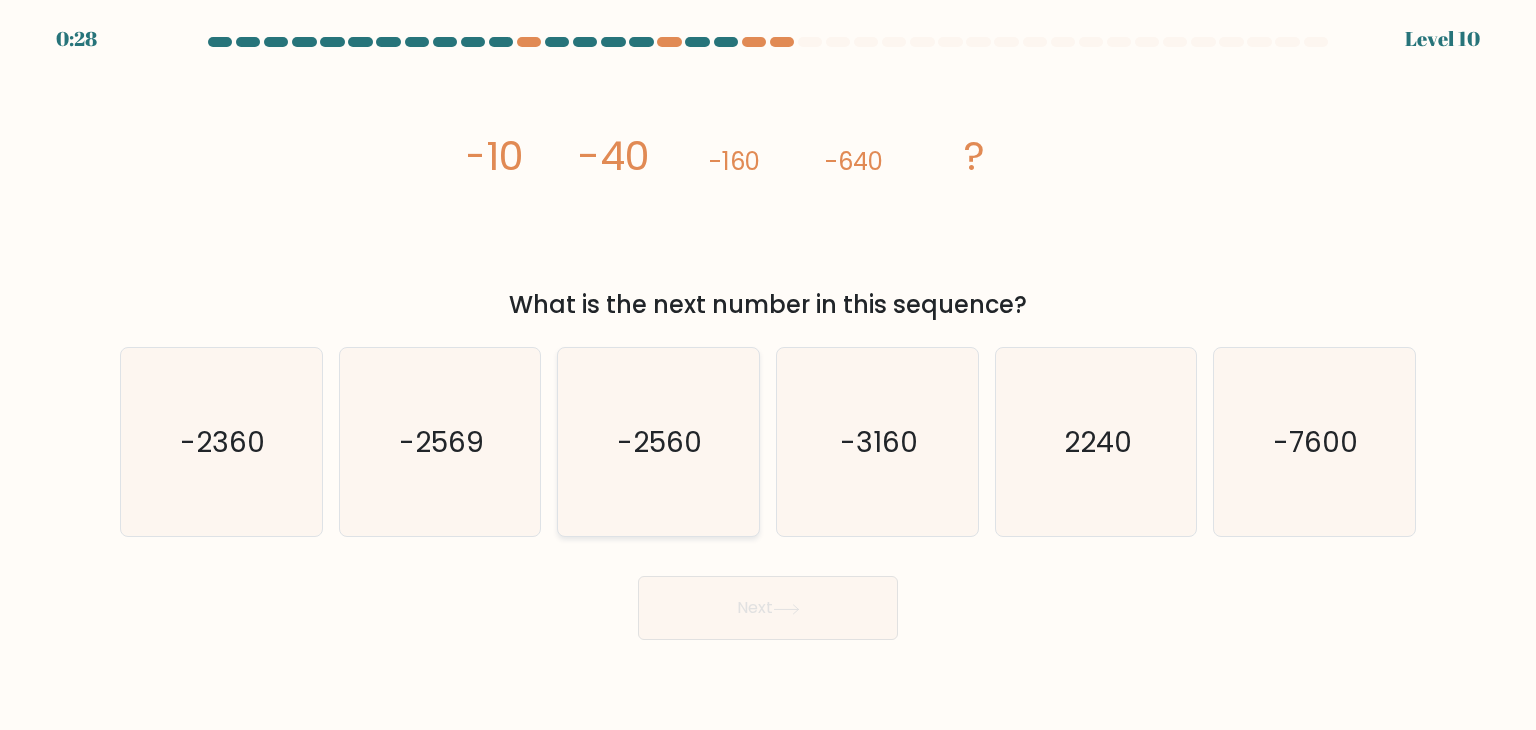 click on "-2560" at bounding box center [658, 442] 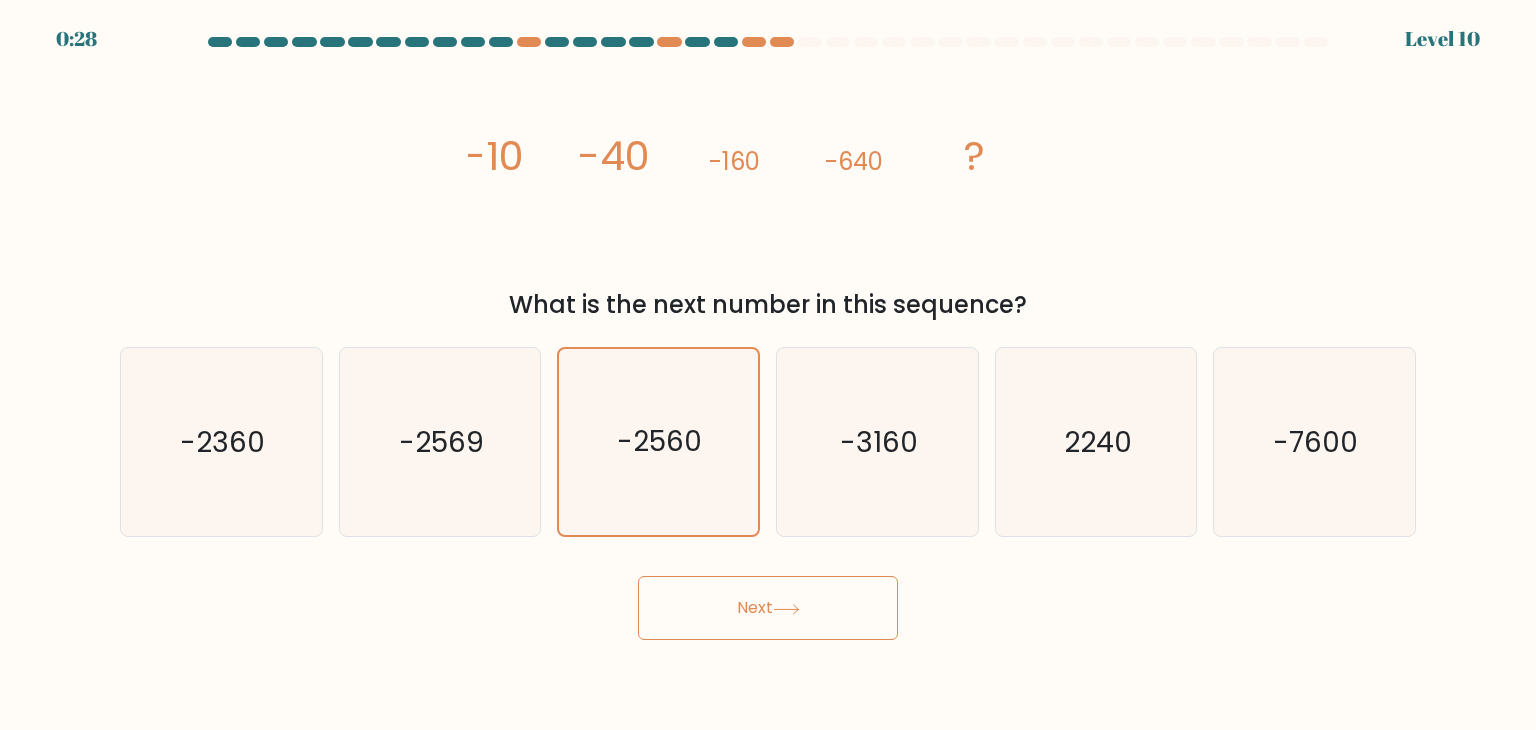 click on "0:28
Level 10" at bounding box center (768, 365) 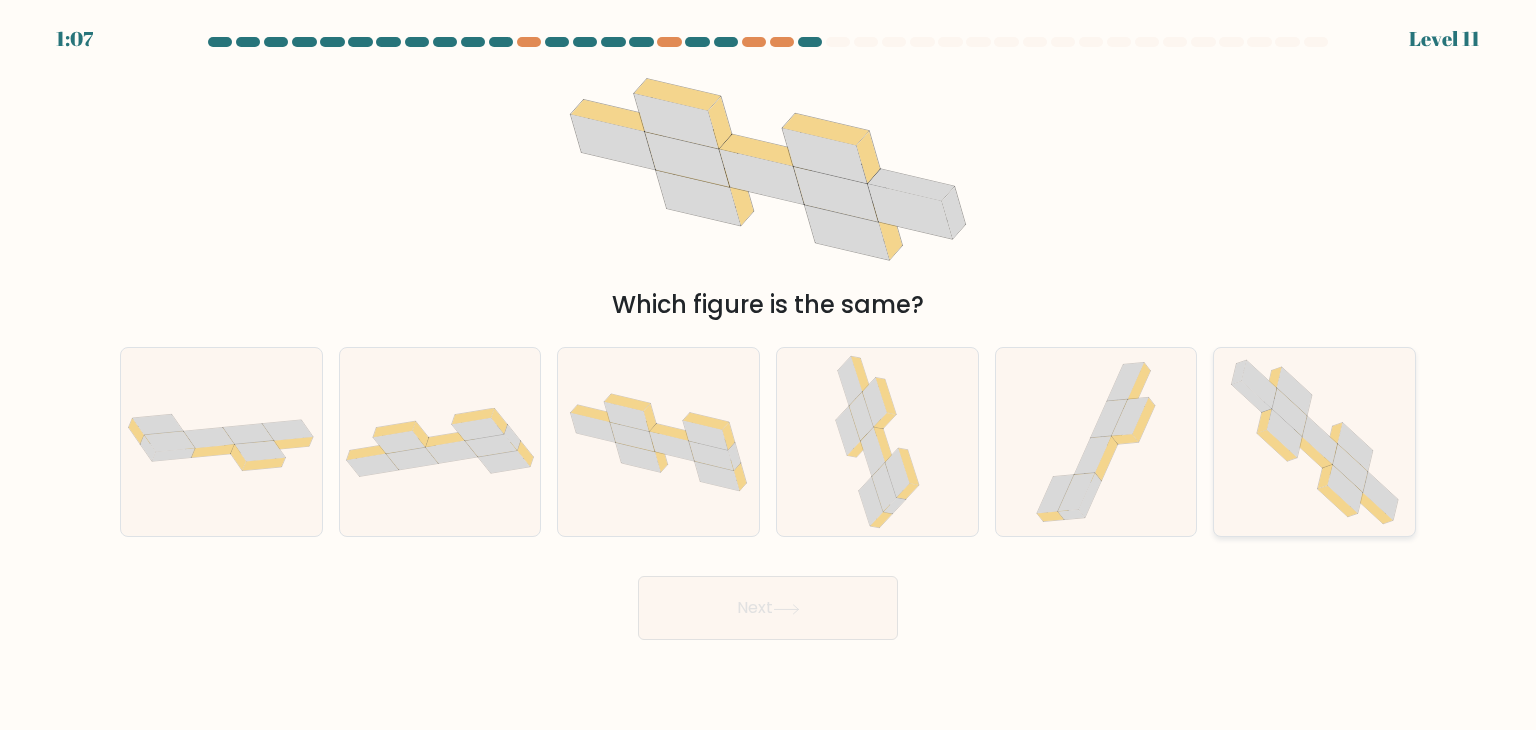 click at bounding box center (1315, 442) 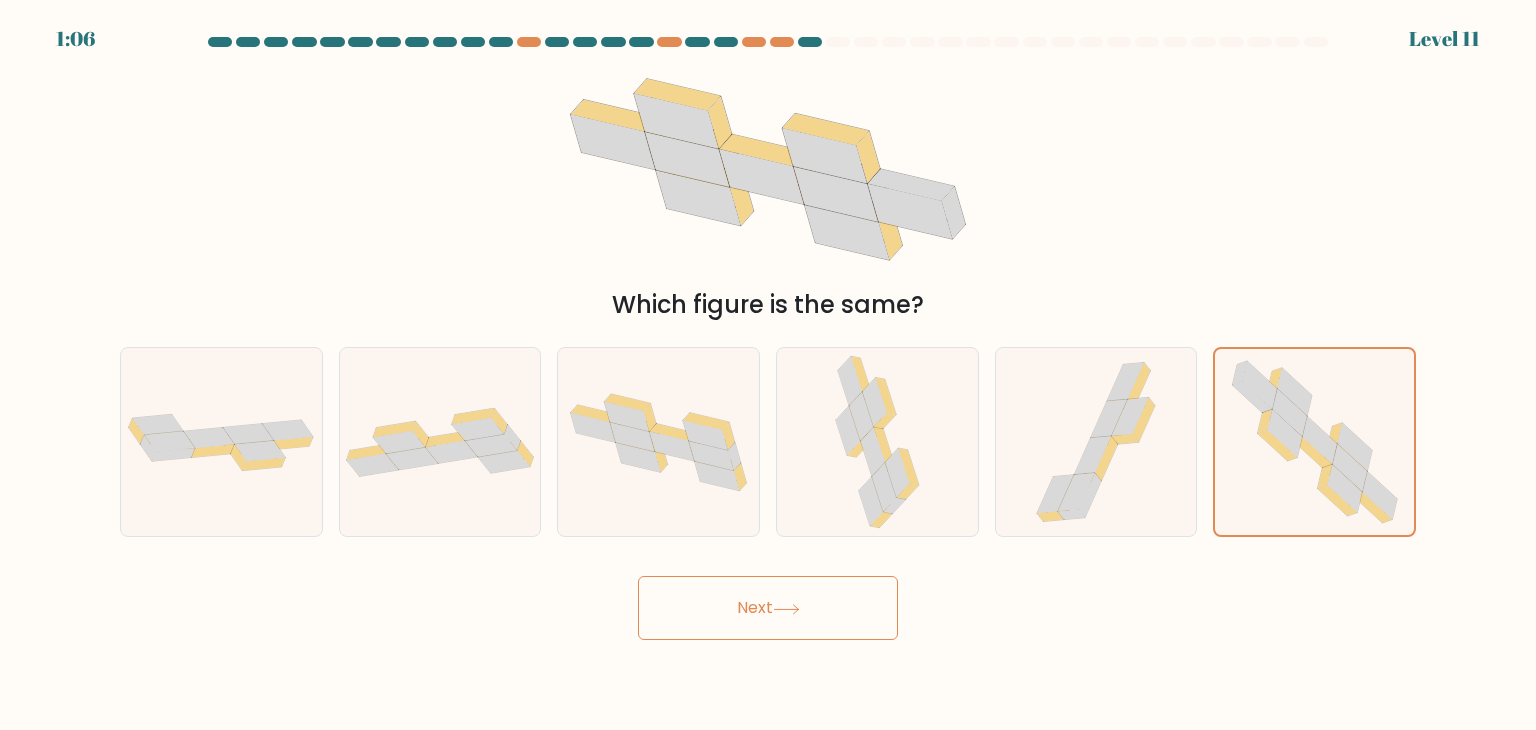 click on "Next" at bounding box center [768, 608] 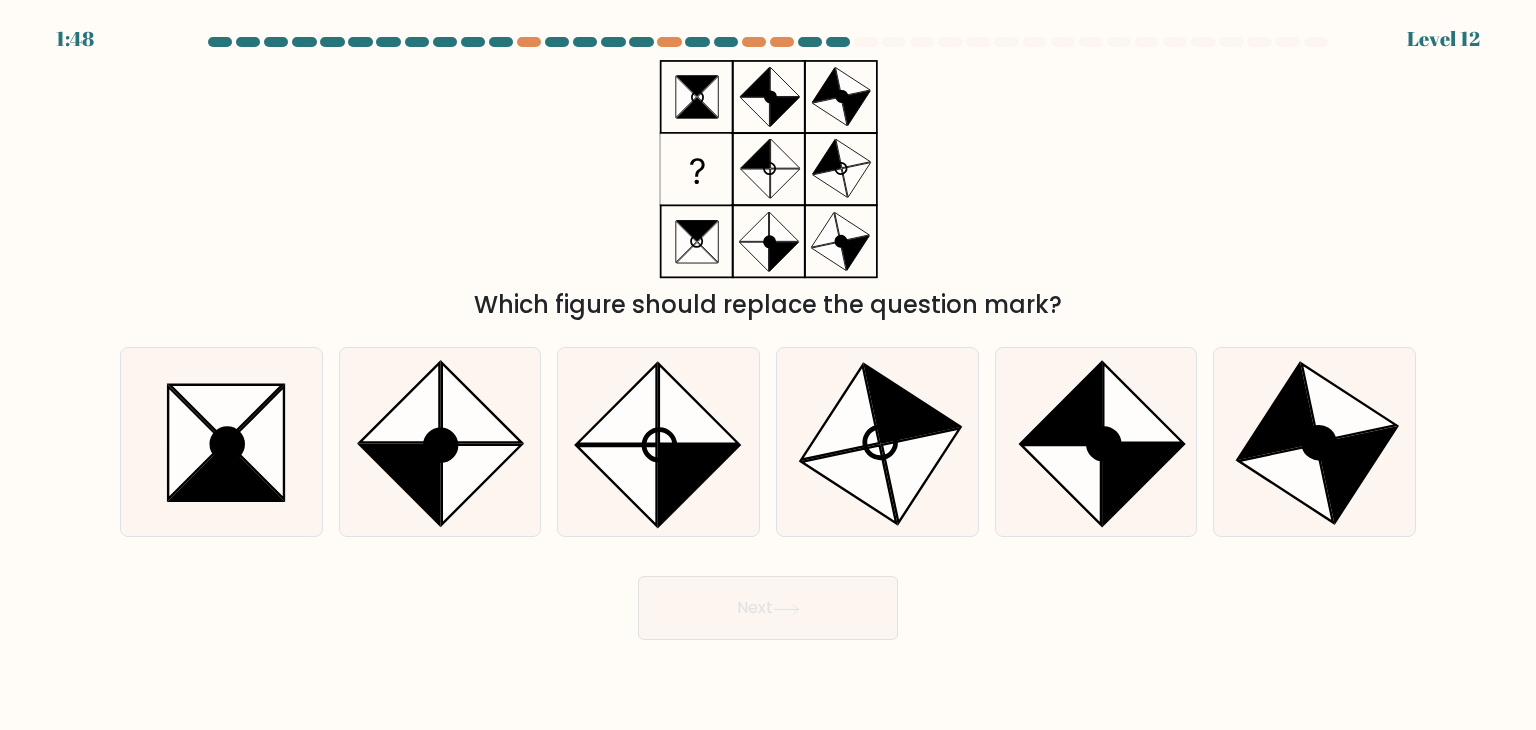 type 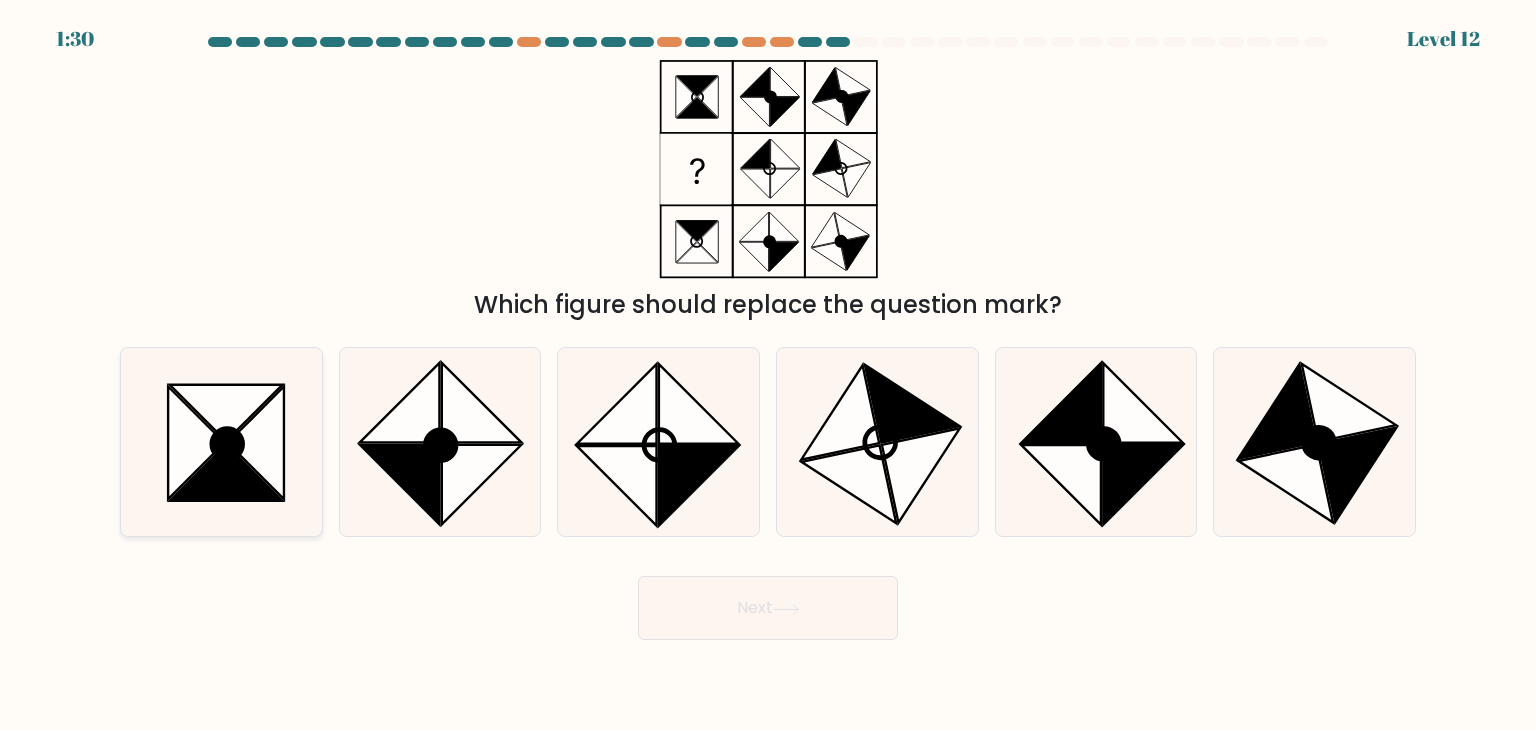 click at bounding box center [226, 413] 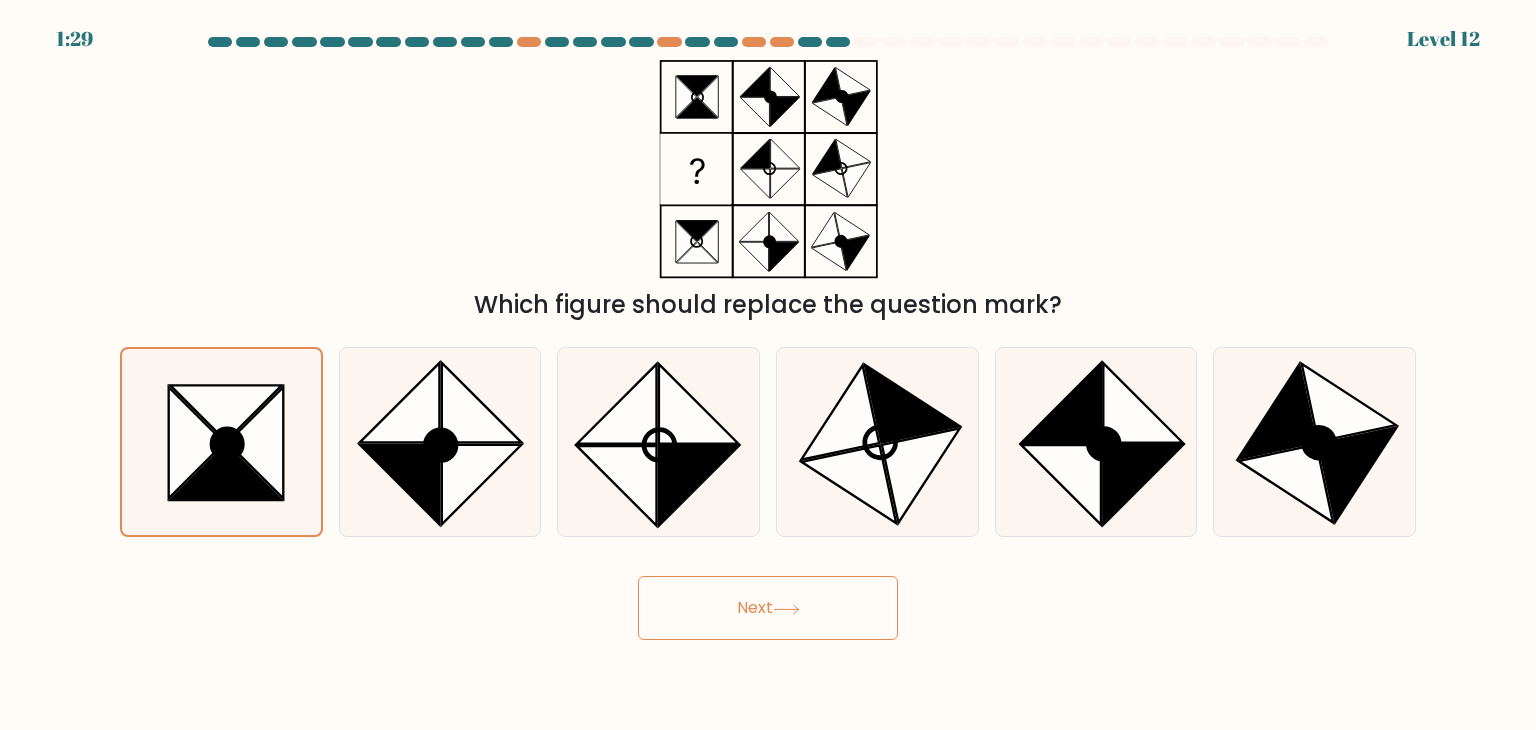 click on "Next" at bounding box center [768, 608] 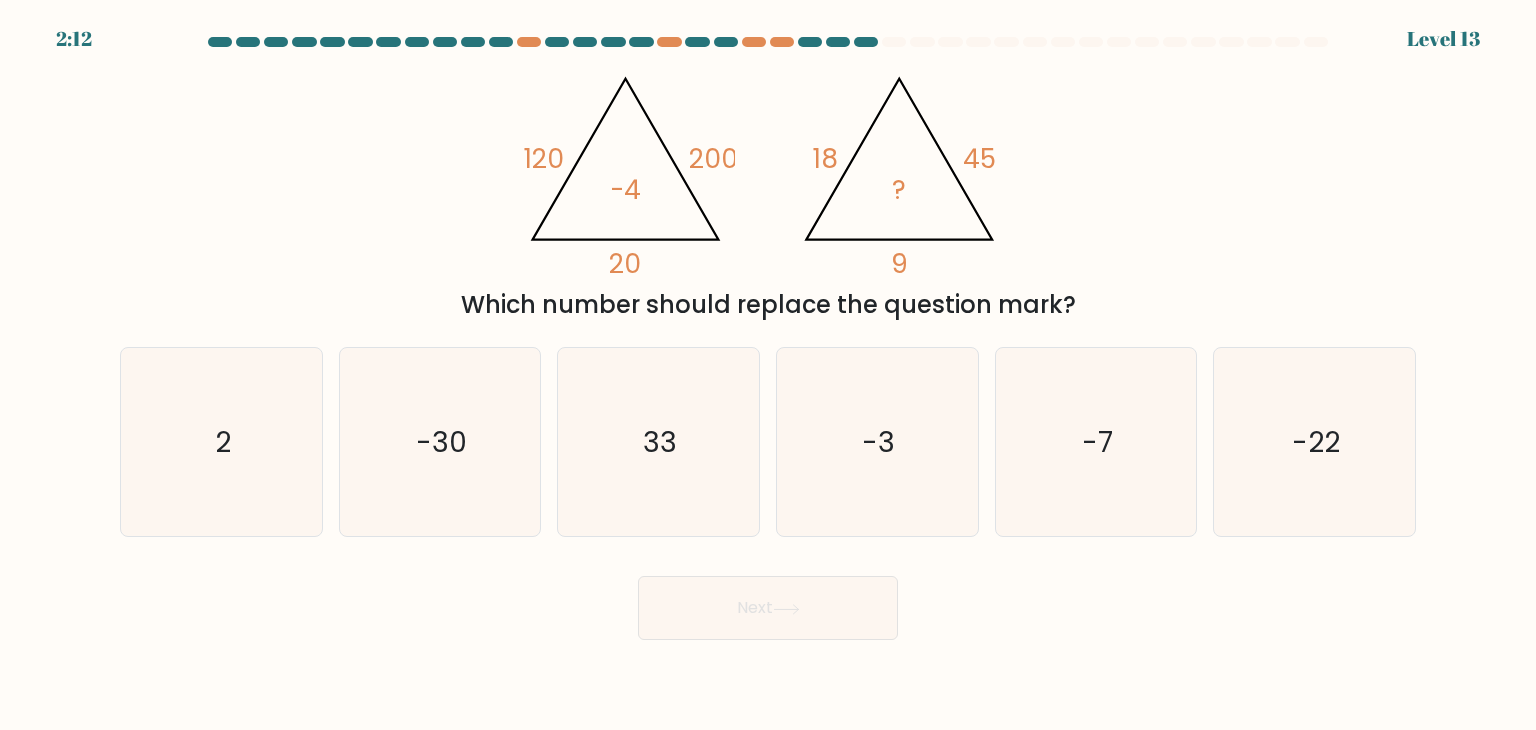 type 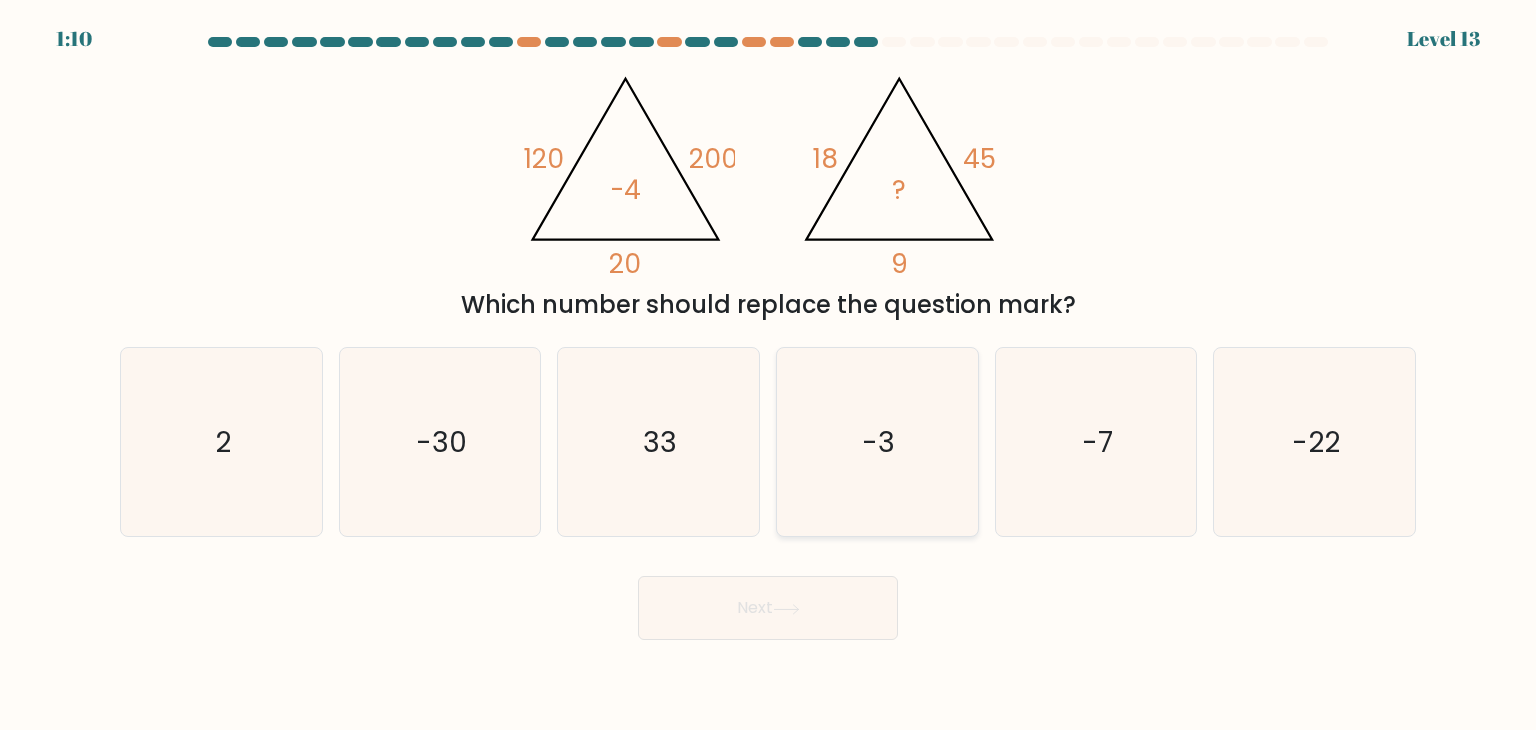 click on "-3" at bounding box center (877, 442) 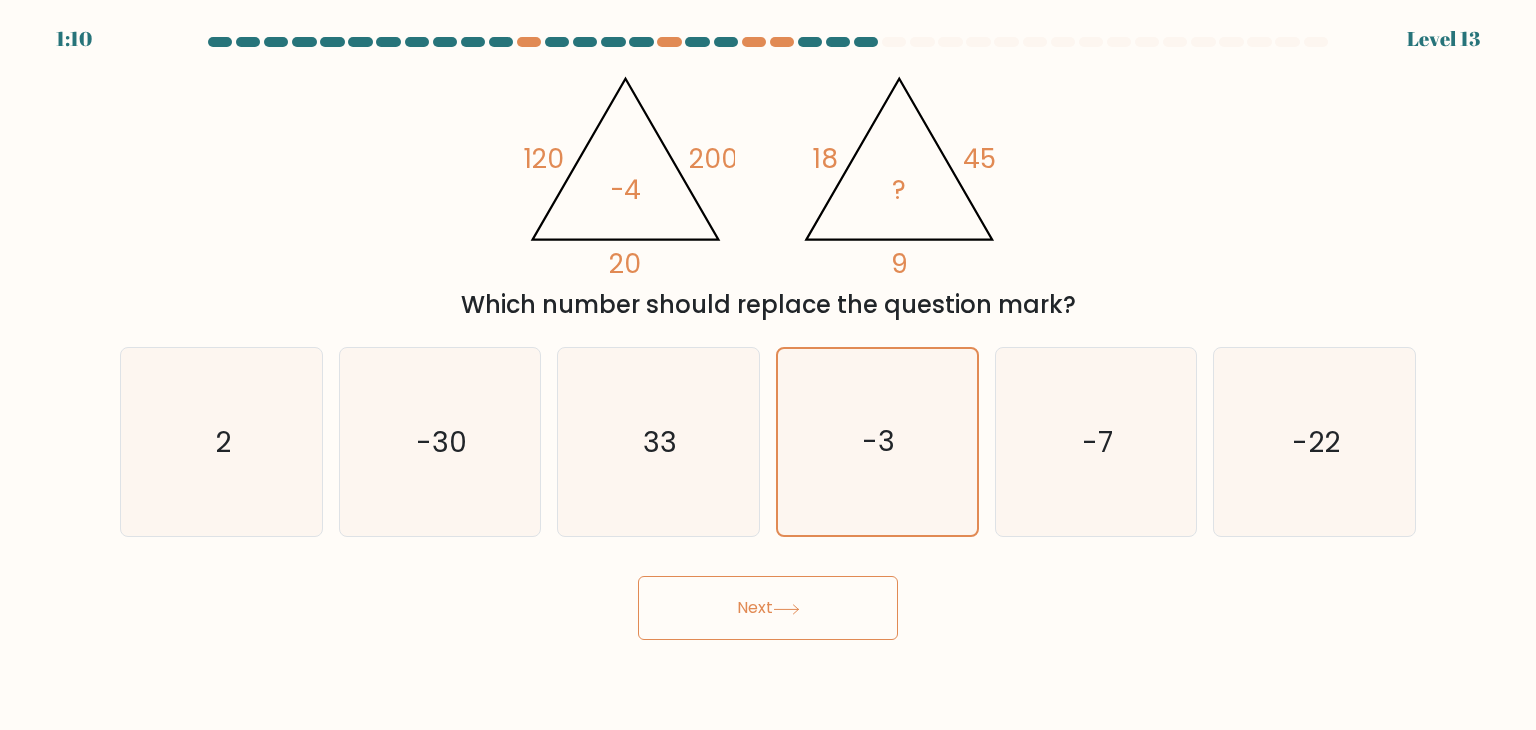 click on "Next" at bounding box center [768, 608] 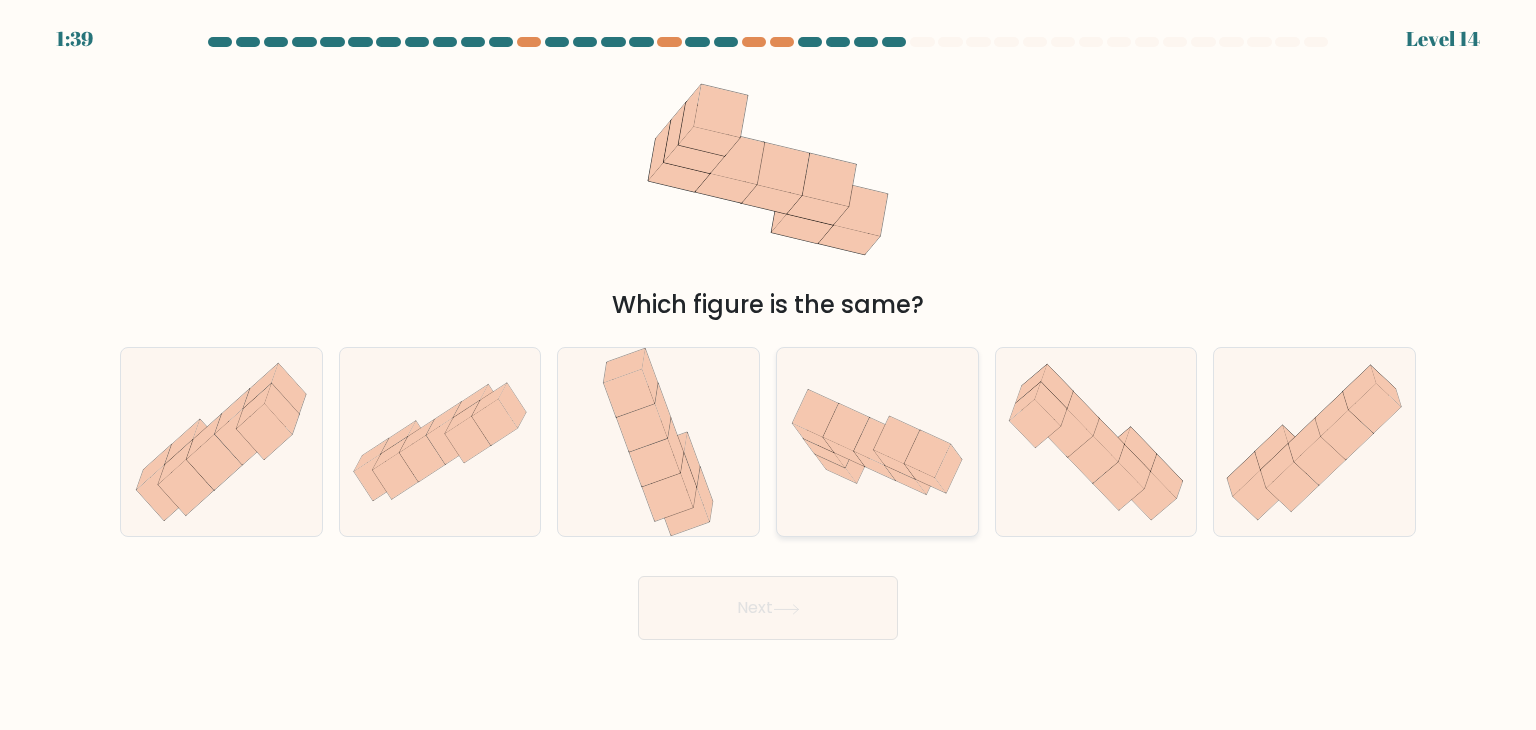 click at bounding box center (877, 442) 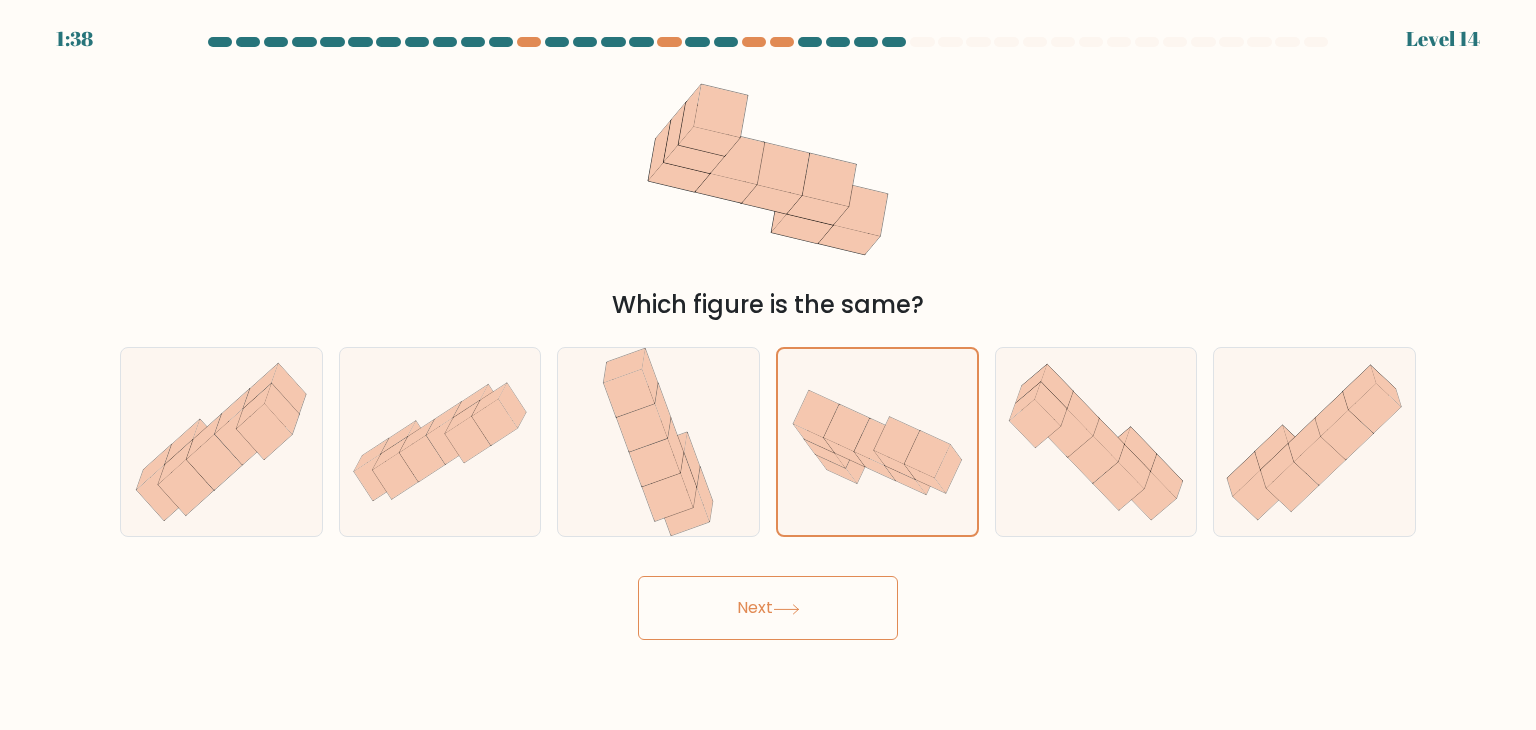 click on "Next" at bounding box center [768, 608] 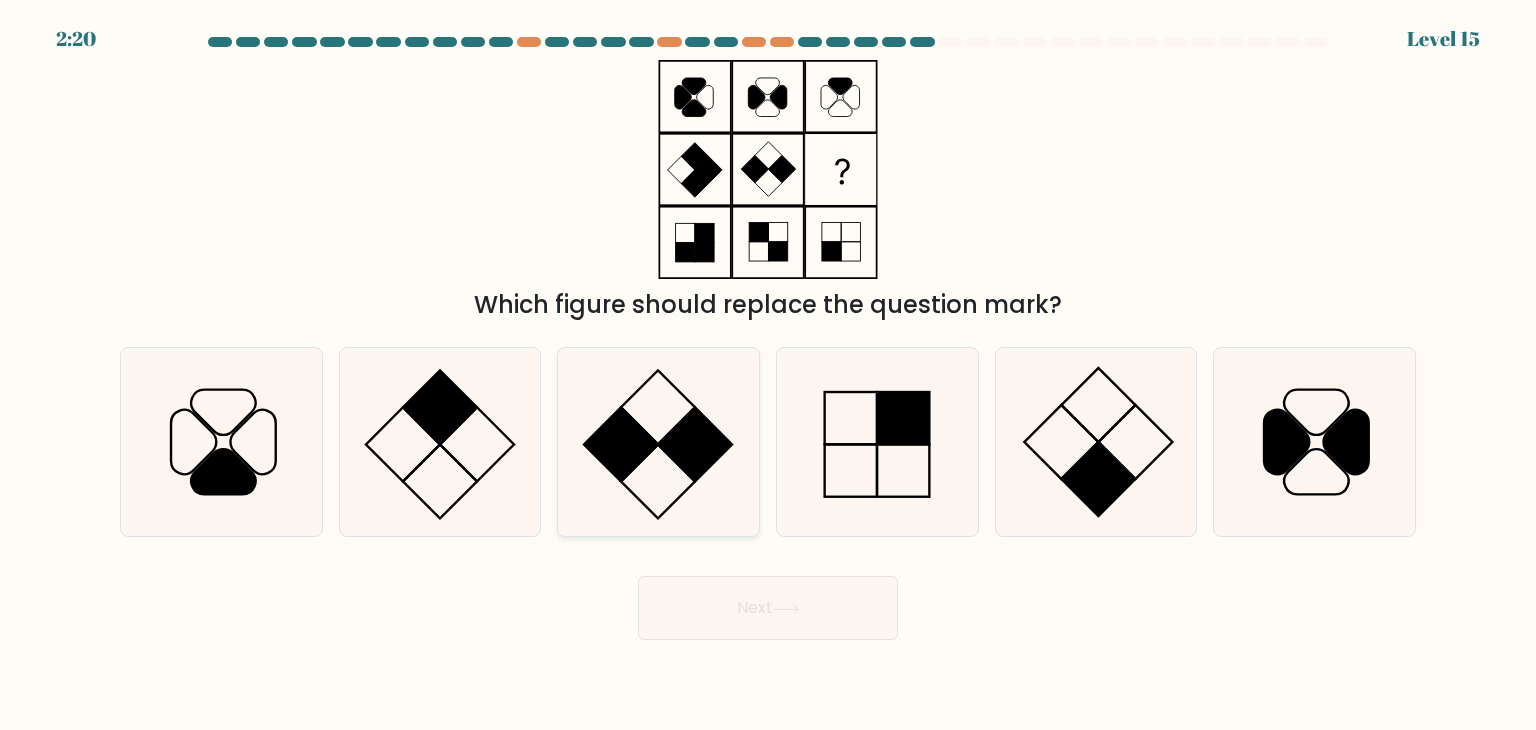 type 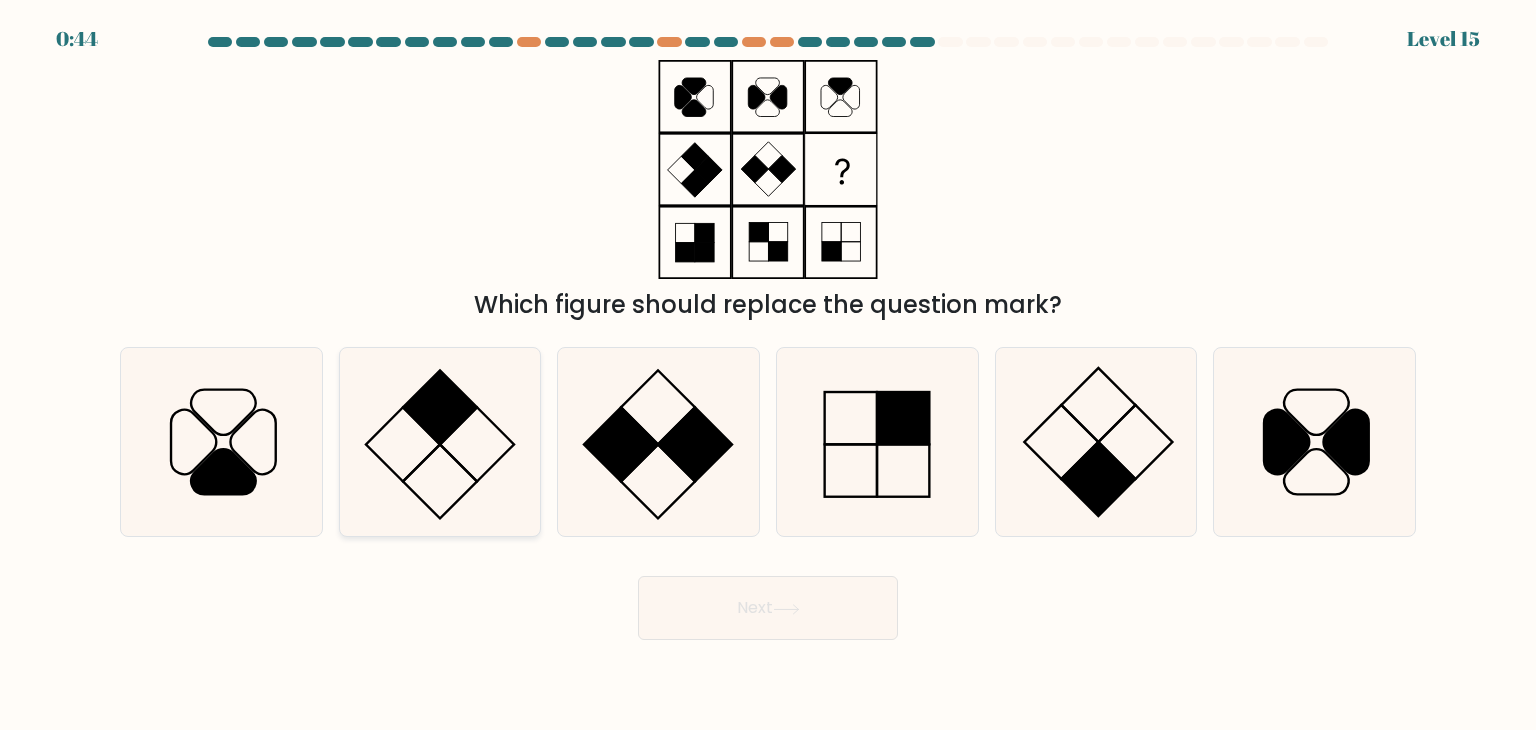 click at bounding box center [440, 442] 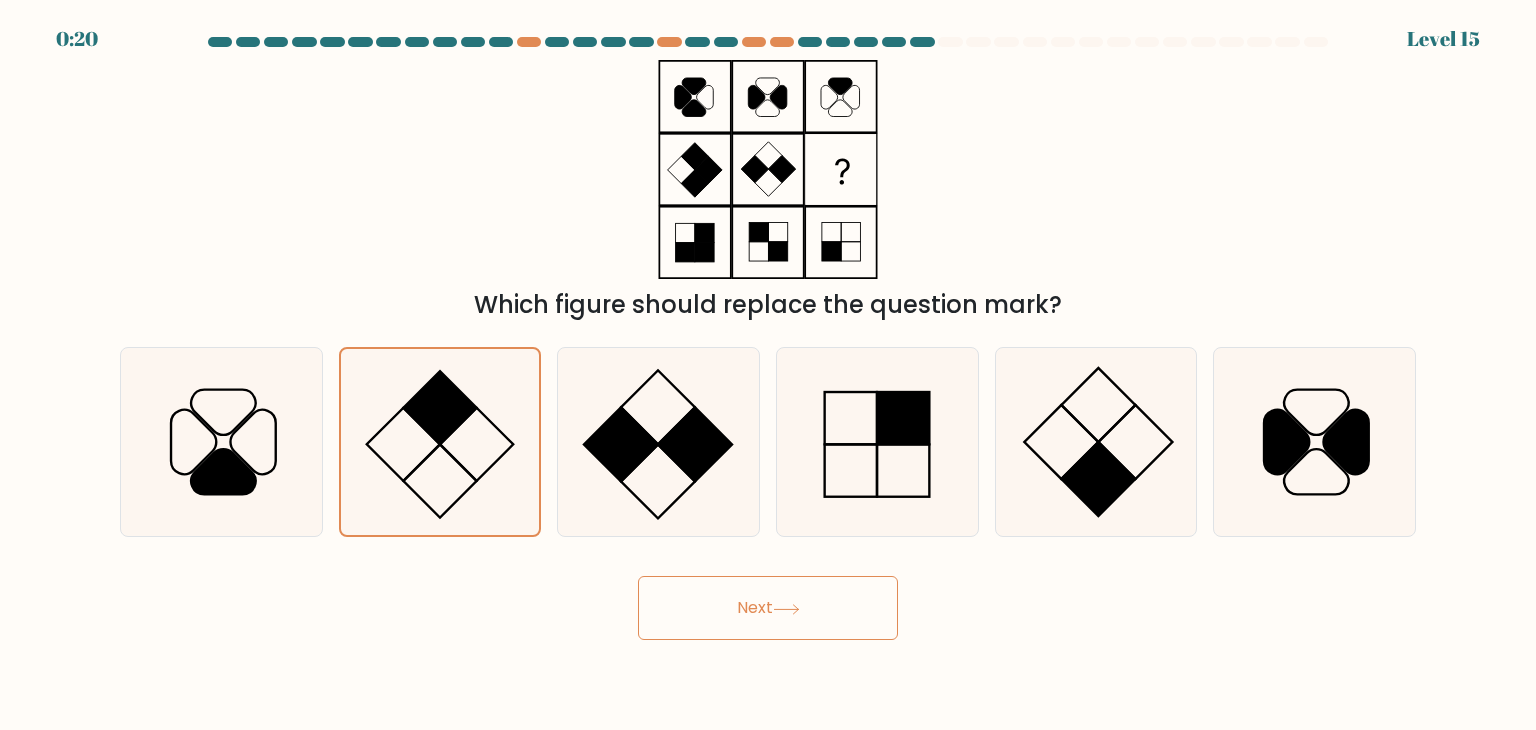 drag, startPoint x: 560, startPoint y: 434, endPoint x: 543, endPoint y: 449, distance: 22.671568 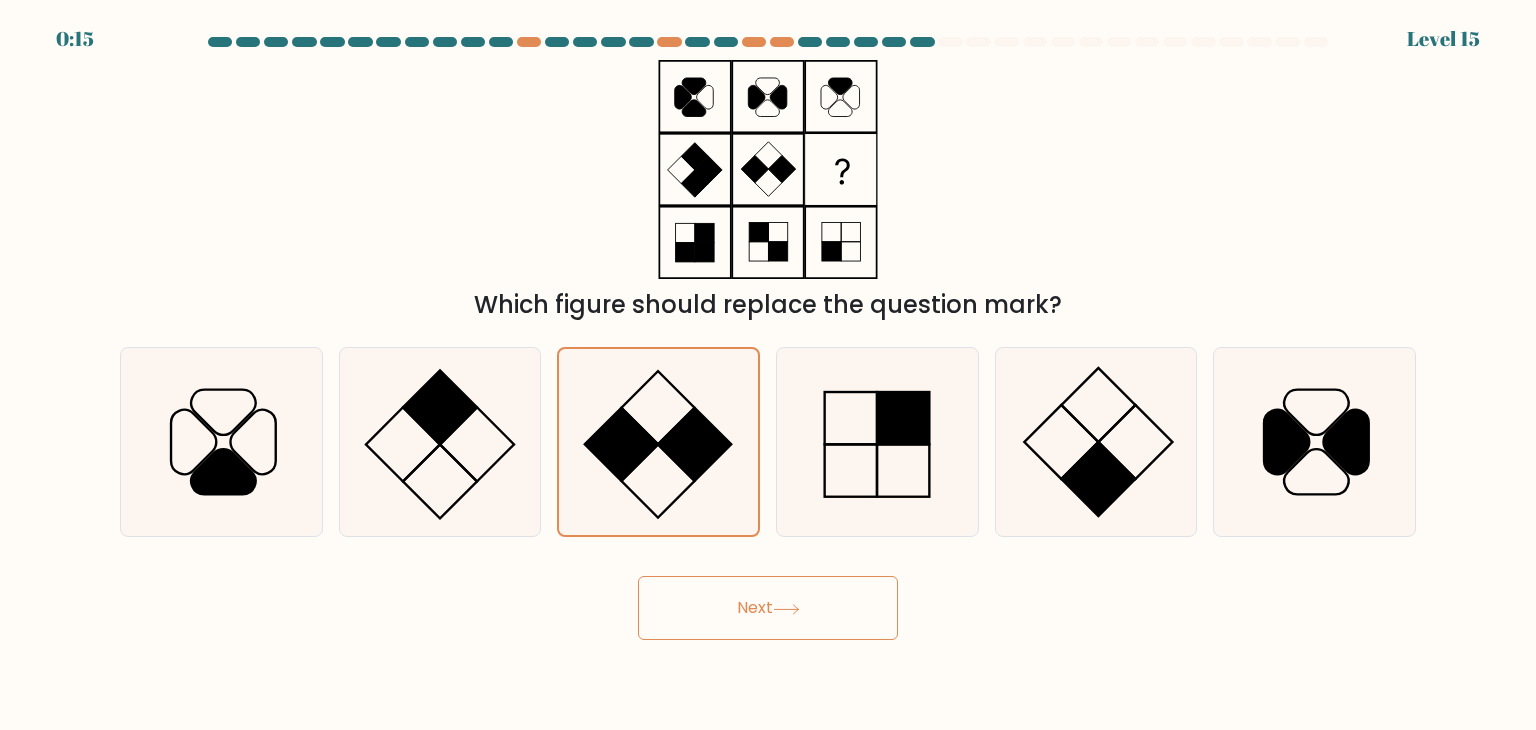 click on "Next" at bounding box center [768, 608] 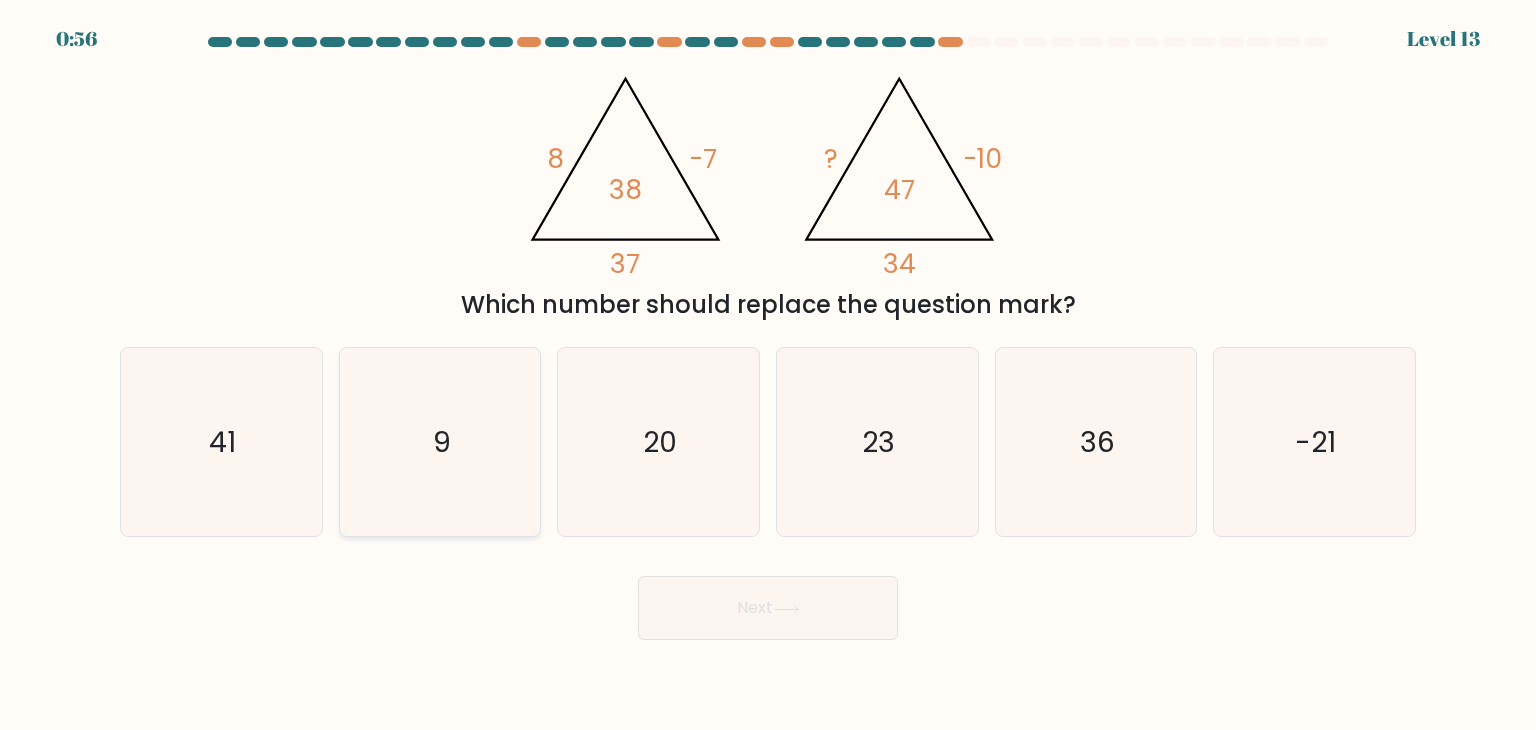 type 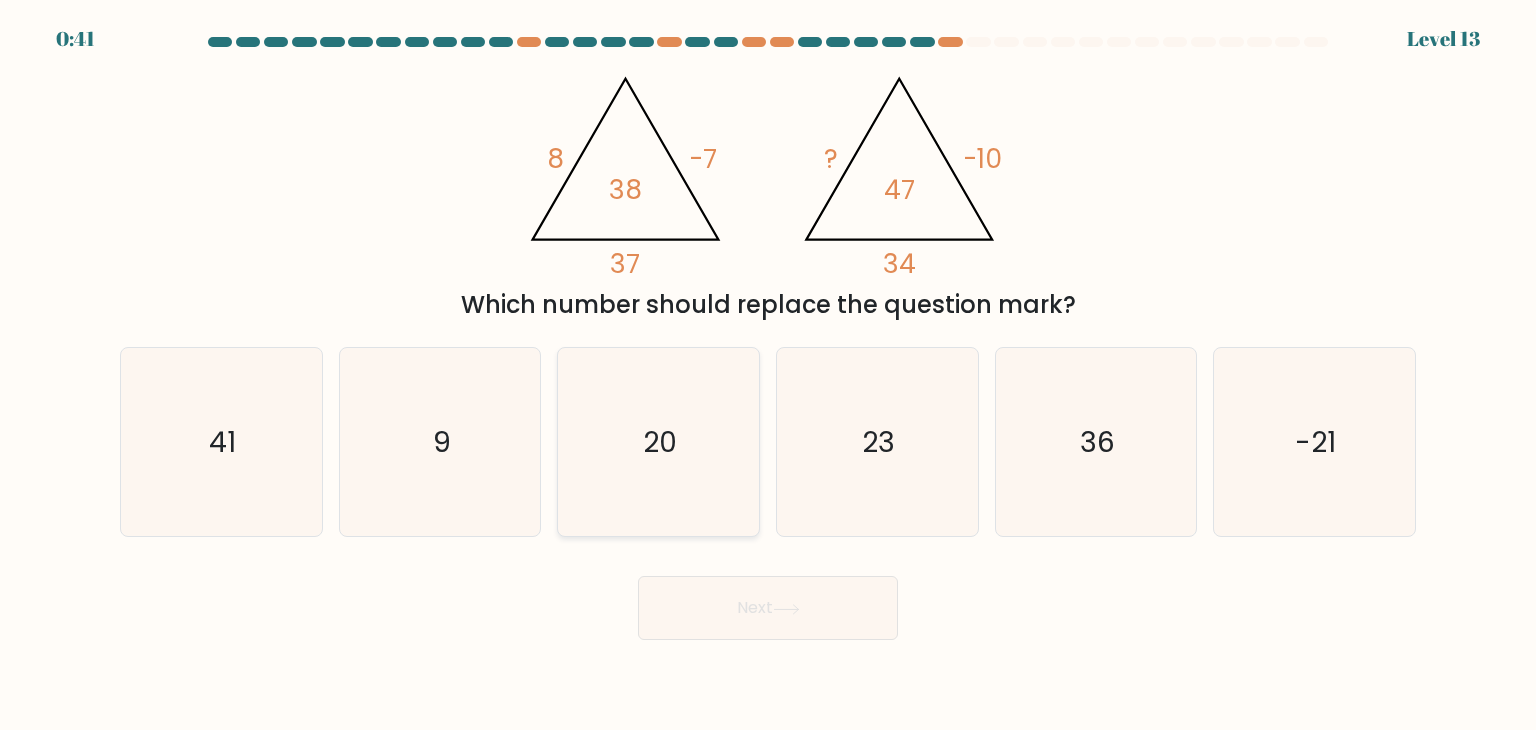 drag, startPoint x: 665, startPoint y: 432, endPoint x: 644, endPoint y: 462, distance: 36.619667 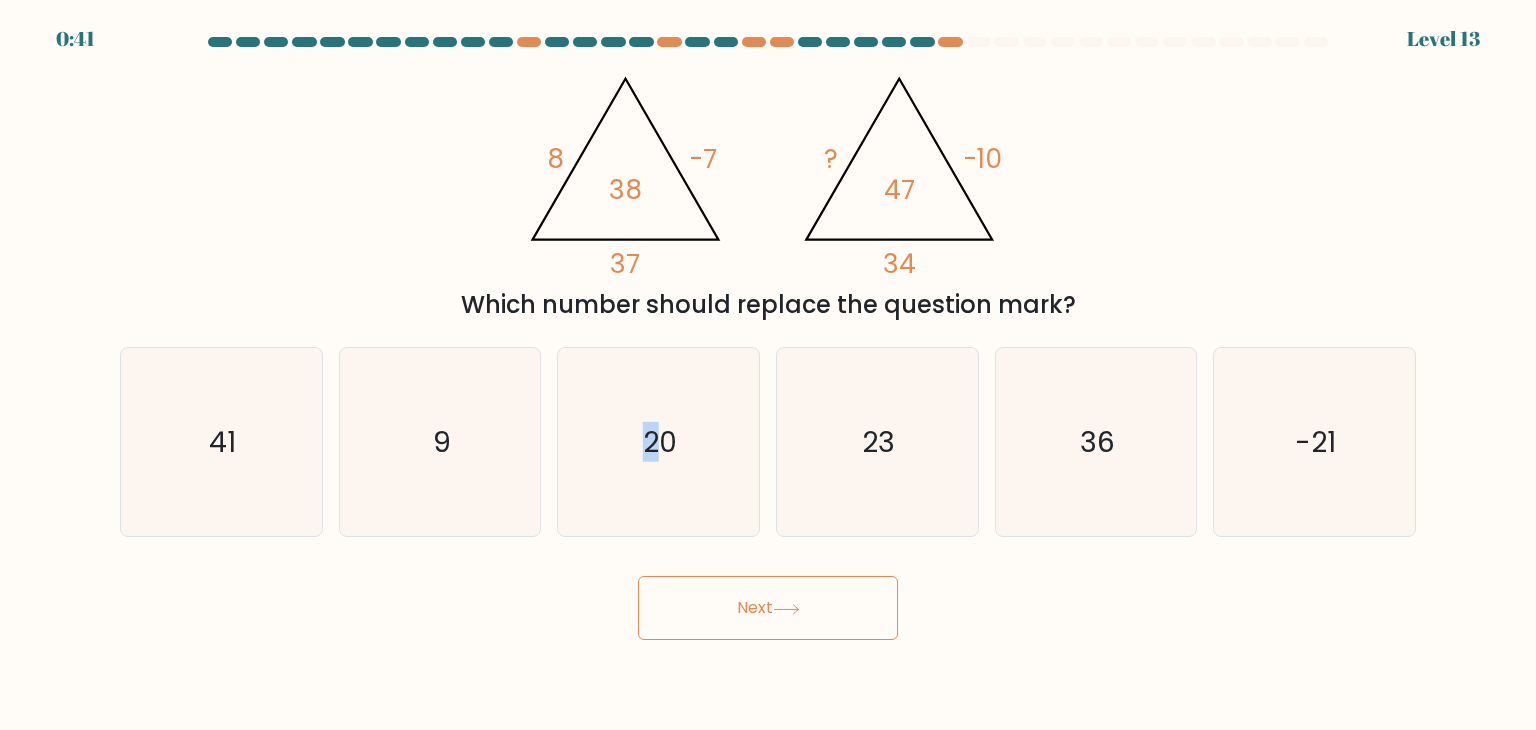 click on "Next" at bounding box center [768, 608] 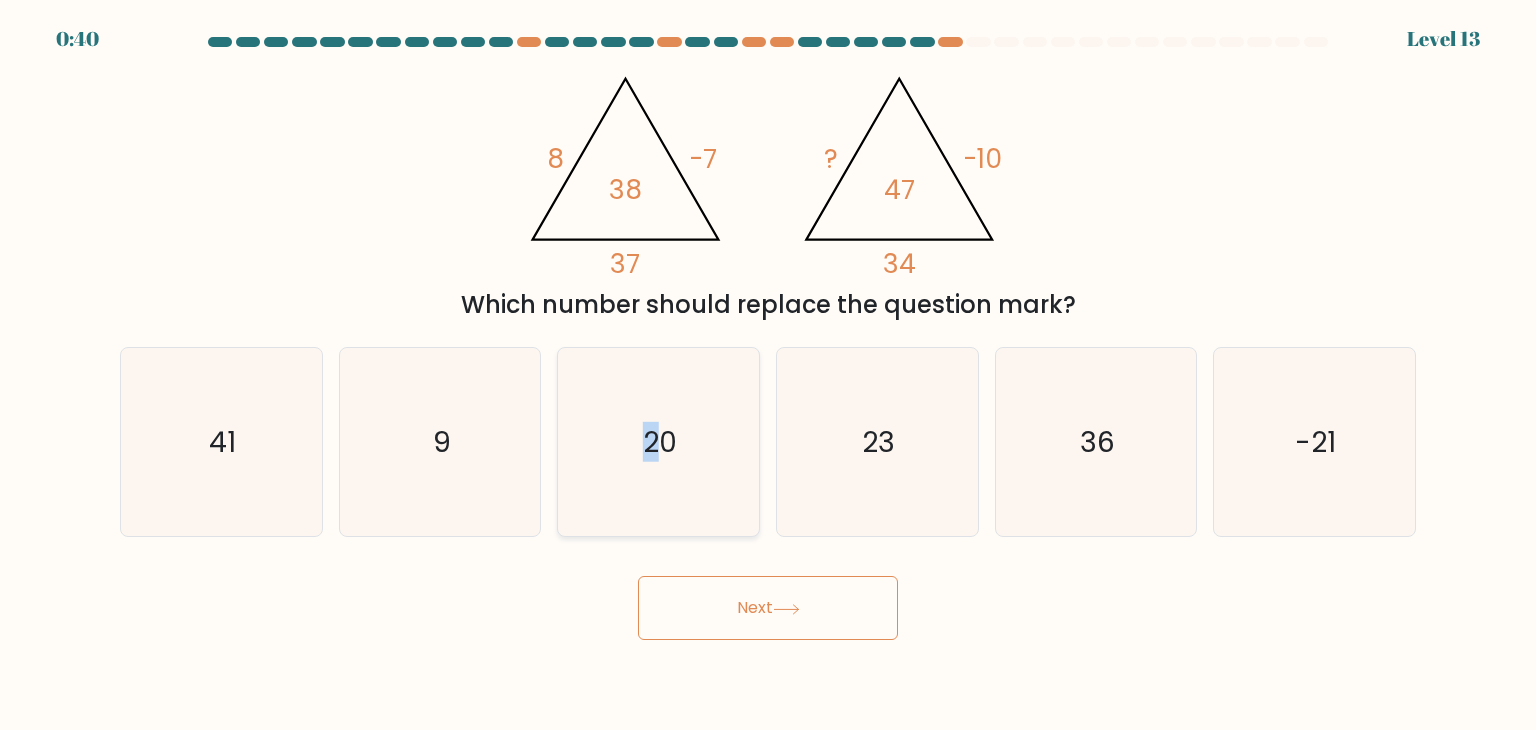 click on "20" at bounding box center [661, 442] 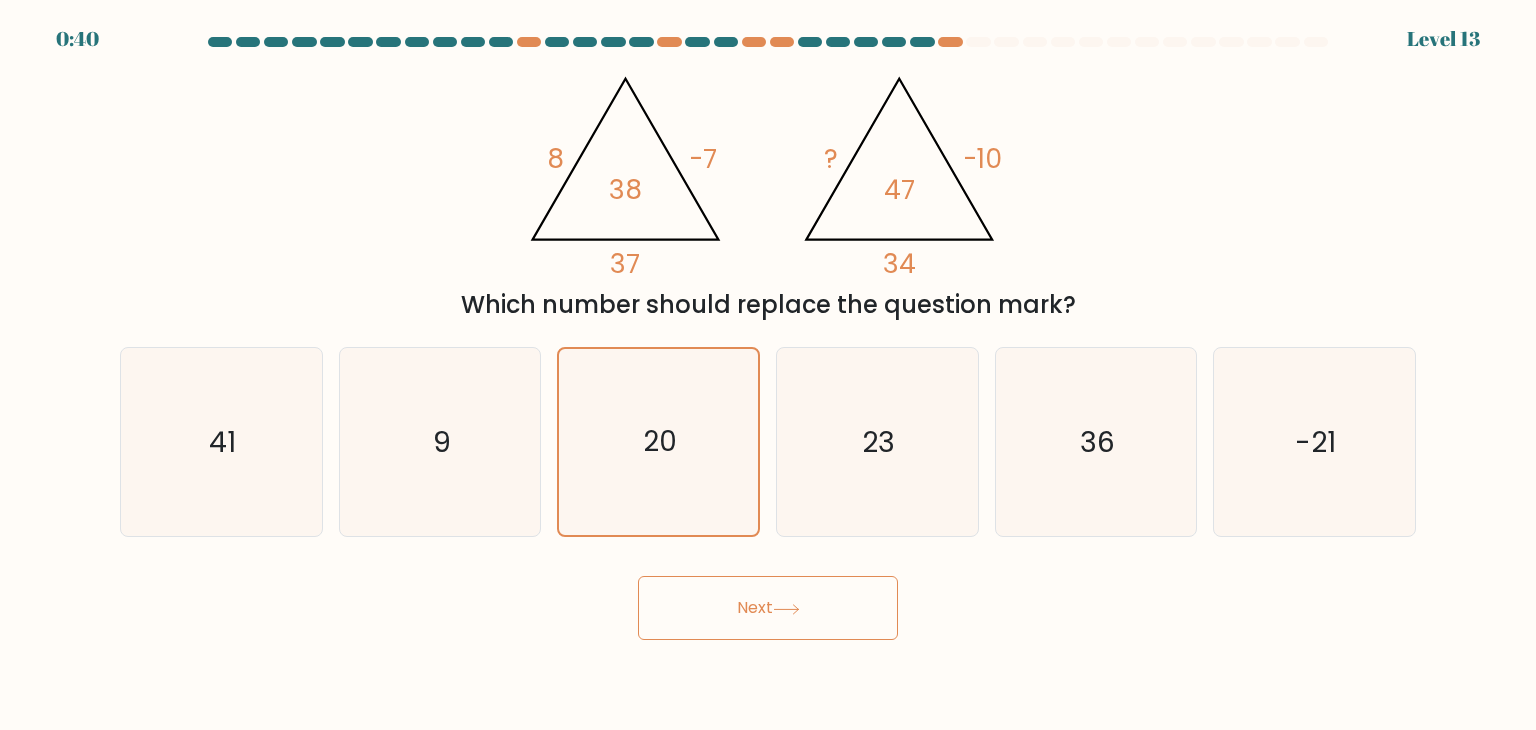 click on "Next" at bounding box center (768, 608) 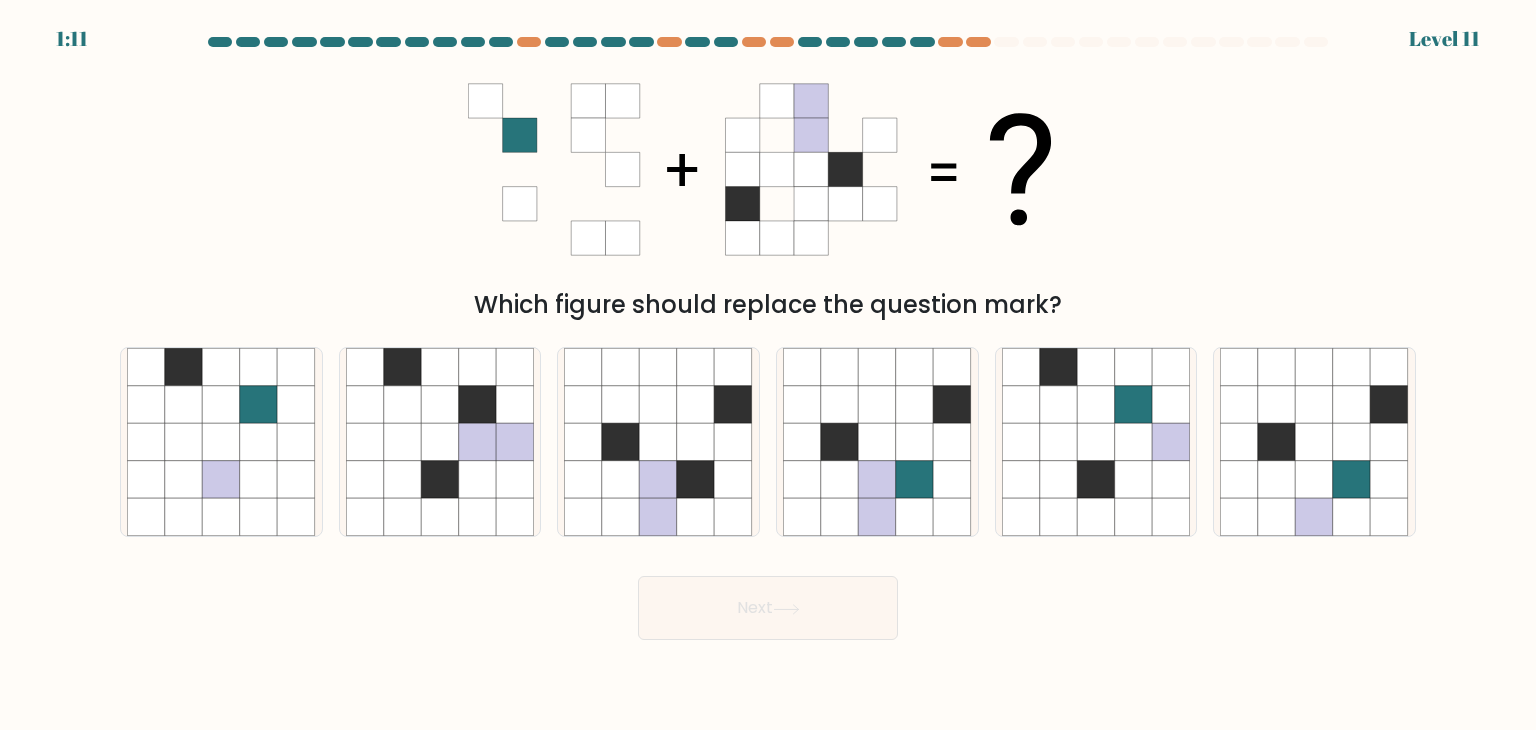 type 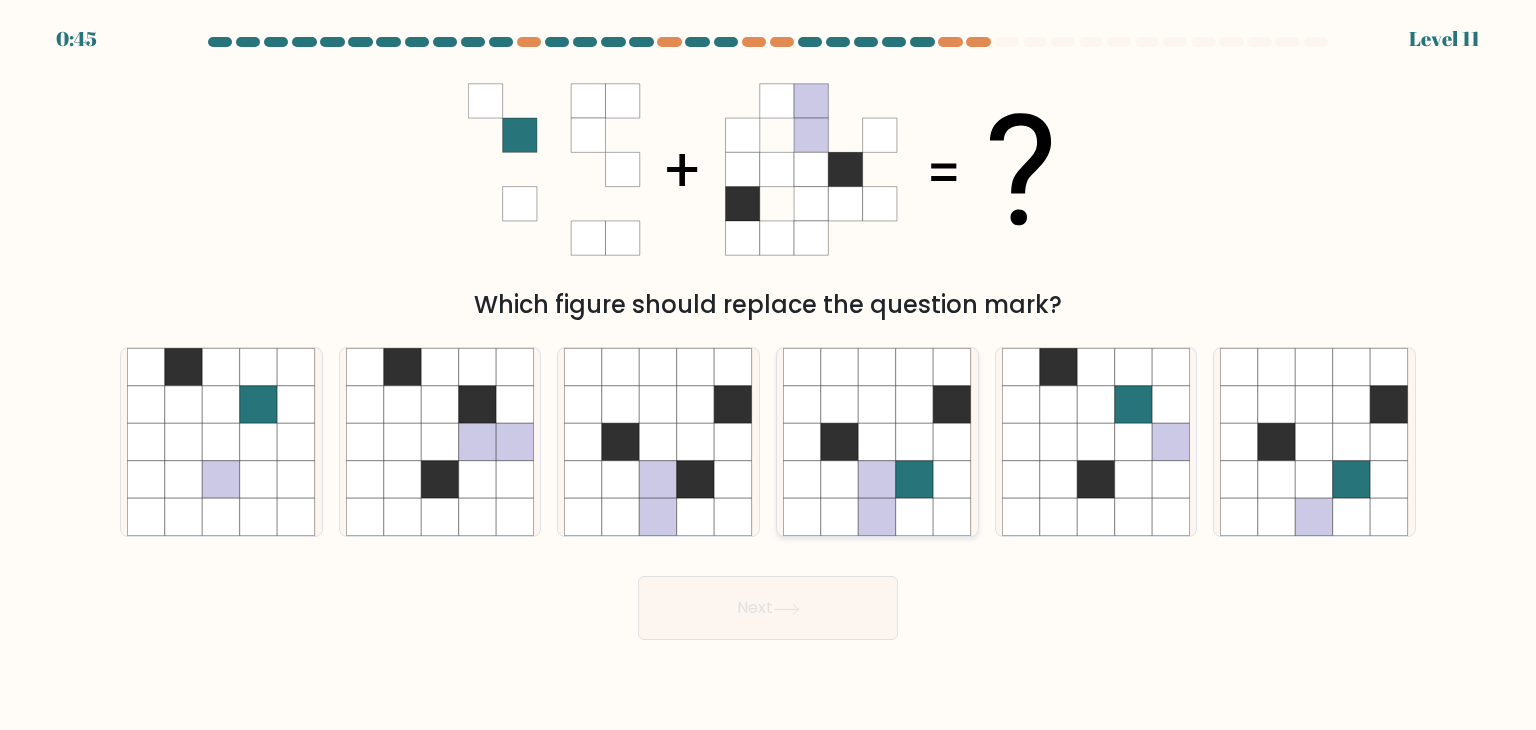 click at bounding box center [802, 480] 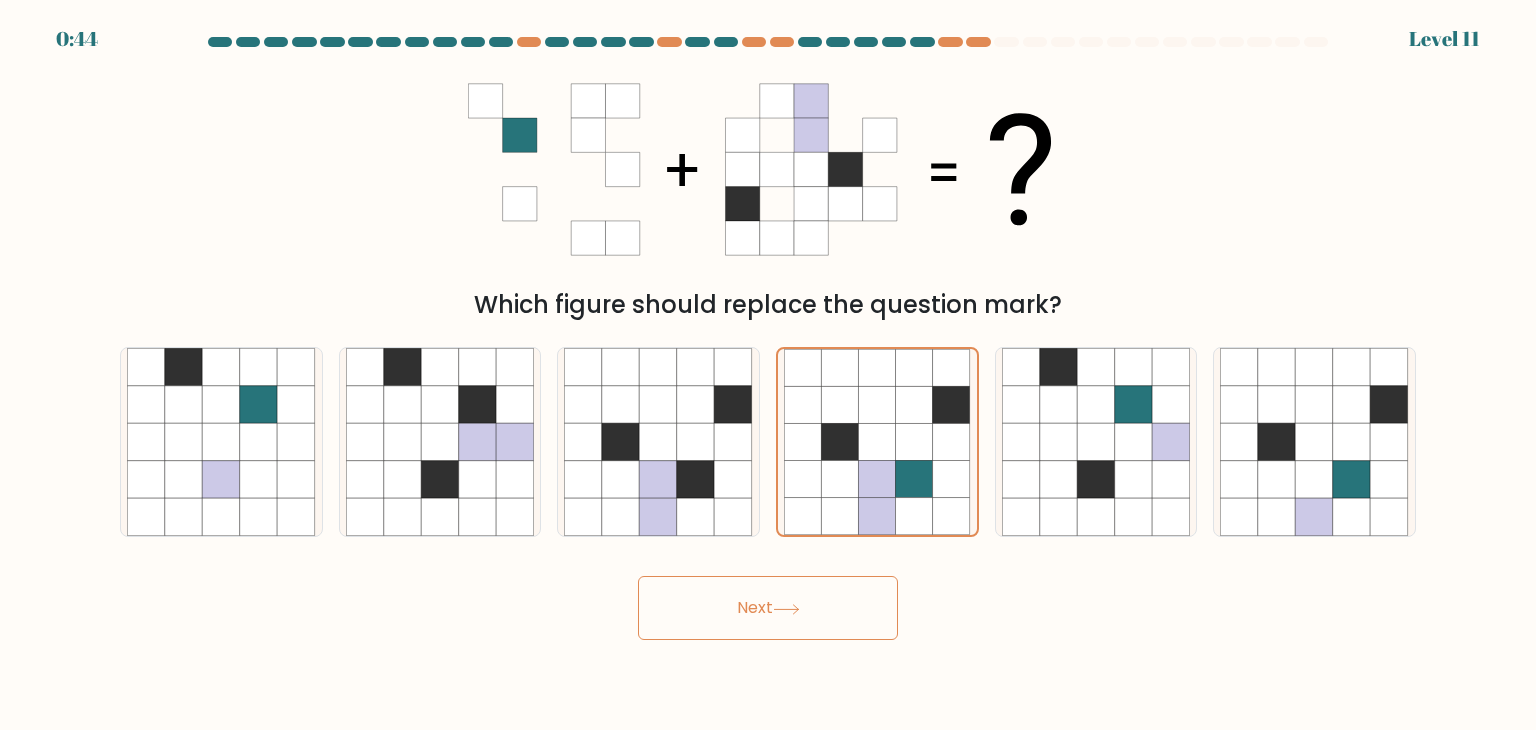 click at bounding box center (786, 609) 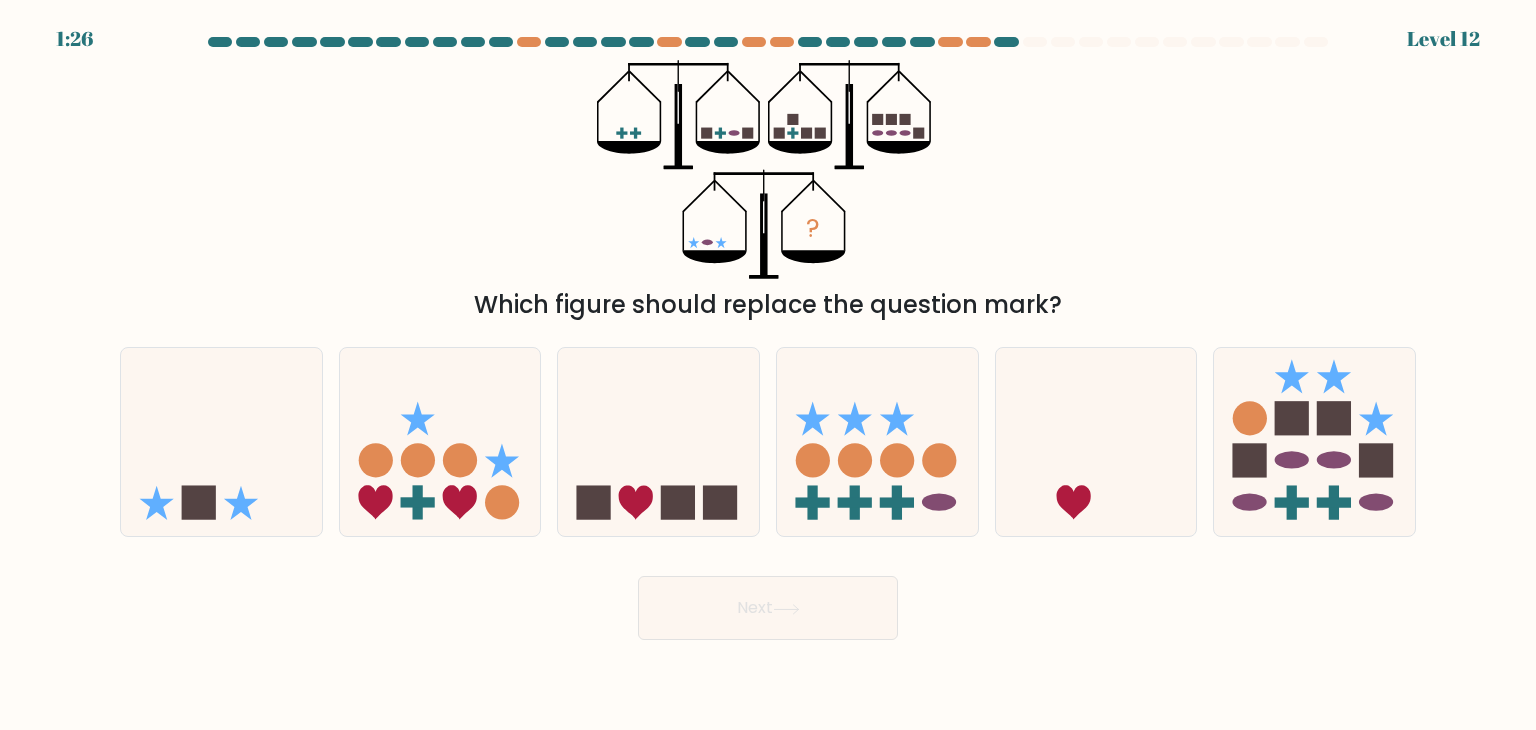 type 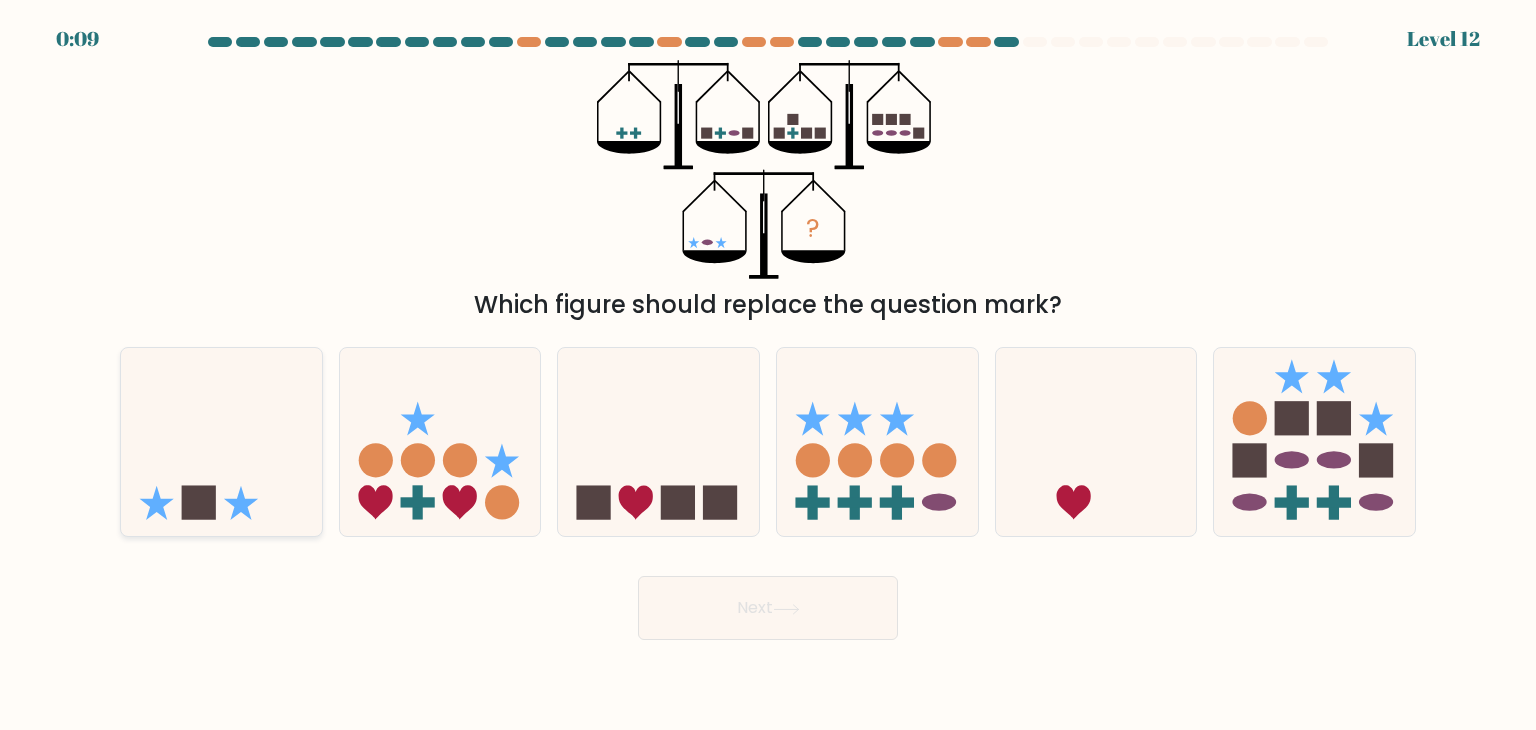 click at bounding box center (221, 442) 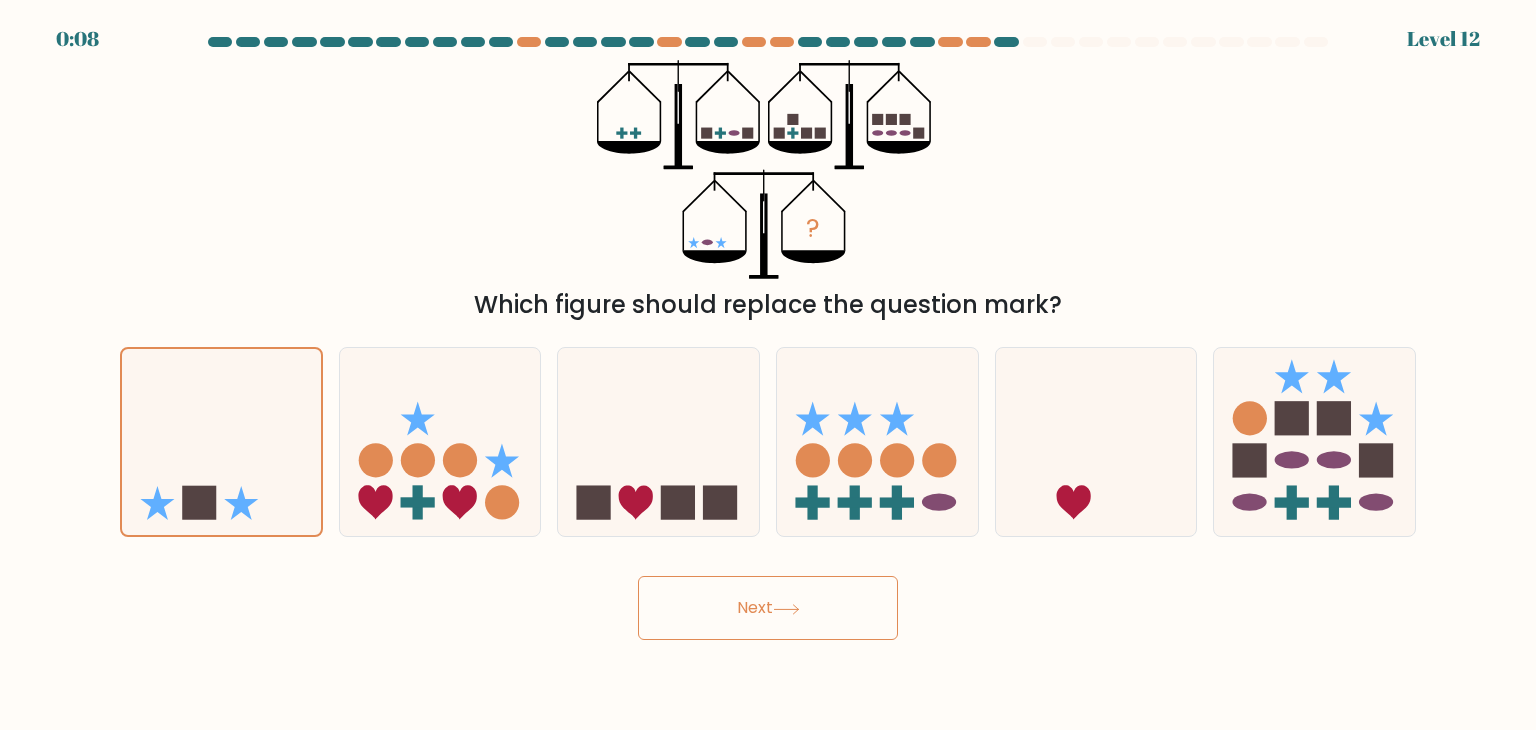 click on "Next" at bounding box center [768, 608] 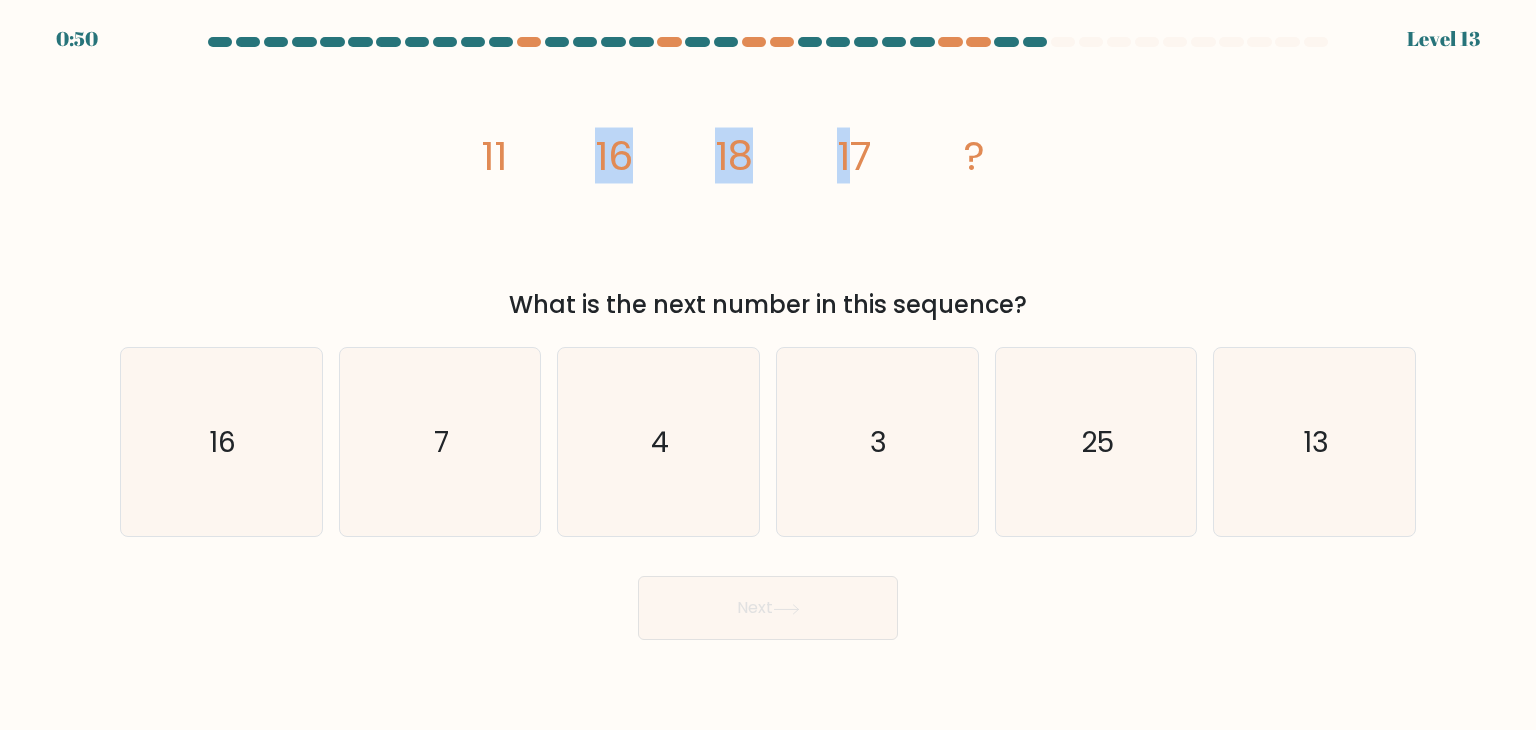 drag, startPoint x: 415, startPoint y: 103, endPoint x: 795, endPoint y: 213, distance: 395.6008 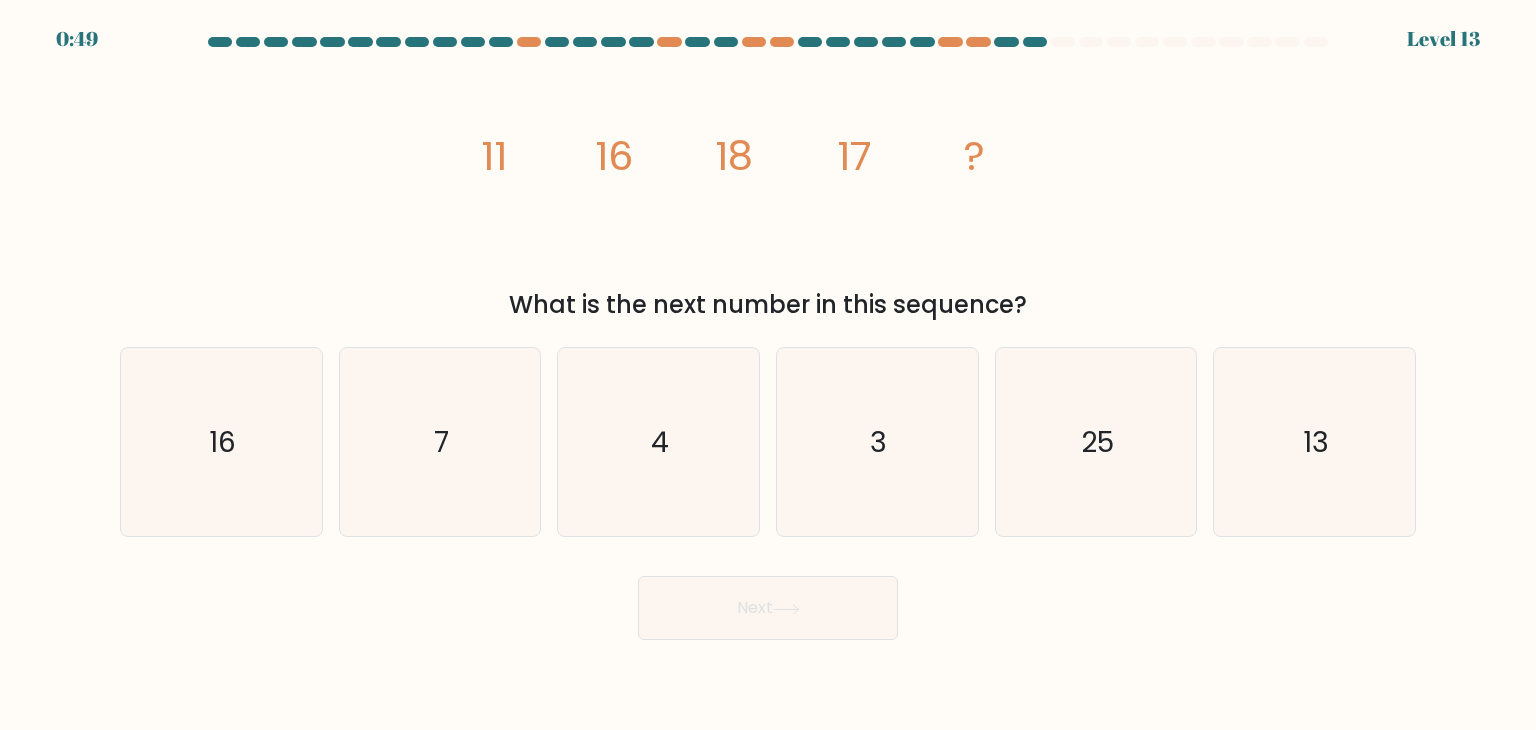 click on "image/svg+xml
11
16
18
17
?
What is the next number in this sequence?" at bounding box center (768, 191) 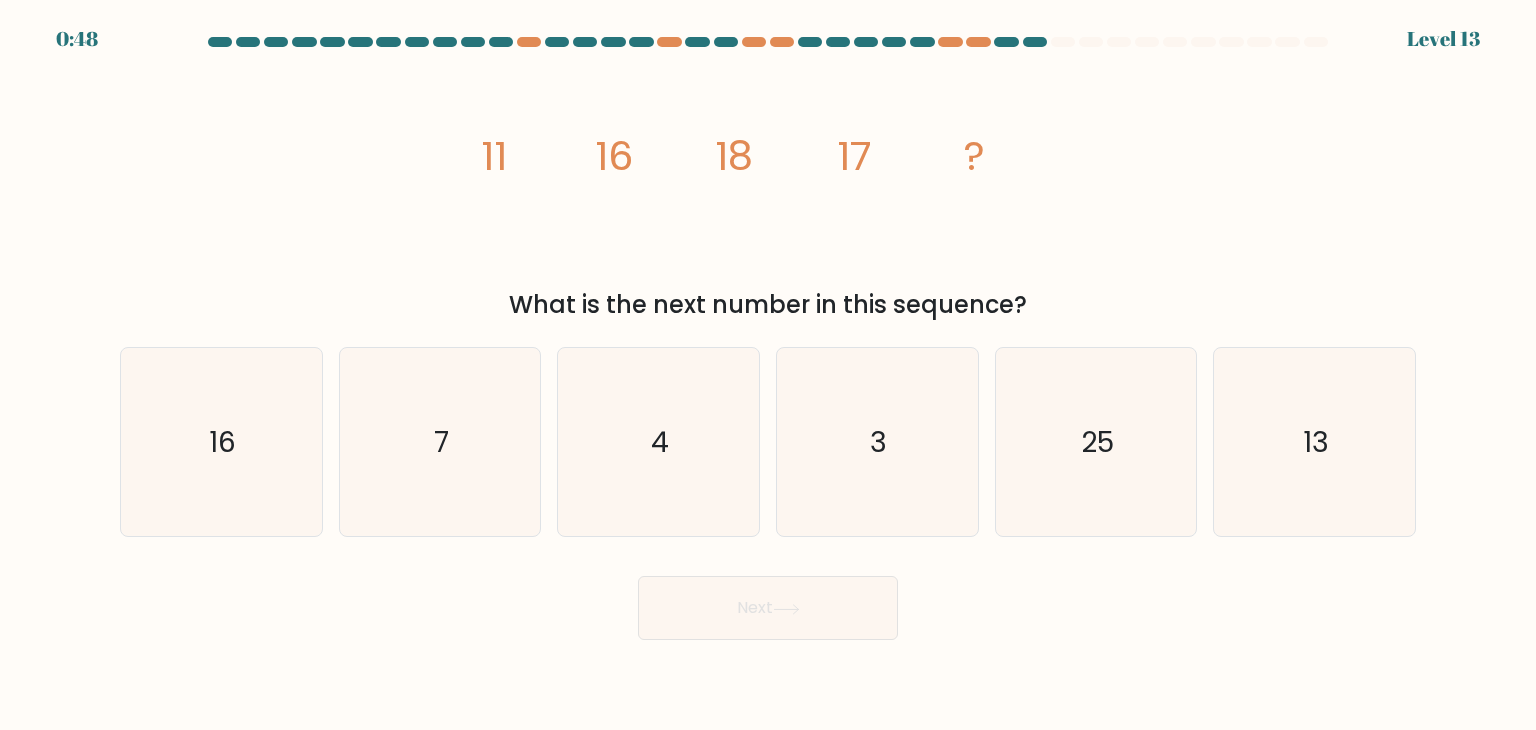 drag, startPoint x: 458, startPoint y: 119, endPoint x: 1060, endPoint y: 301, distance: 628.91016 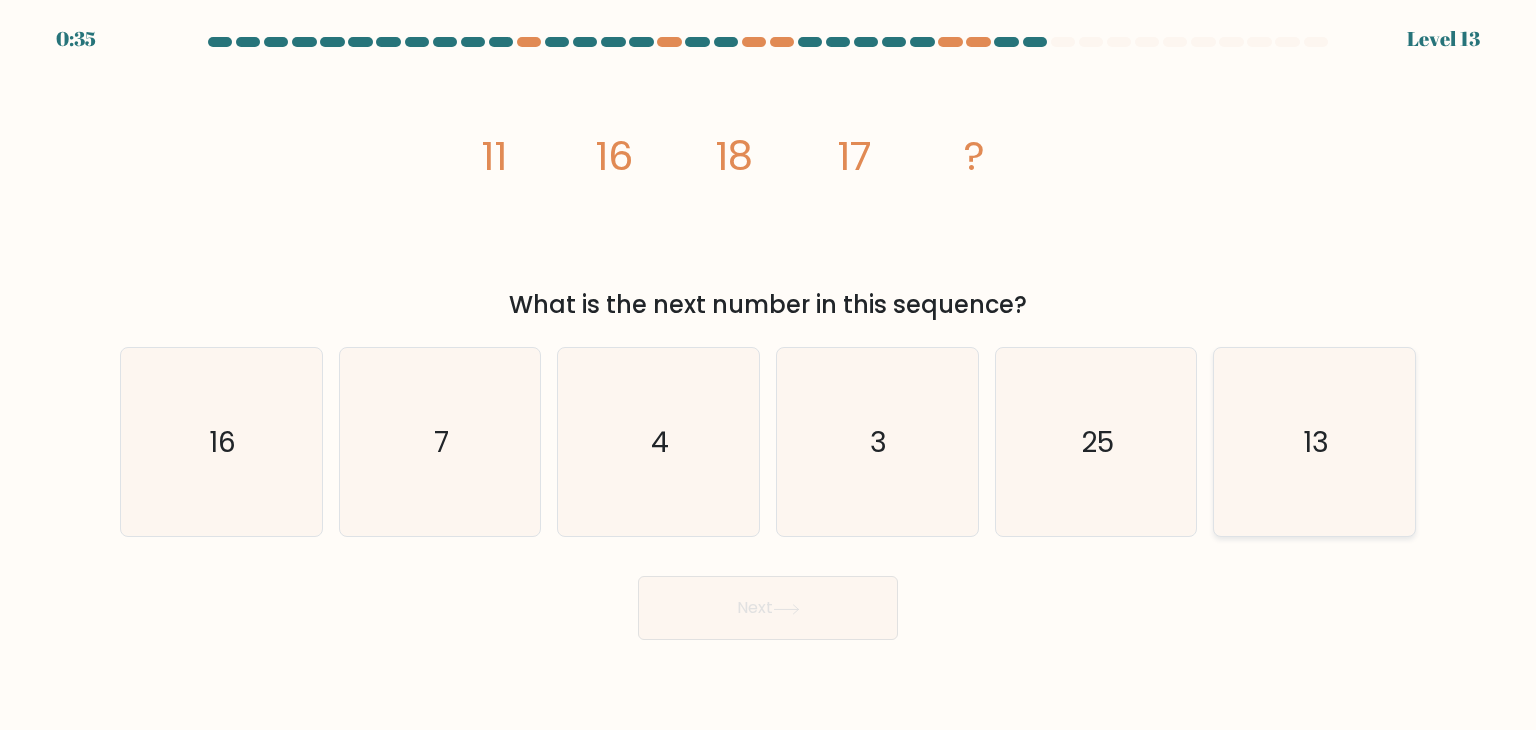 click on "13" at bounding box center (1314, 442) 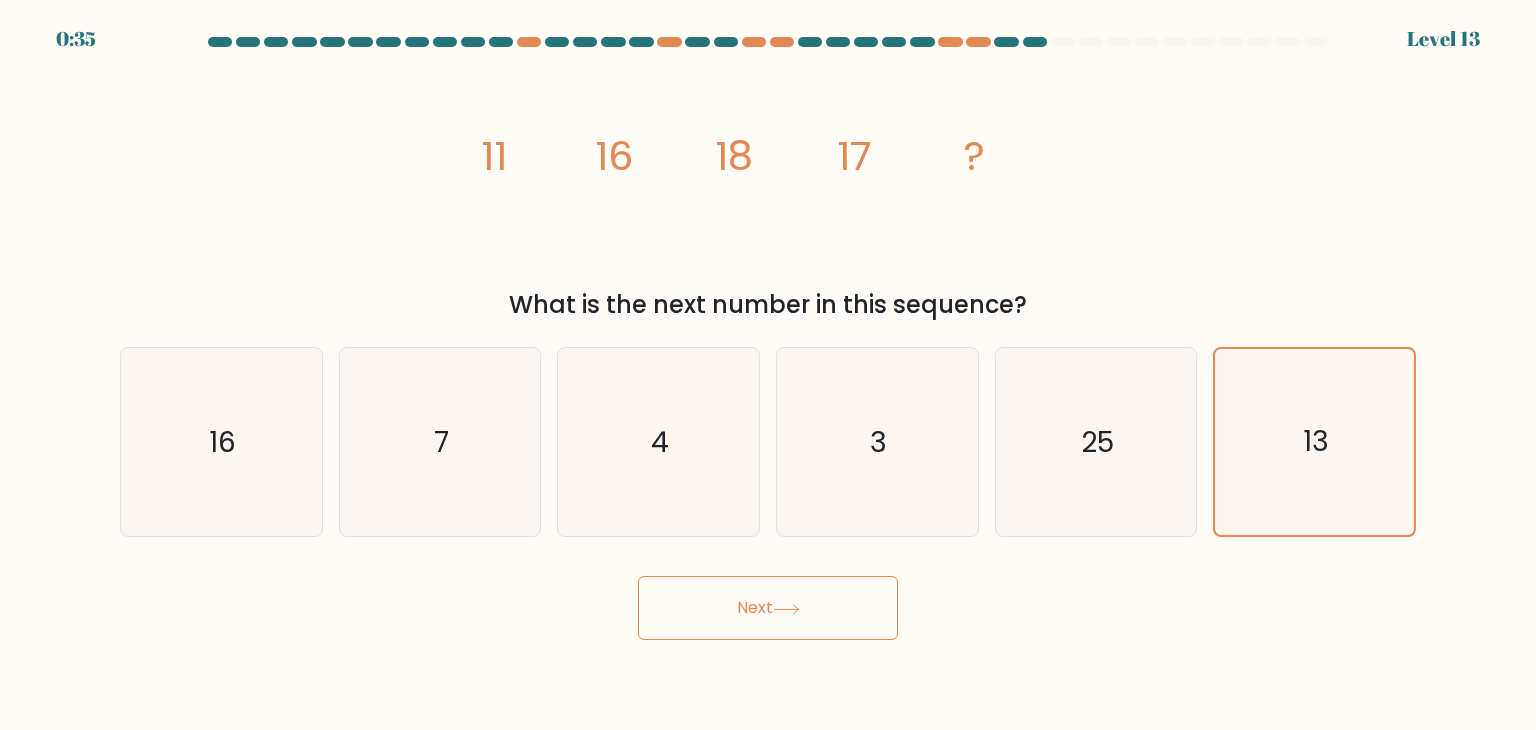 click on "image/svg+xml
11
16
18
17
?
What is the next number in this sequence?" at bounding box center (768, 191) 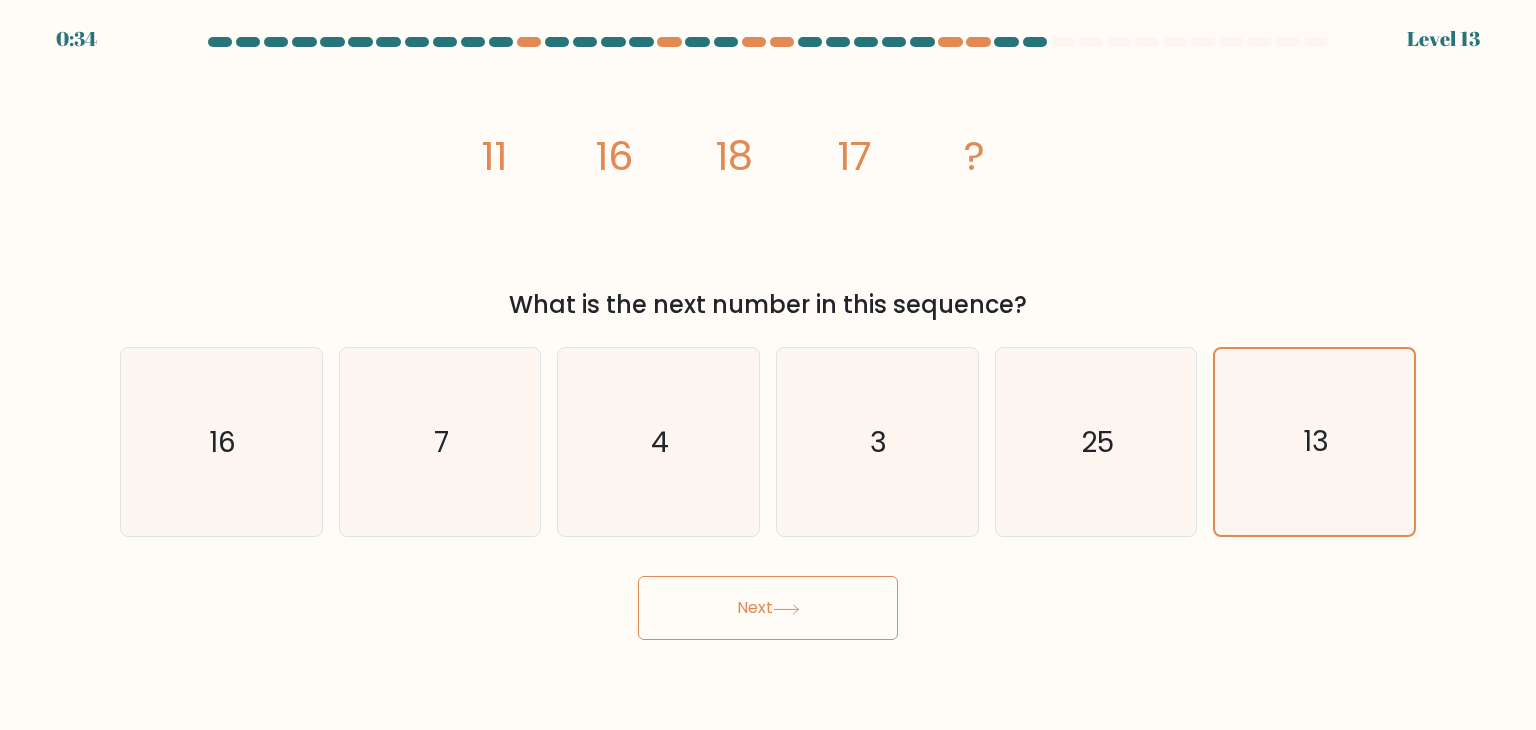 click on "Next" at bounding box center (768, 608) 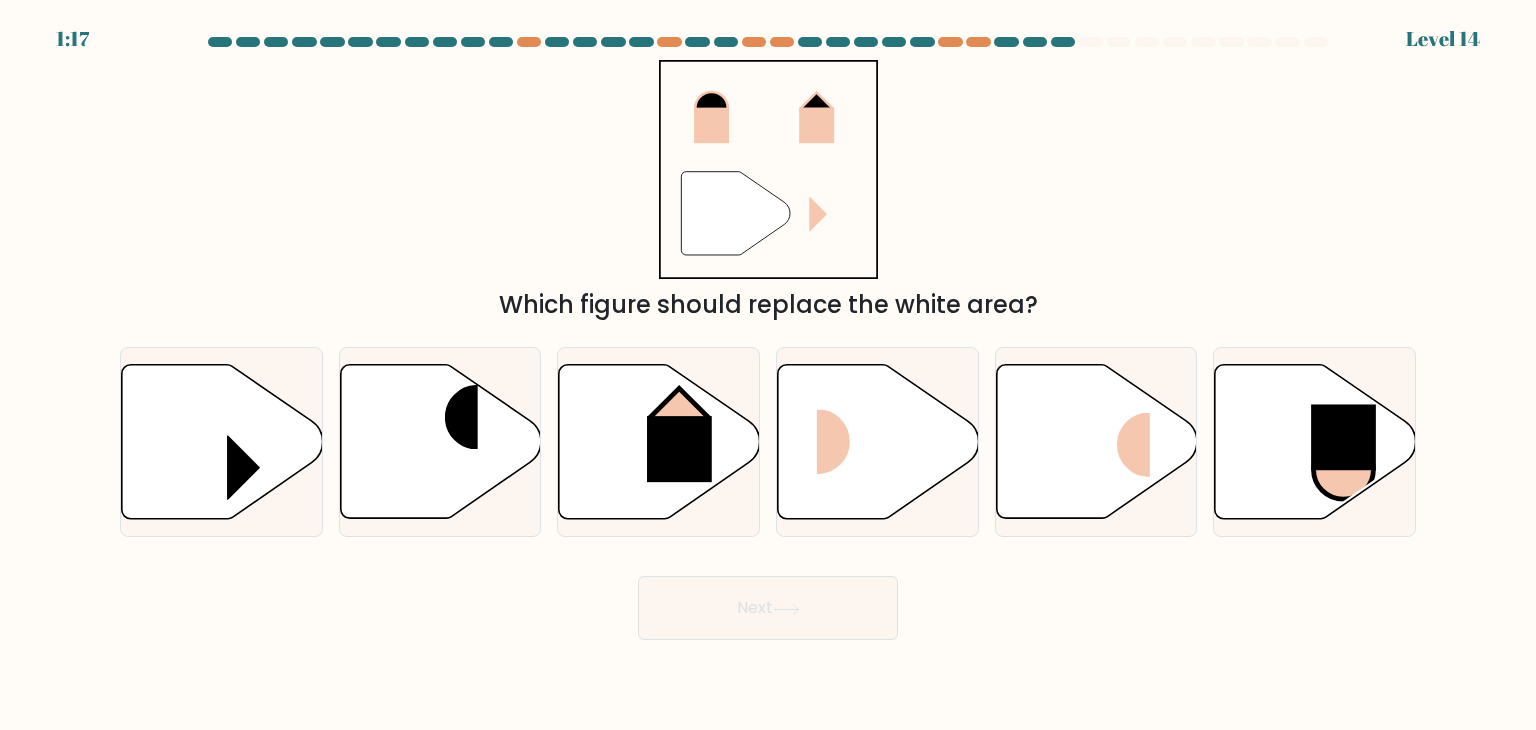 type 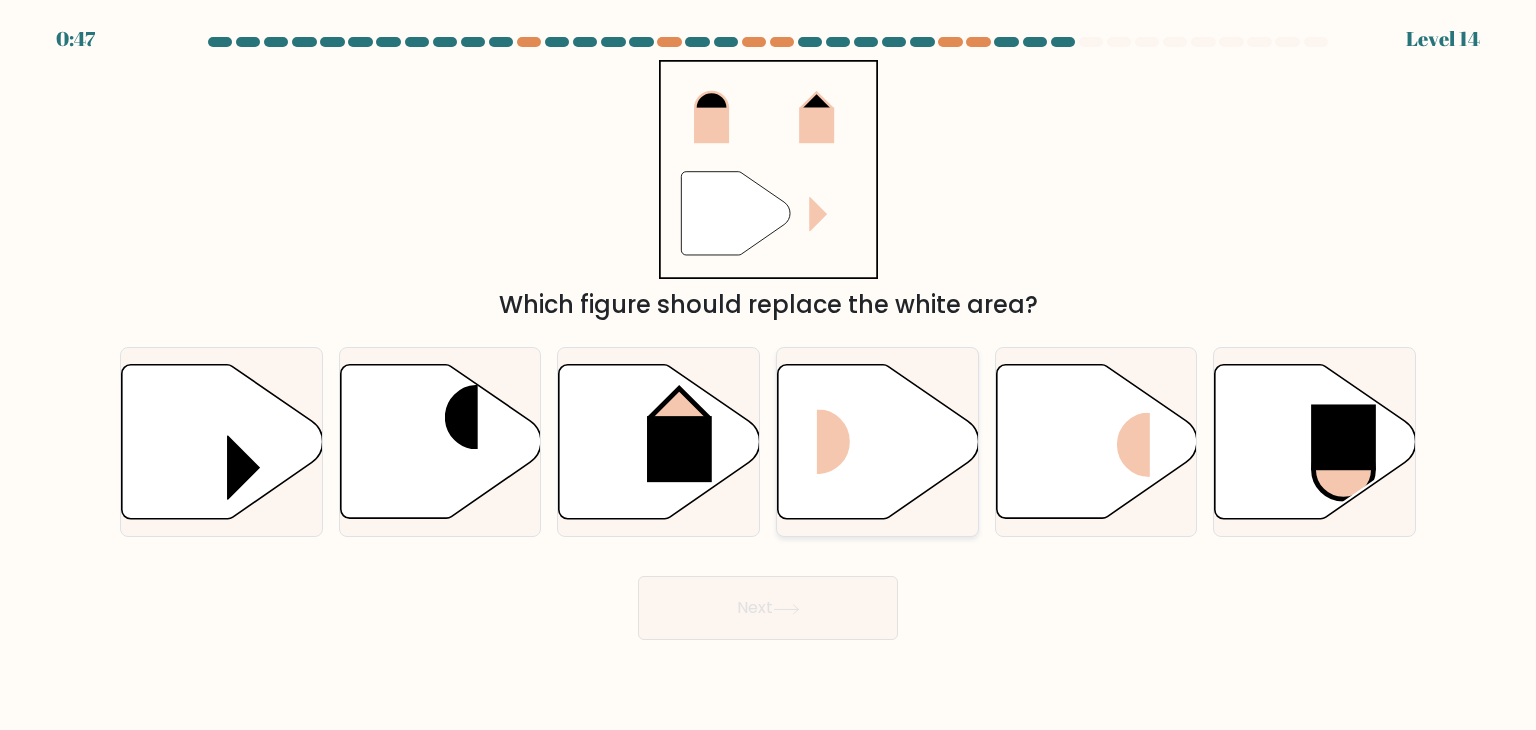 click at bounding box center [878, 442] 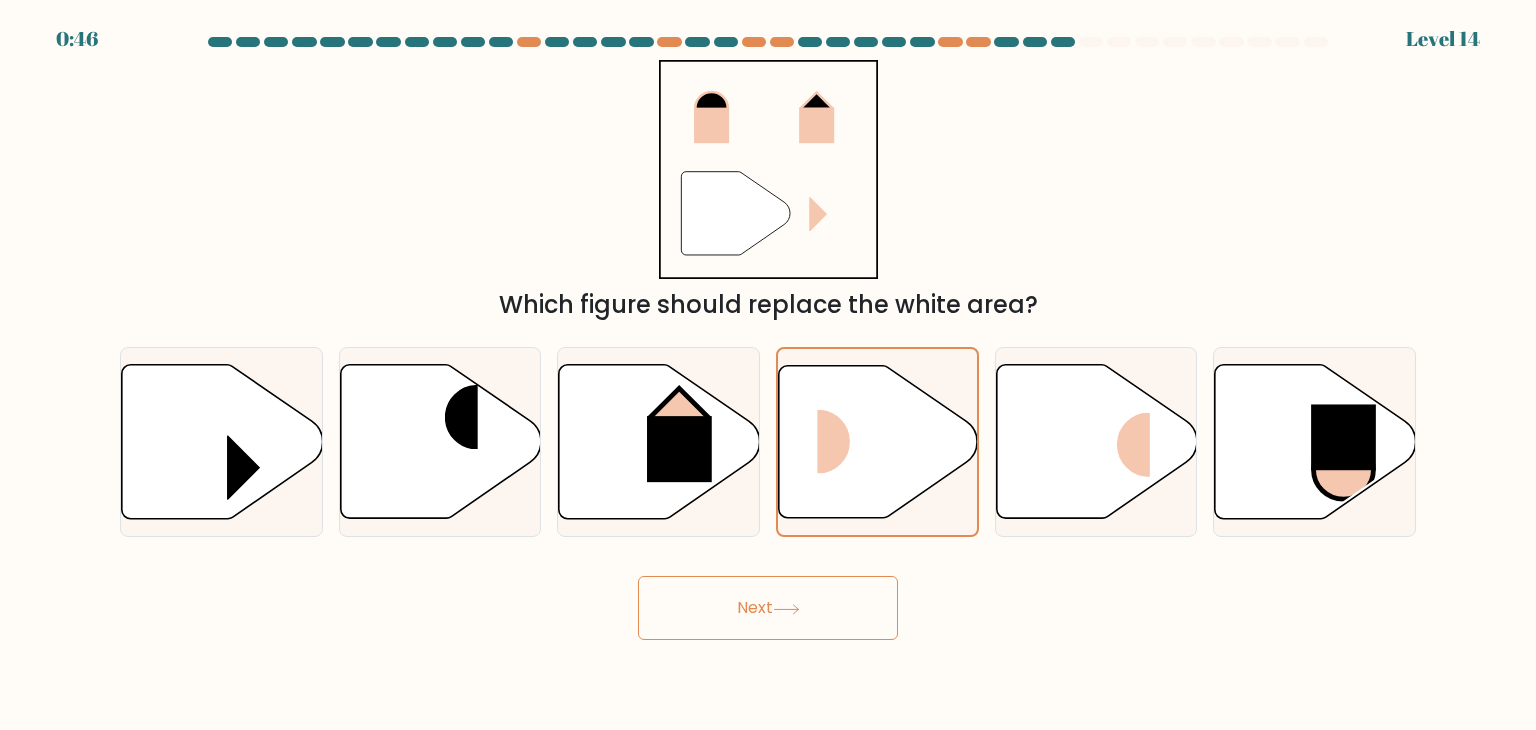 click on "Next" at bounding box center [768, 608] 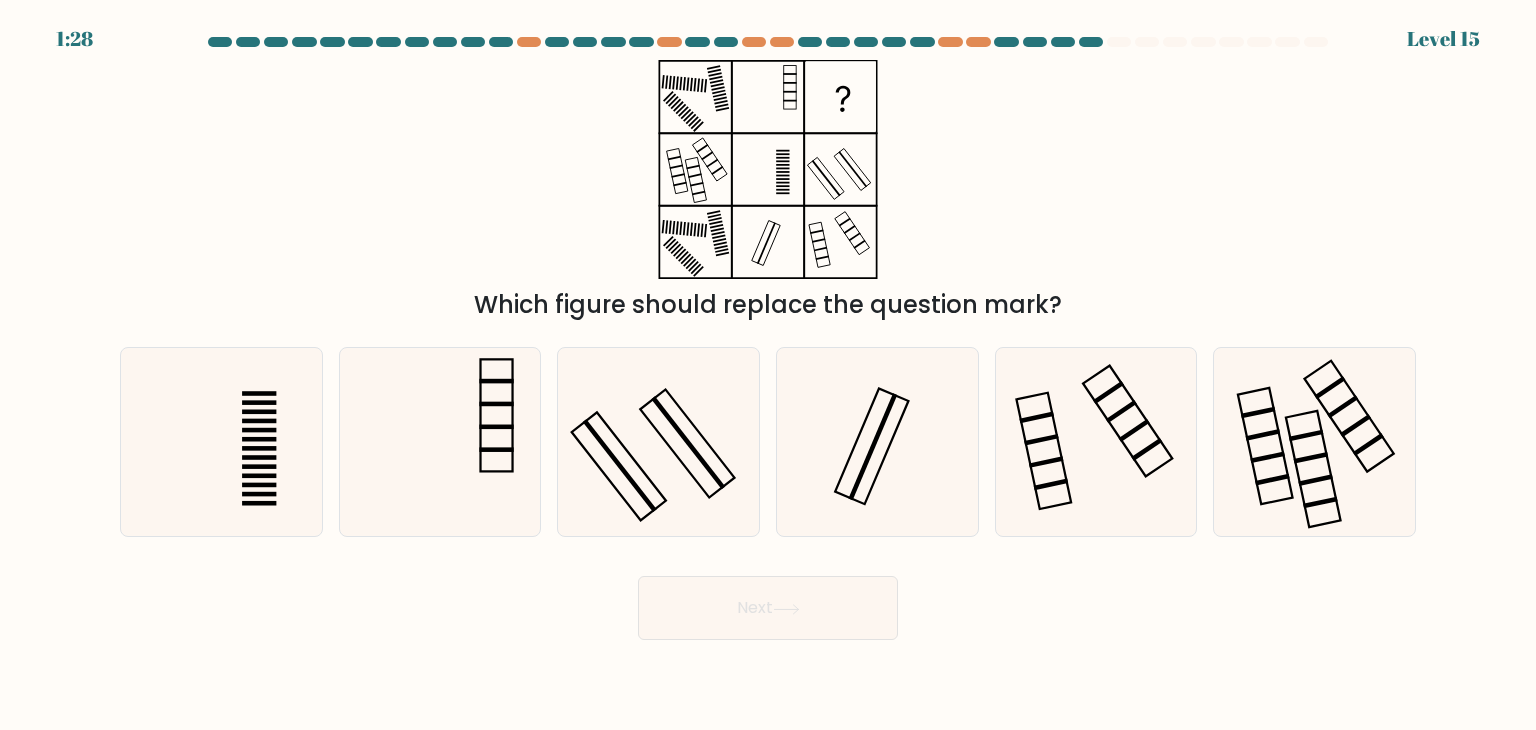 type 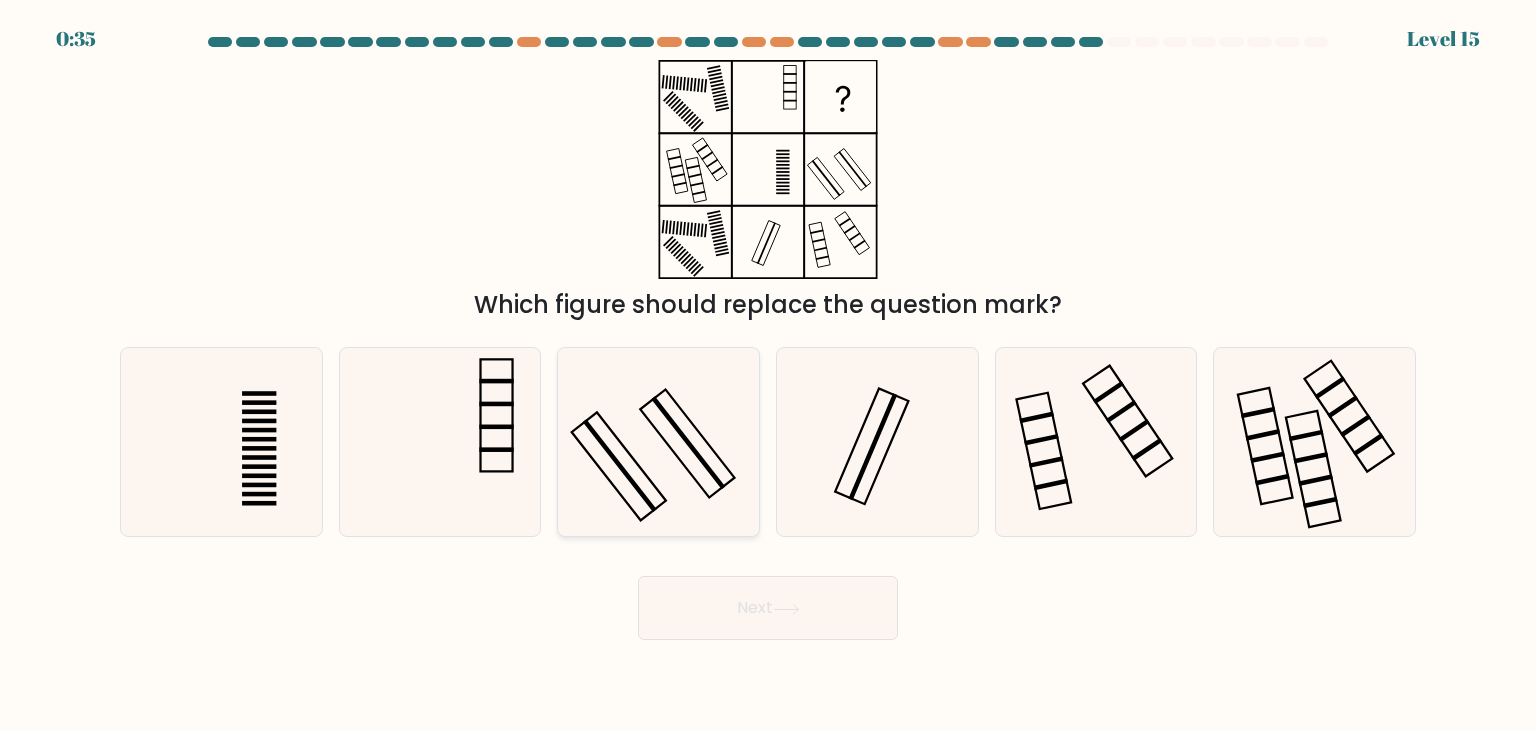click at bounding box center [688, 444] 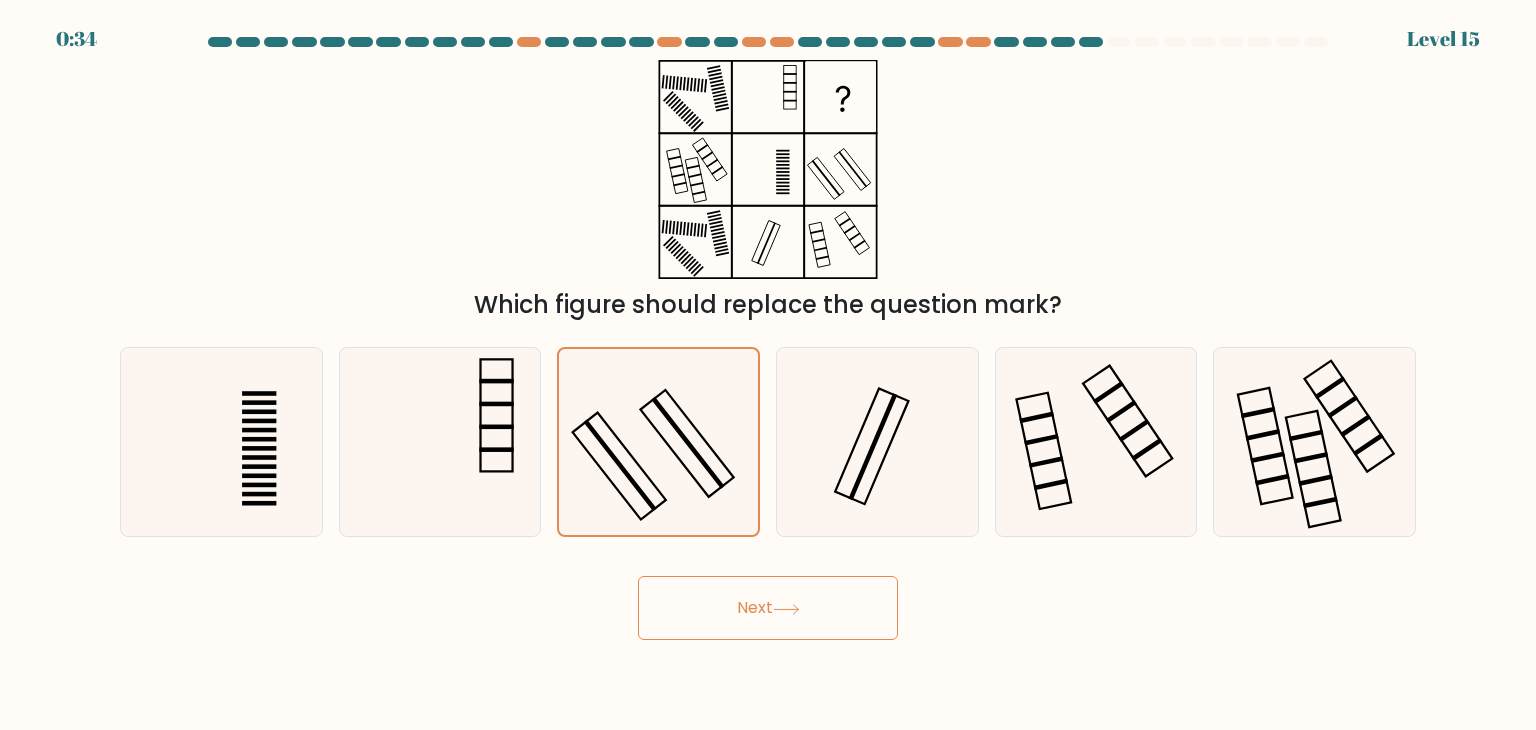 click on "Next" at bounding box center (768, 608) 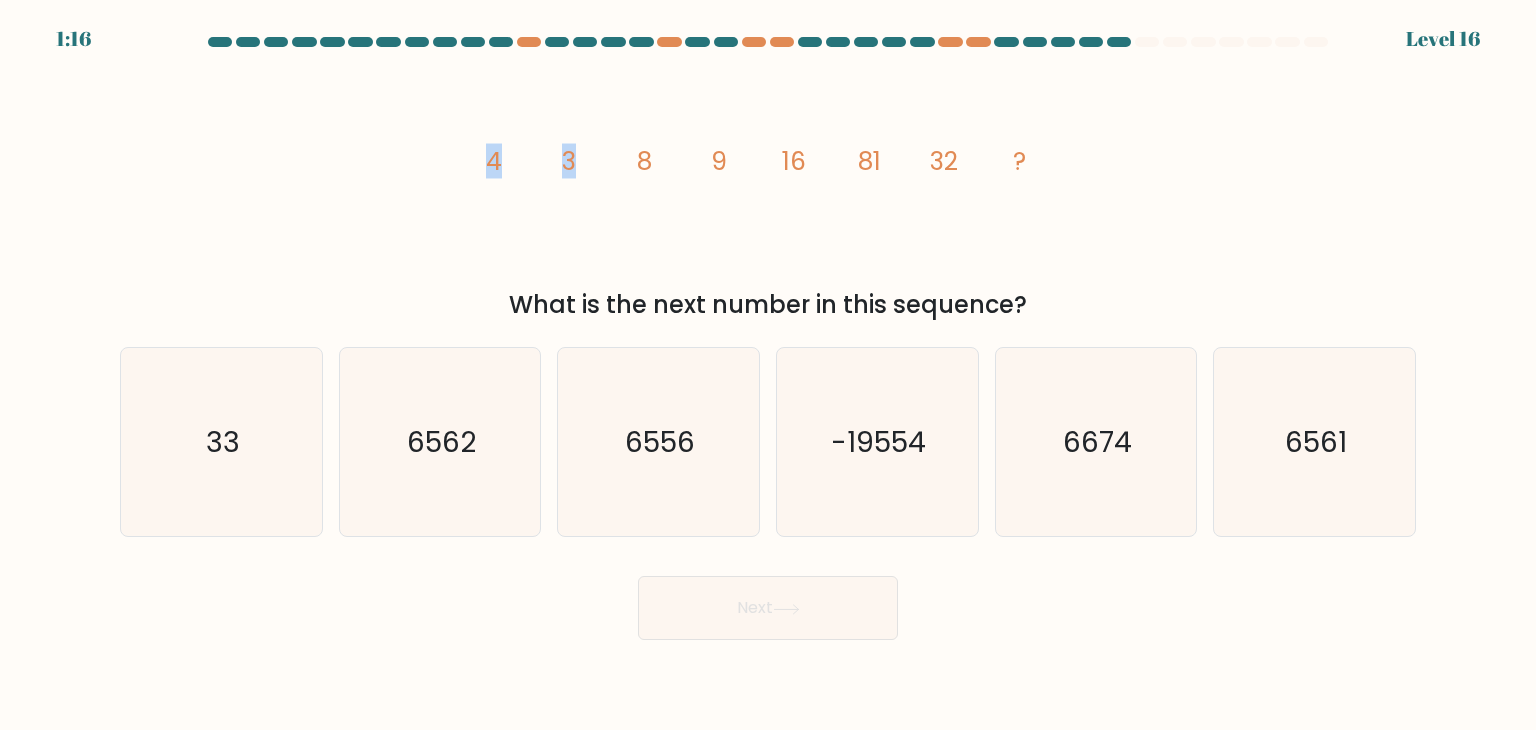 drag, startPoint x: 457, startPoint y: 153, endPoint x: 625, endPoint y: 201, distance: 174.72264 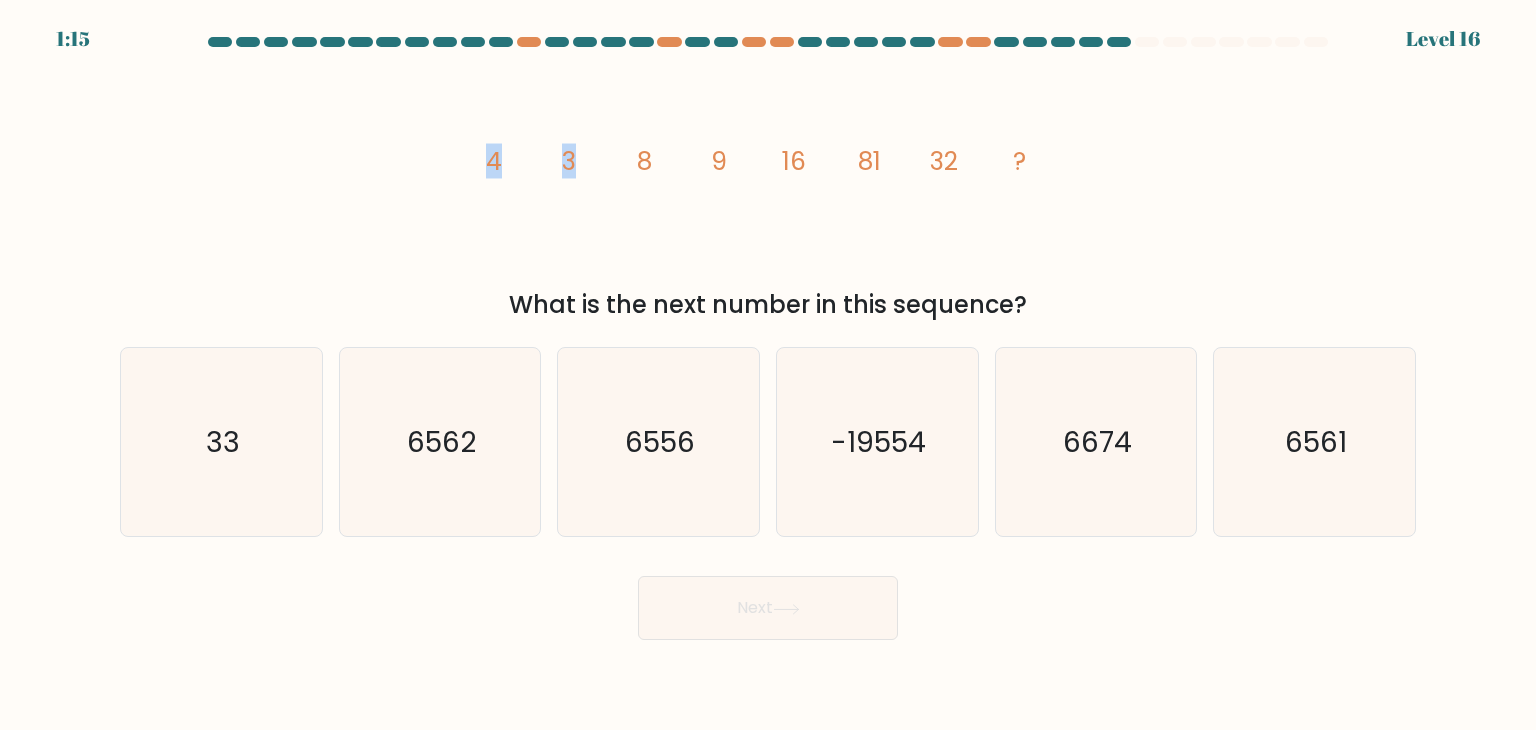 click on "image/svg+xml
4
3
8
9
16
81
32
?" at bounding box center [768, 169] 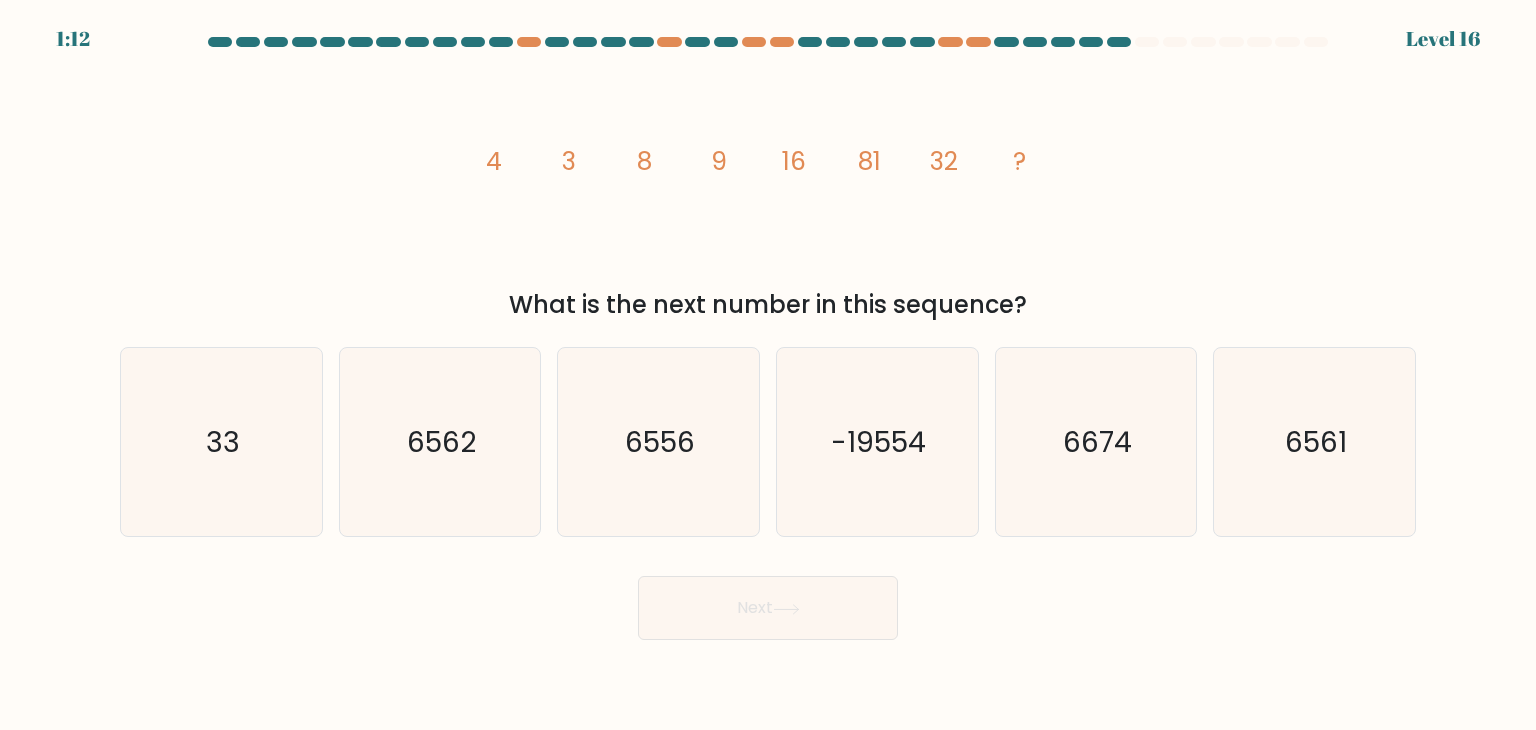 drag, startPoint x: 705, startPoint y: 243, endPoint x: 1024, endPoint y: 293, distance: 322.8947 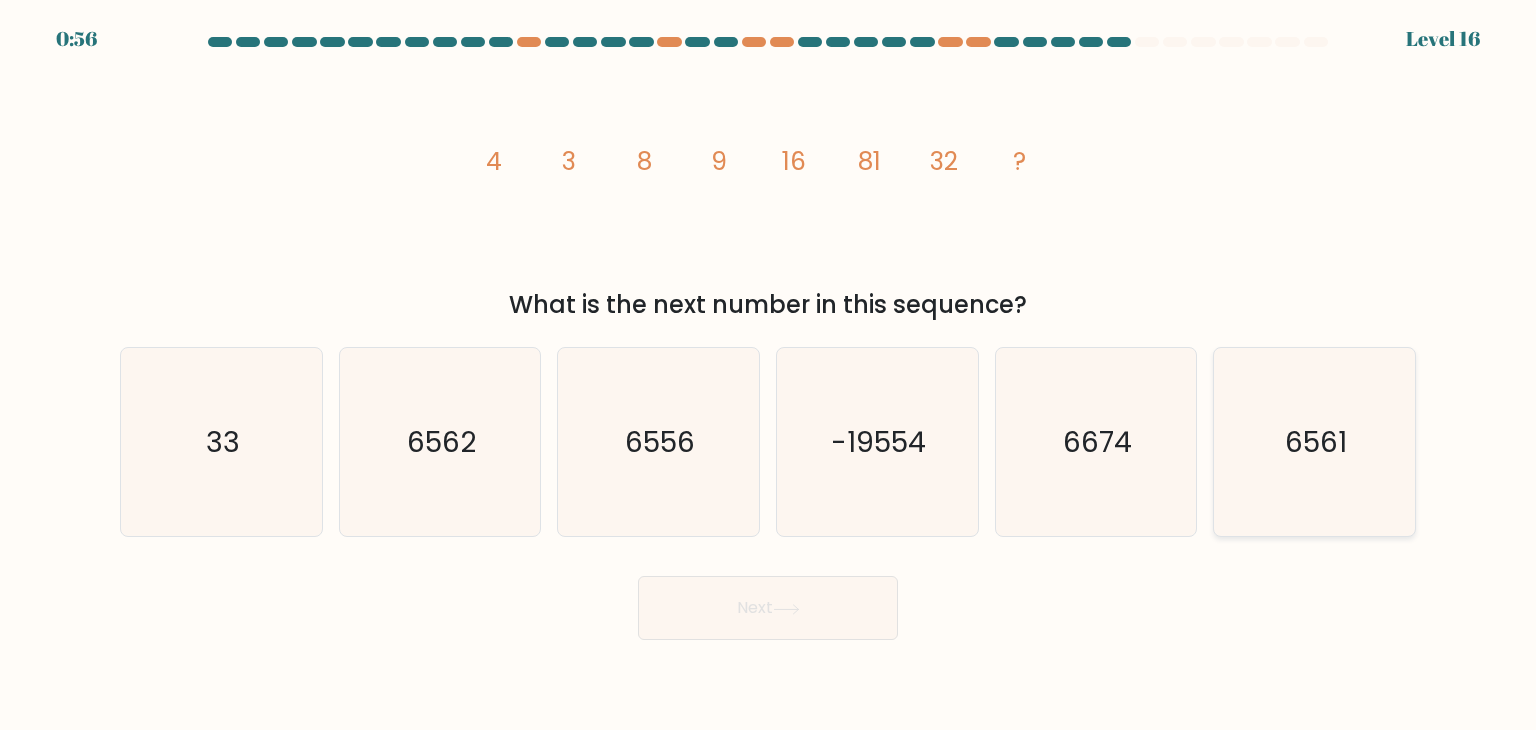 click on "6561" at bounding box center [1314, 442] 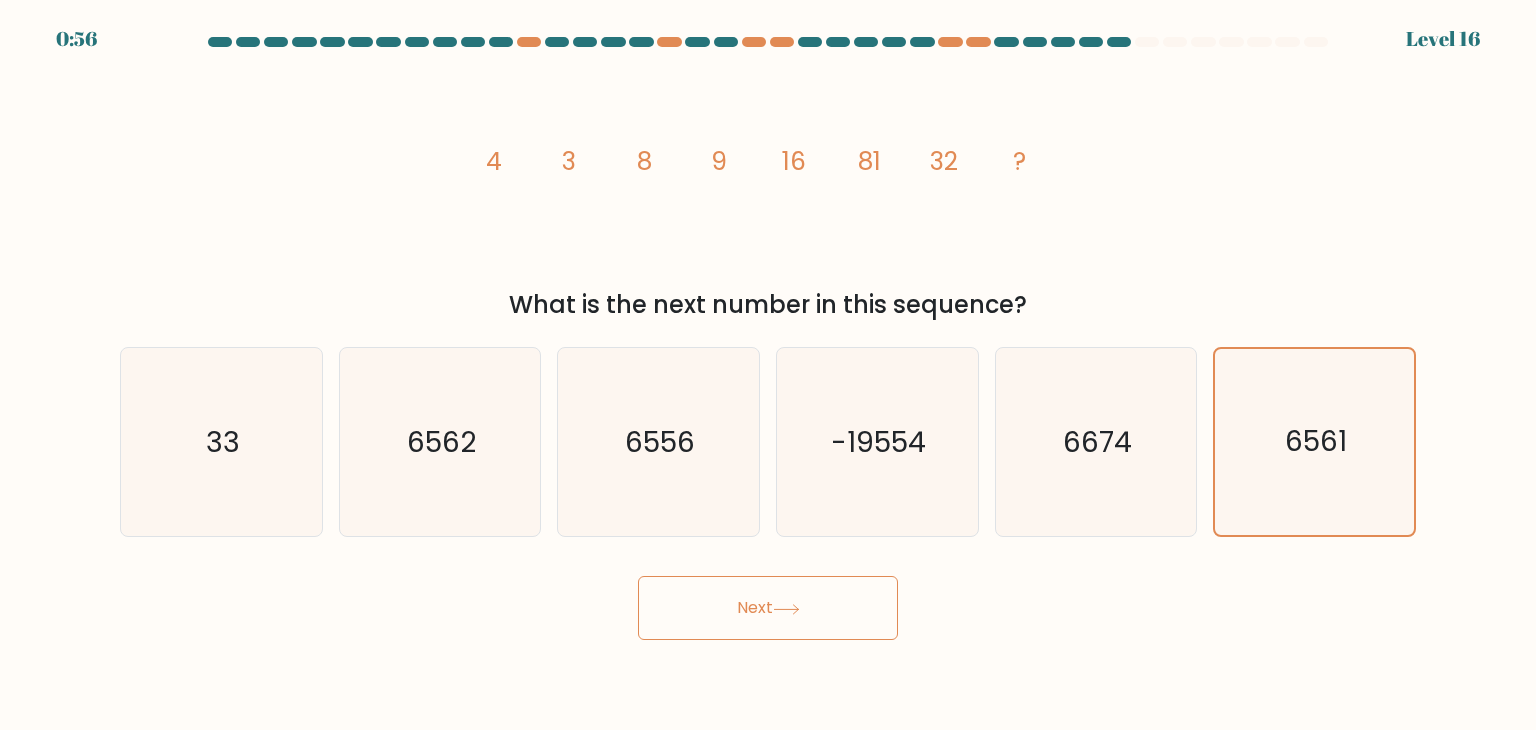 click on "Next" at bounding box center (768, 608) 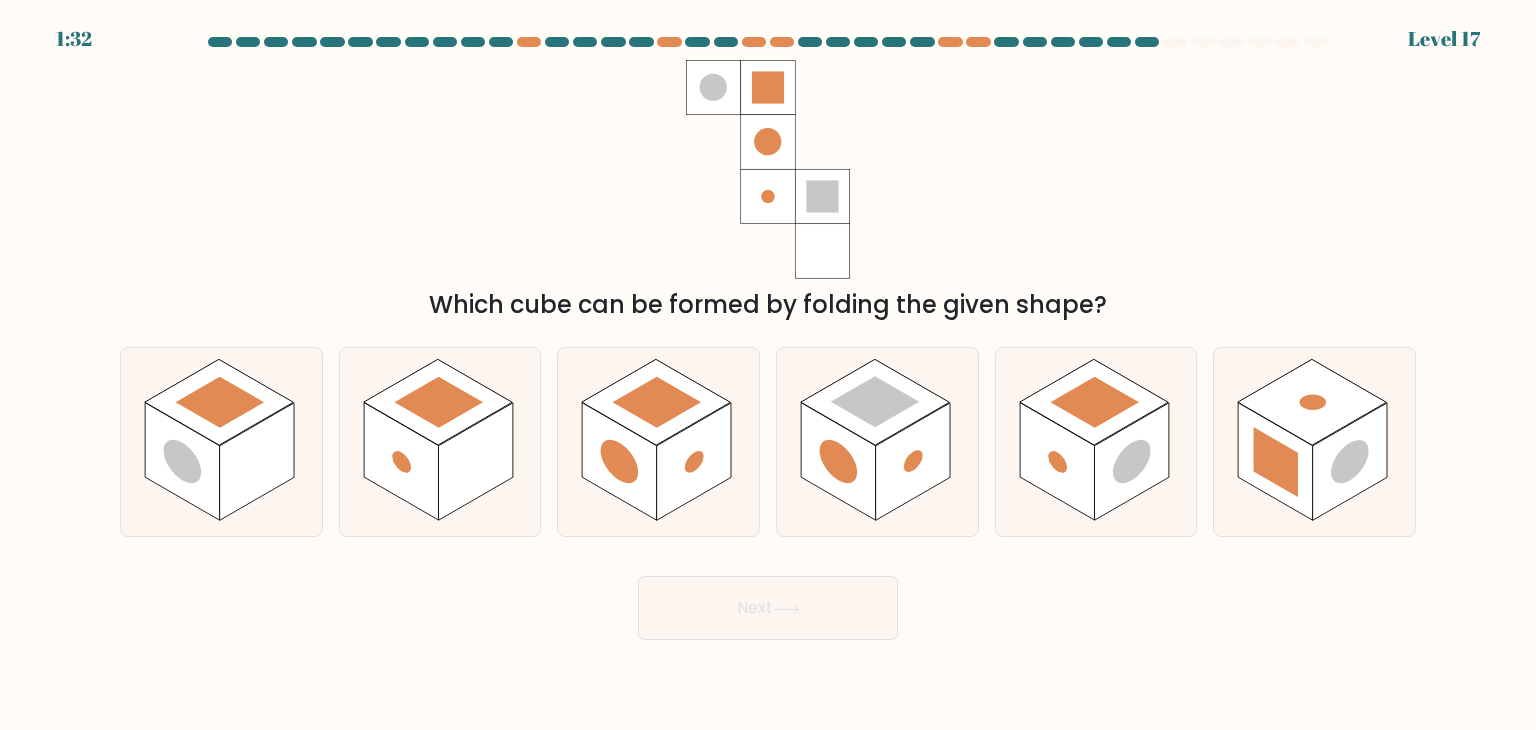 type 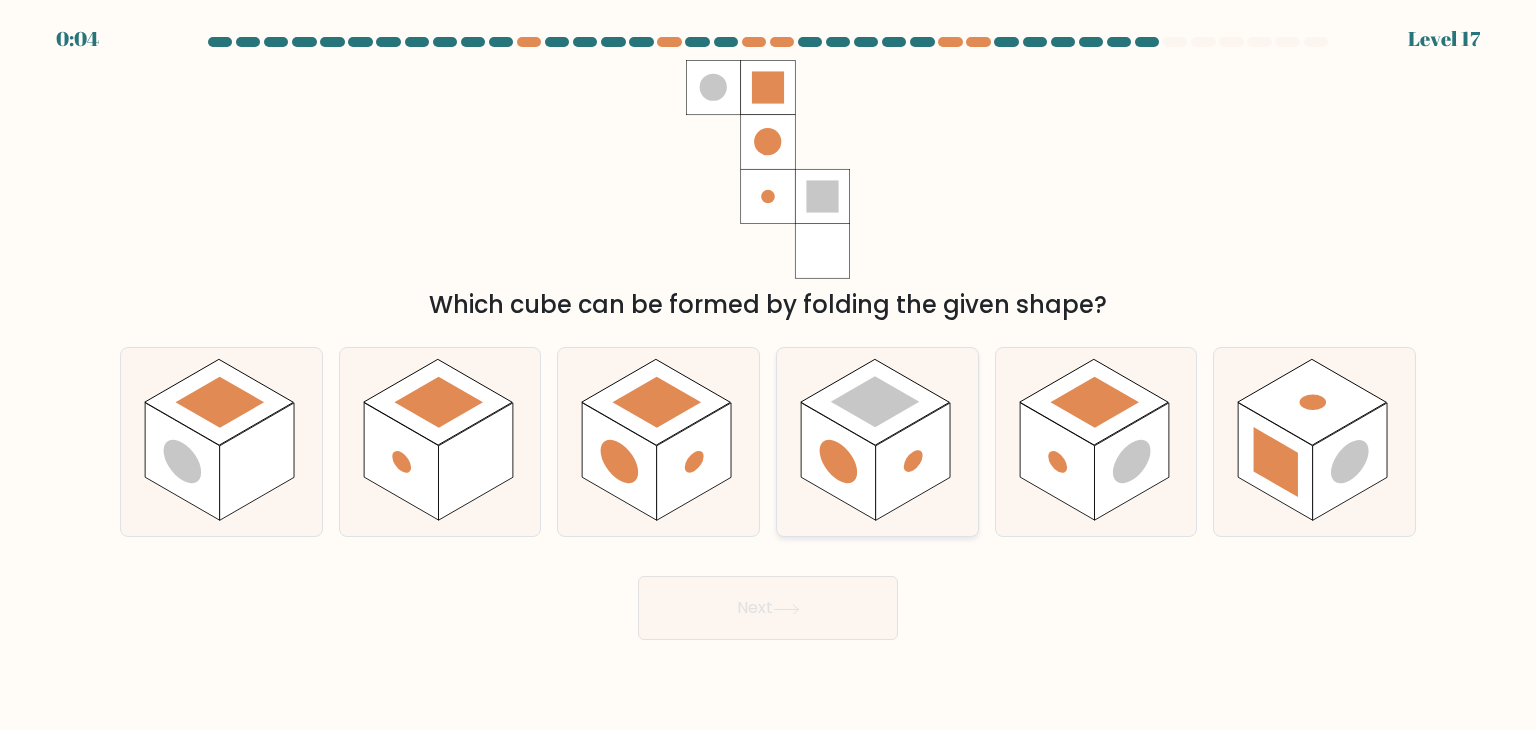 click at bounding box center [913, 462] 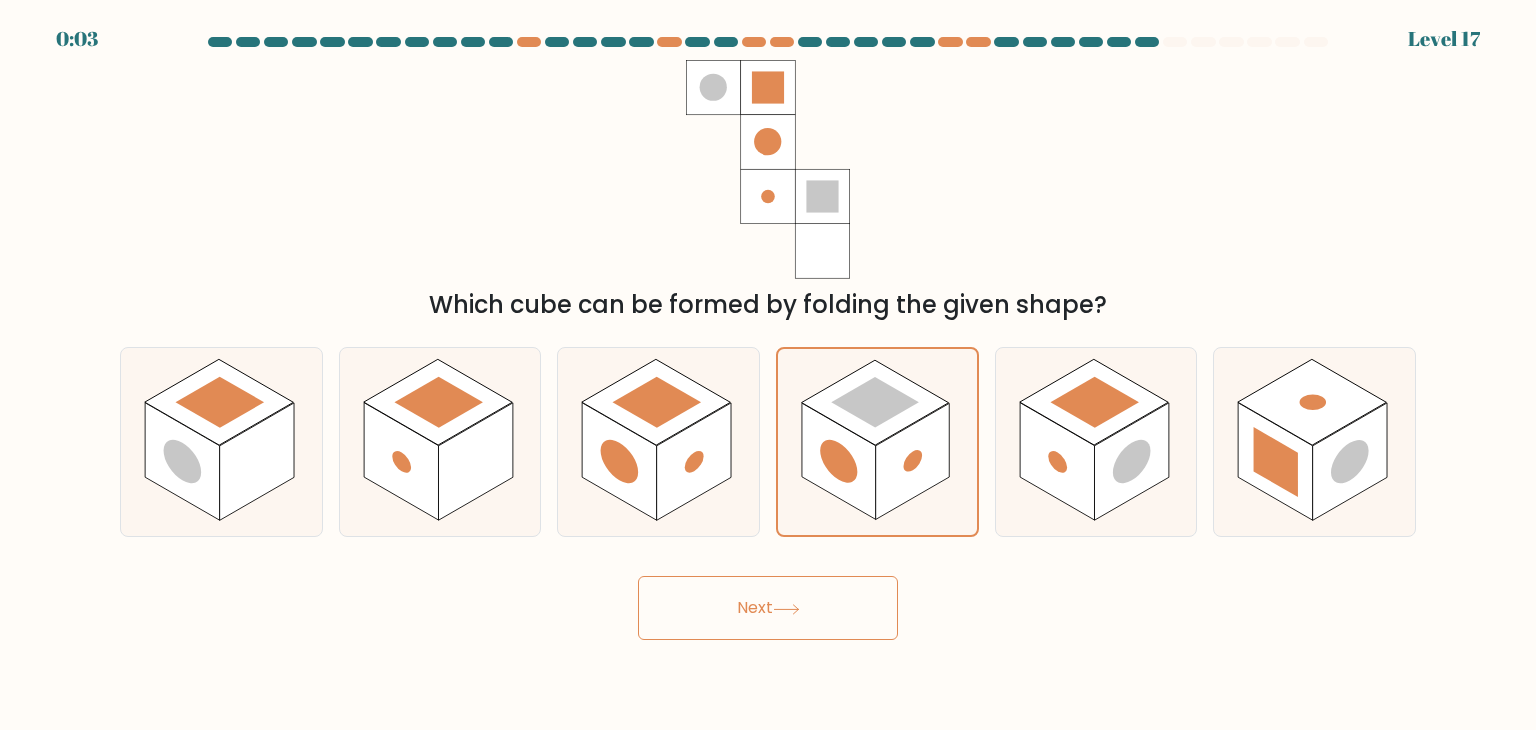 click on "Next" at bounding box center [768, 608] 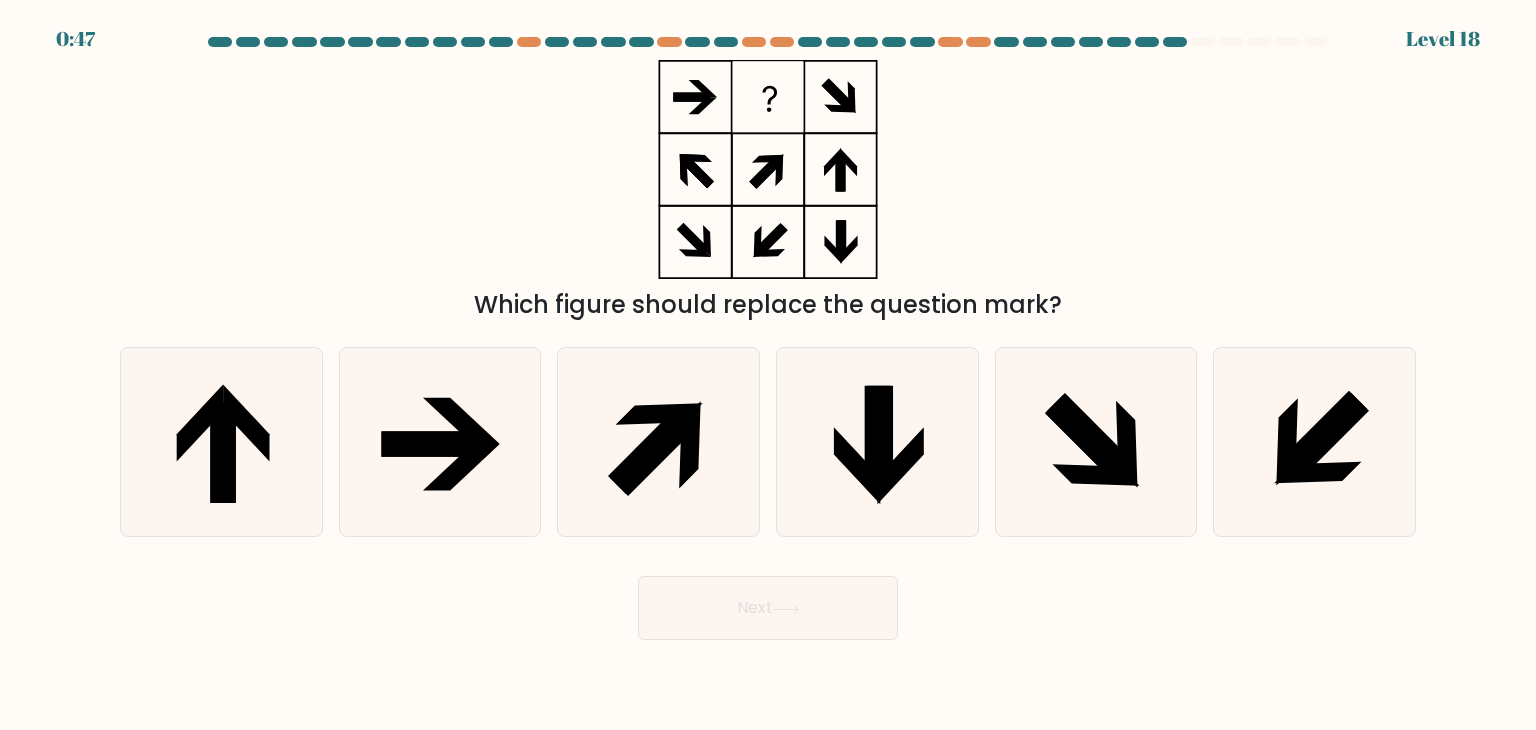 type 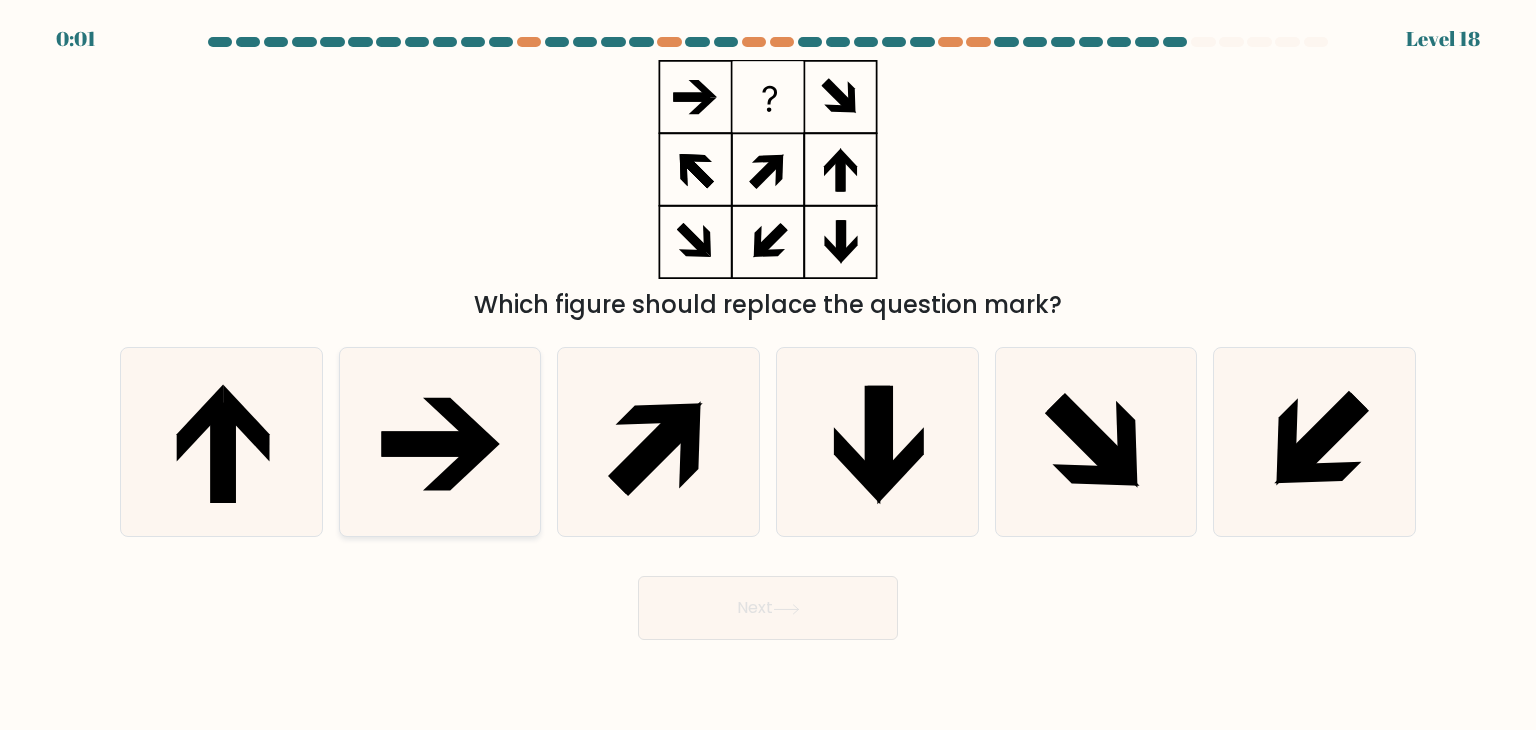 drag, startPoint x: 426, startPoint y: 440, endPoint x: 434, endPoint y: 466, distance: 27.202942 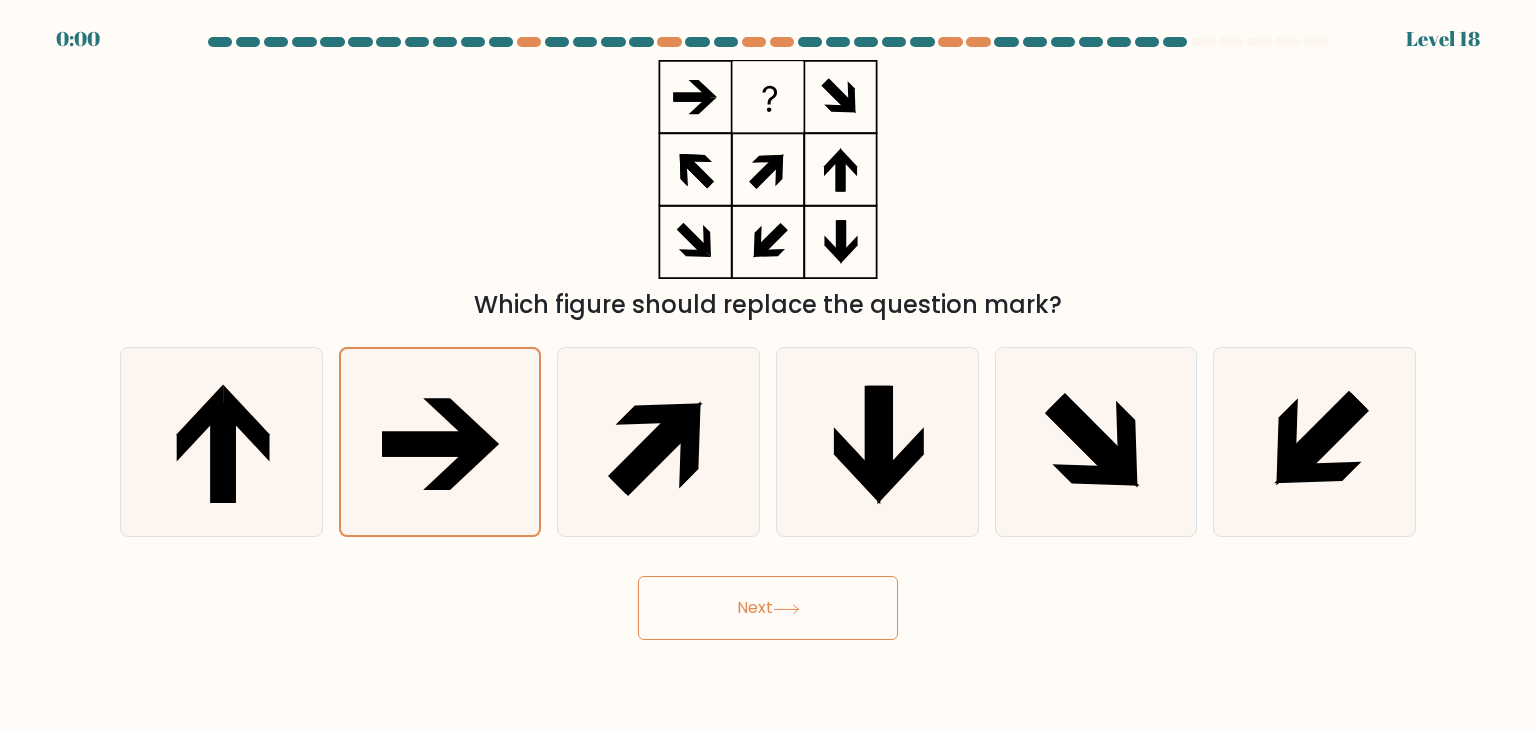 click on "Next" at bounding box center (768, 608) 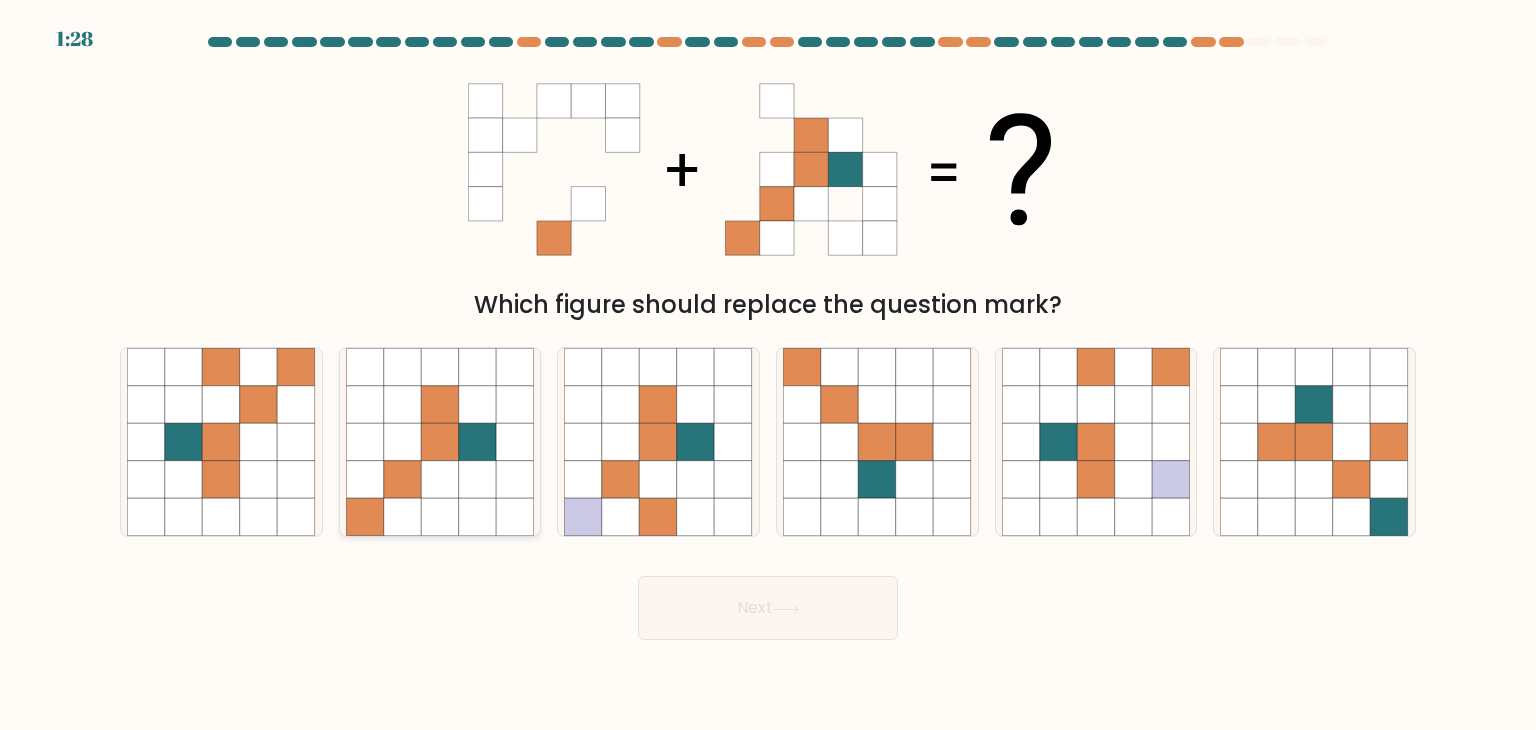 scroll, scrollTop: 0, scrollLeft: 0, axis: both 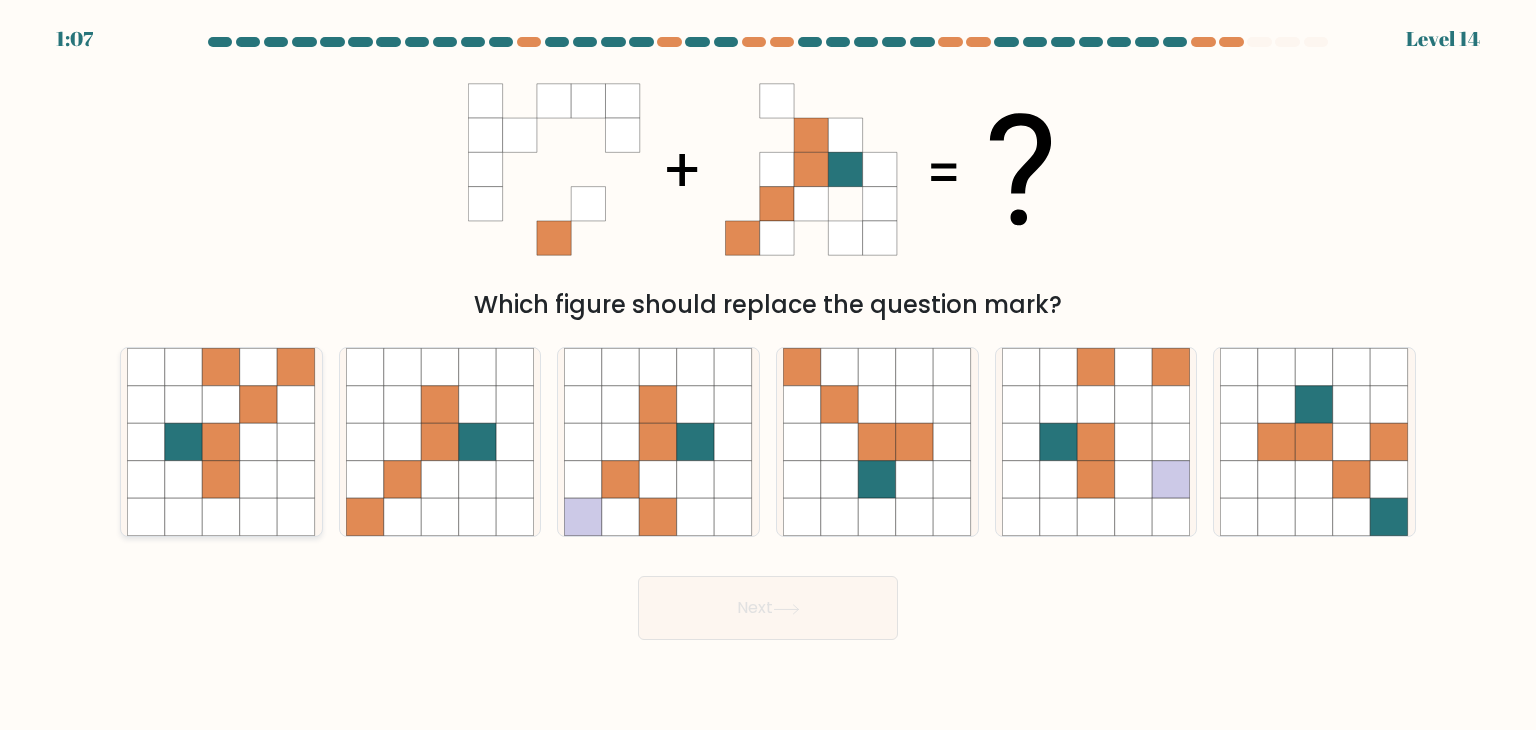 radio on "true" 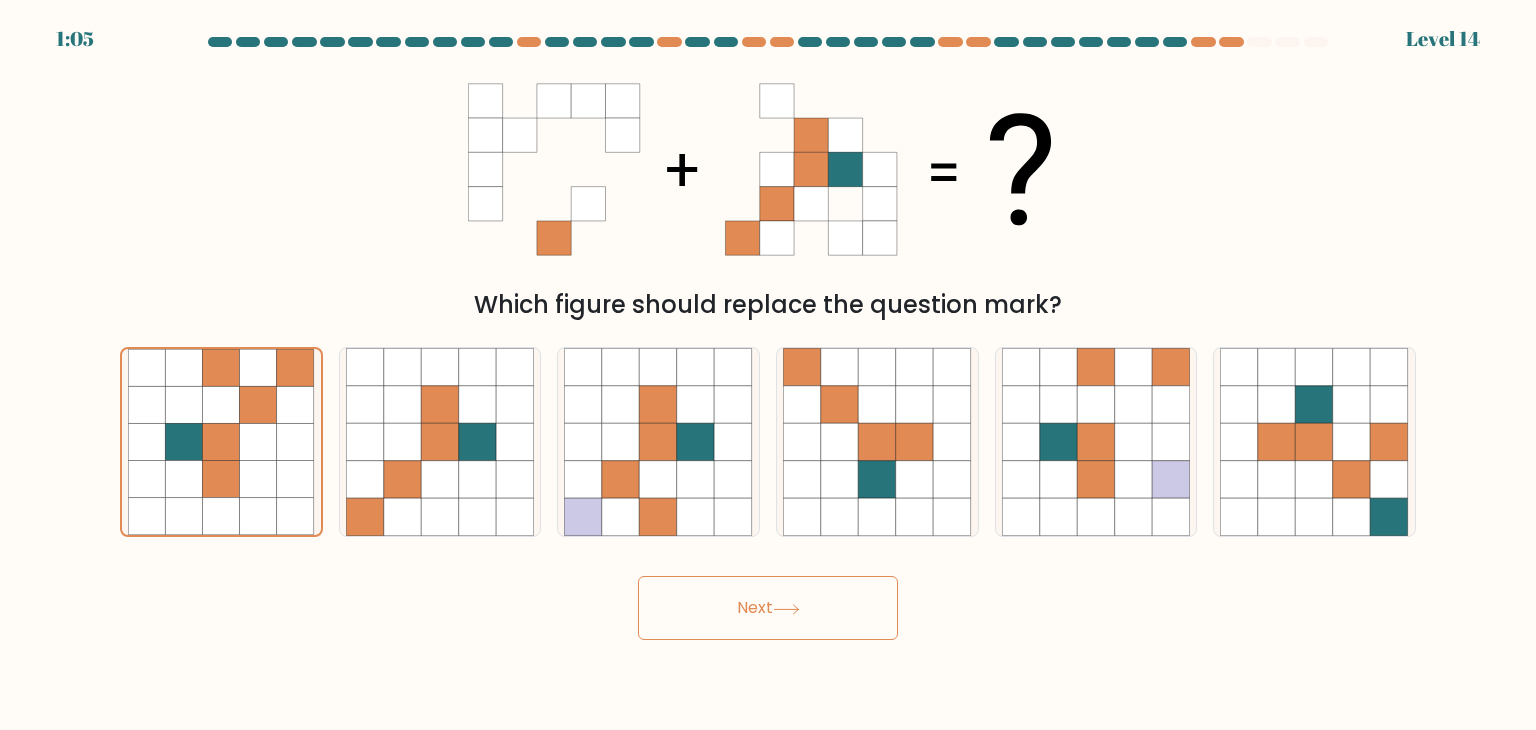 click on "Next" at bounding box center [768, 608] 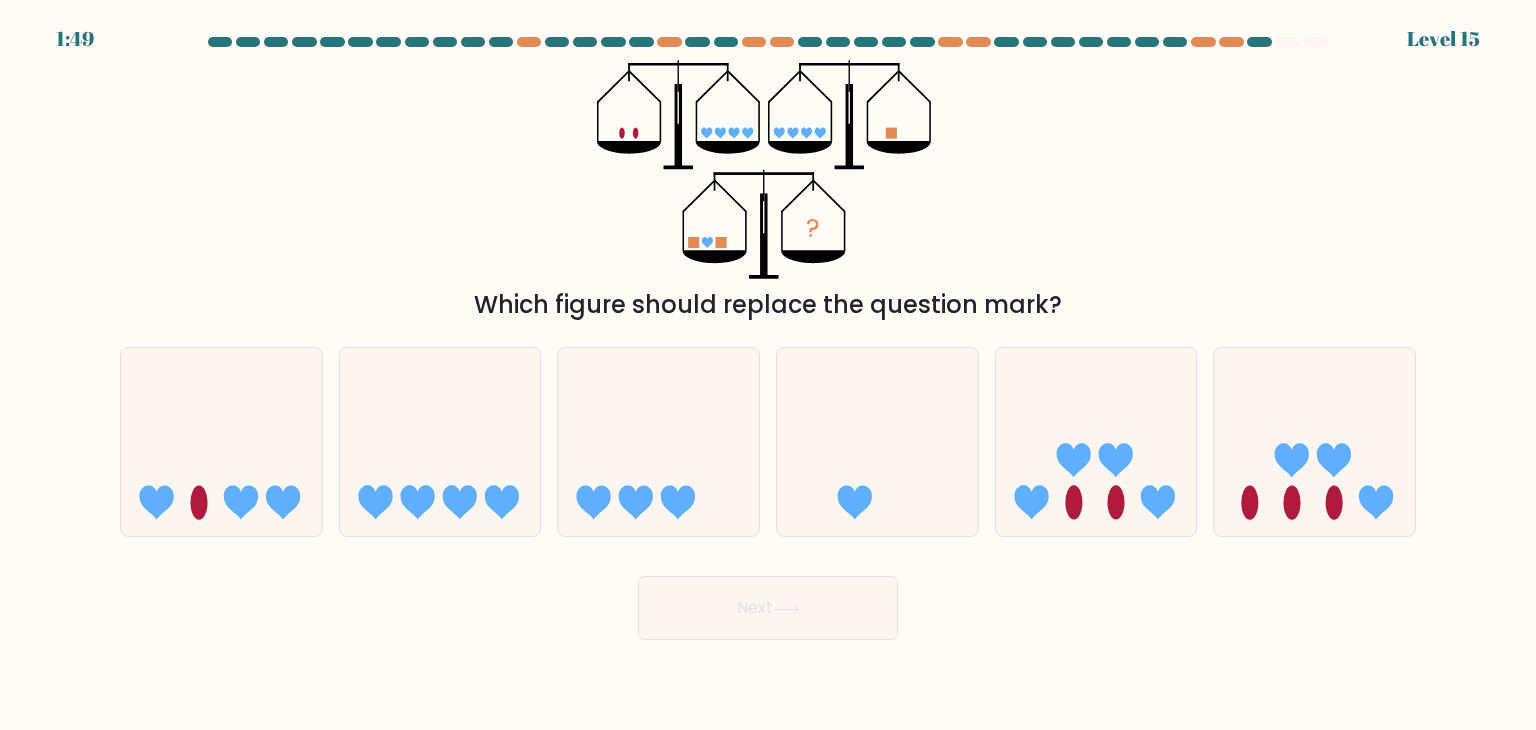 type 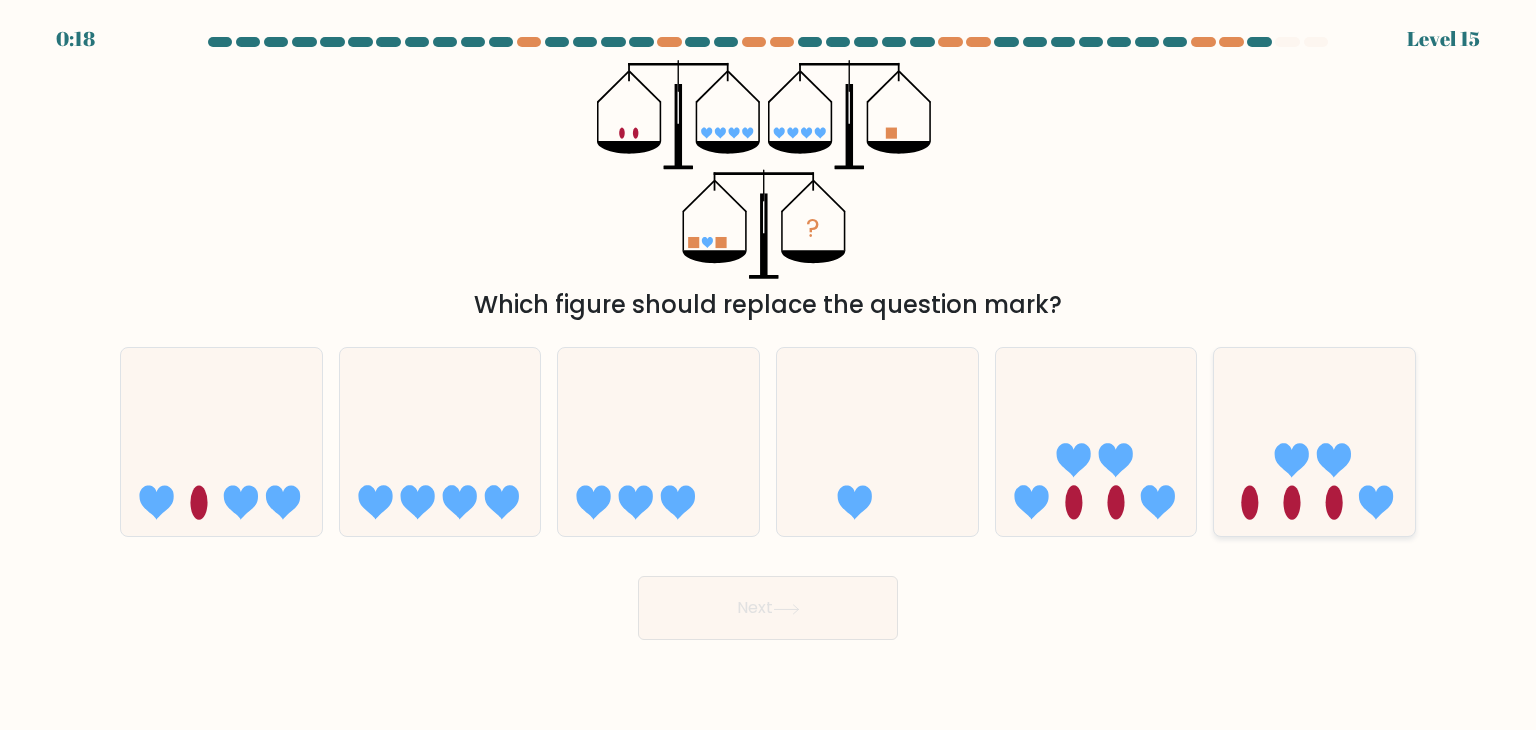 click at bounding box center [1376, 503] 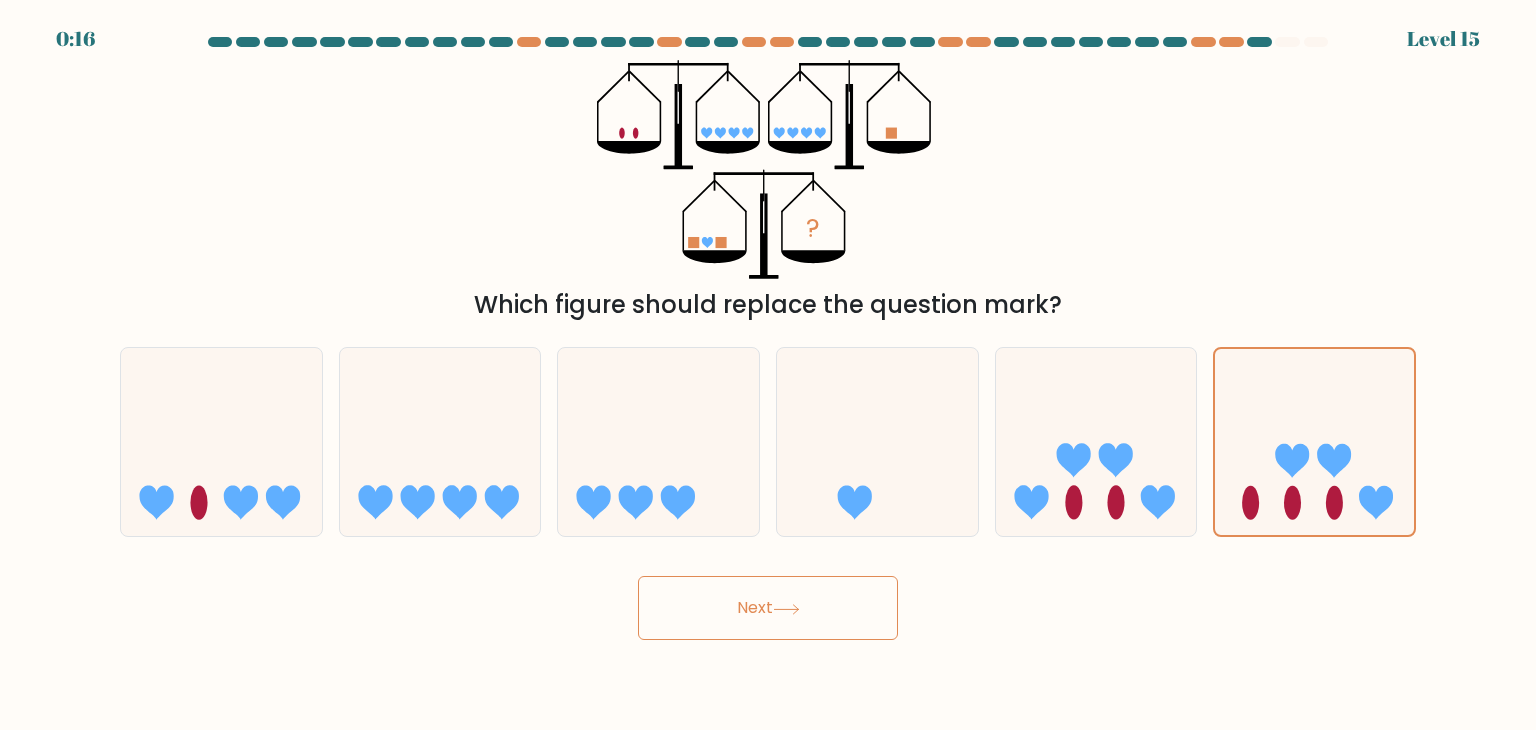 click on "Next" at bounding box center [768, 608] 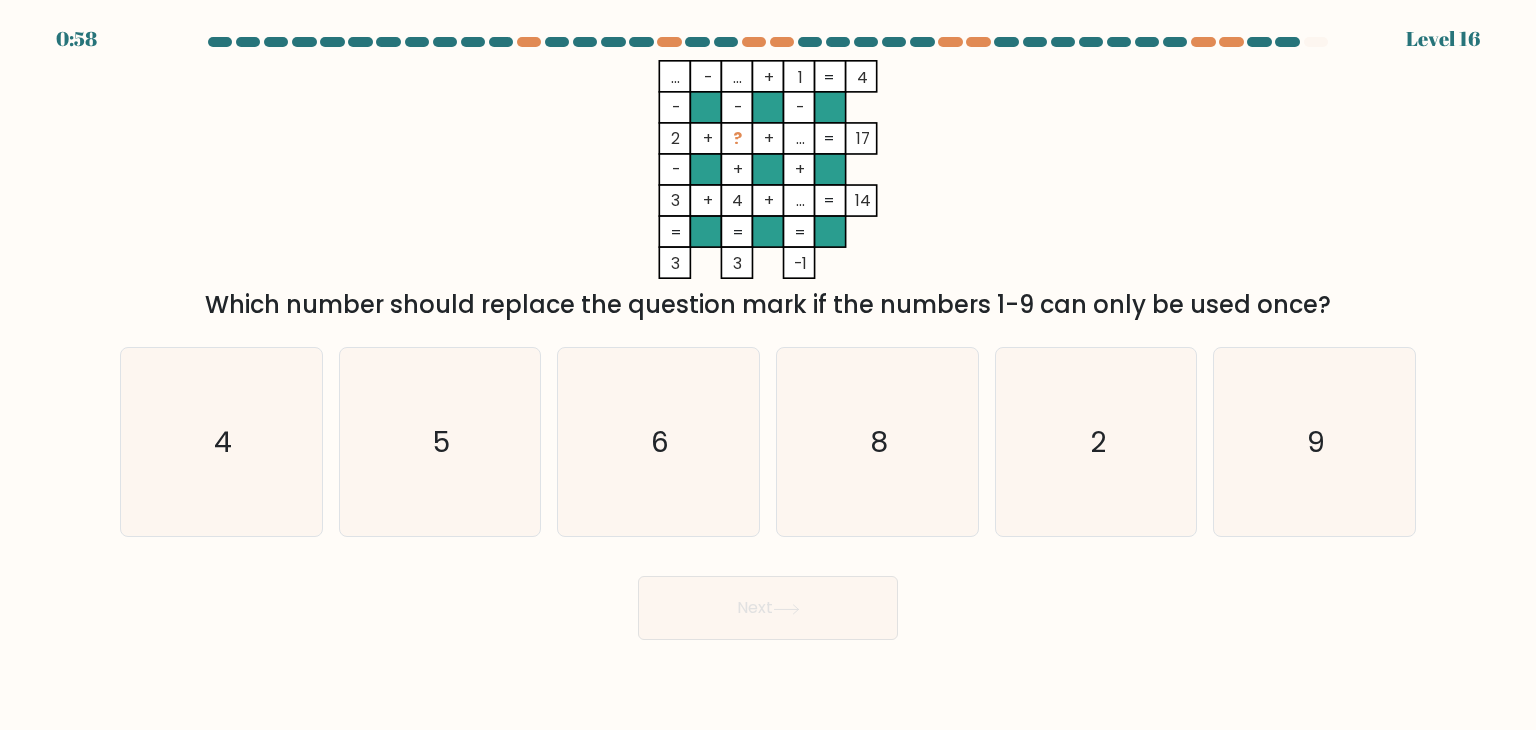 type 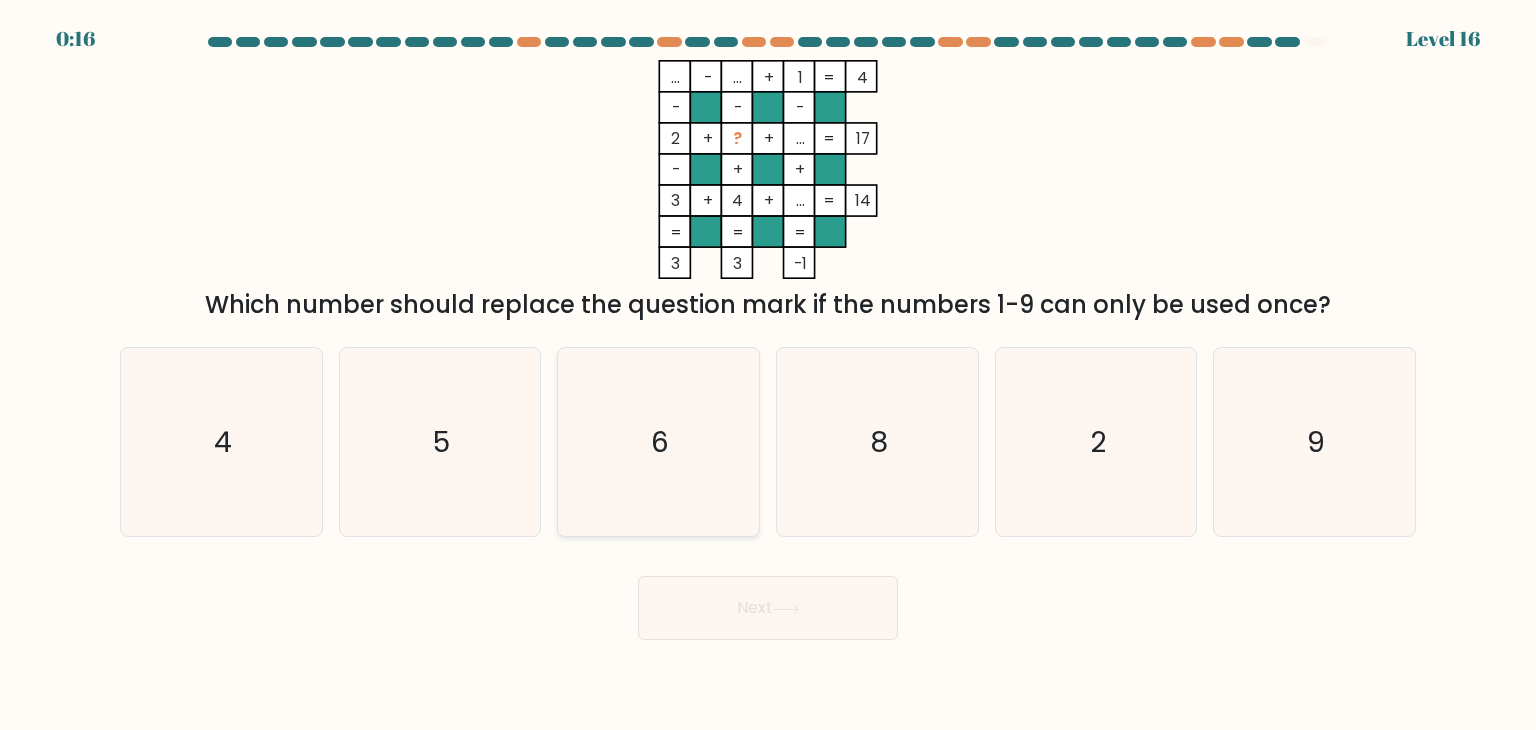 click on "6" at bounding box center [658, 442] 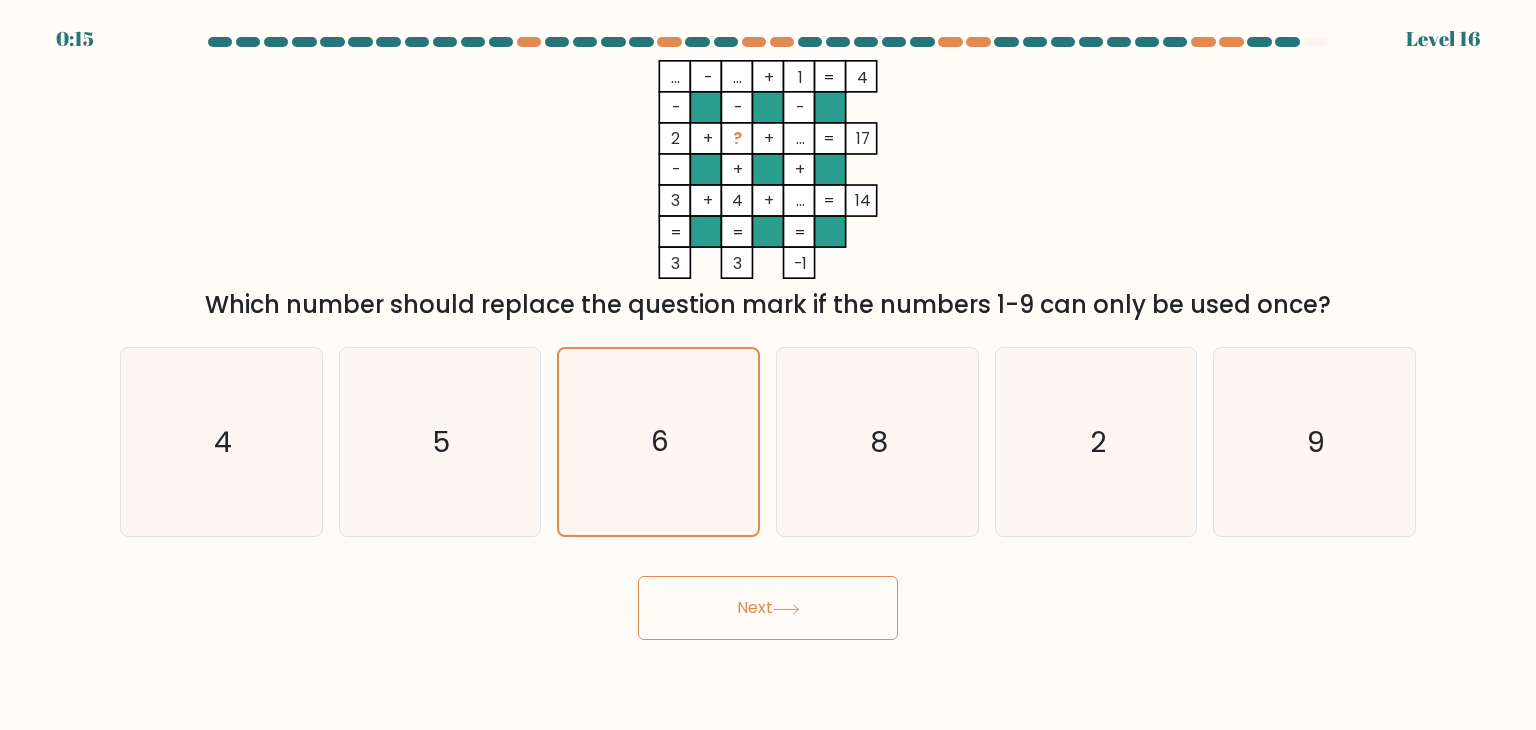 click on "Next" at bounding box center (768, 608) 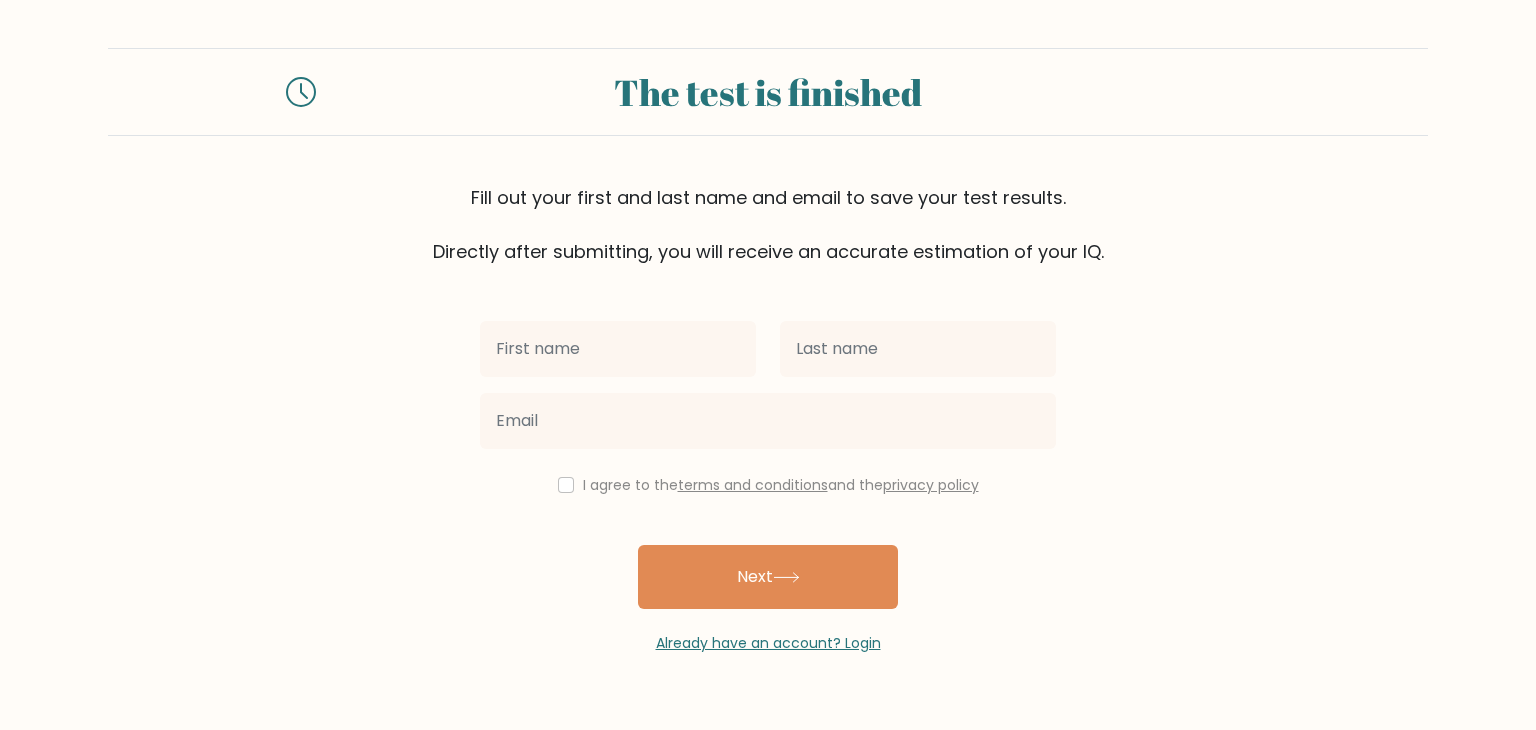 scroll, scrollTop: 0, scrollLeft: 0, axis: both 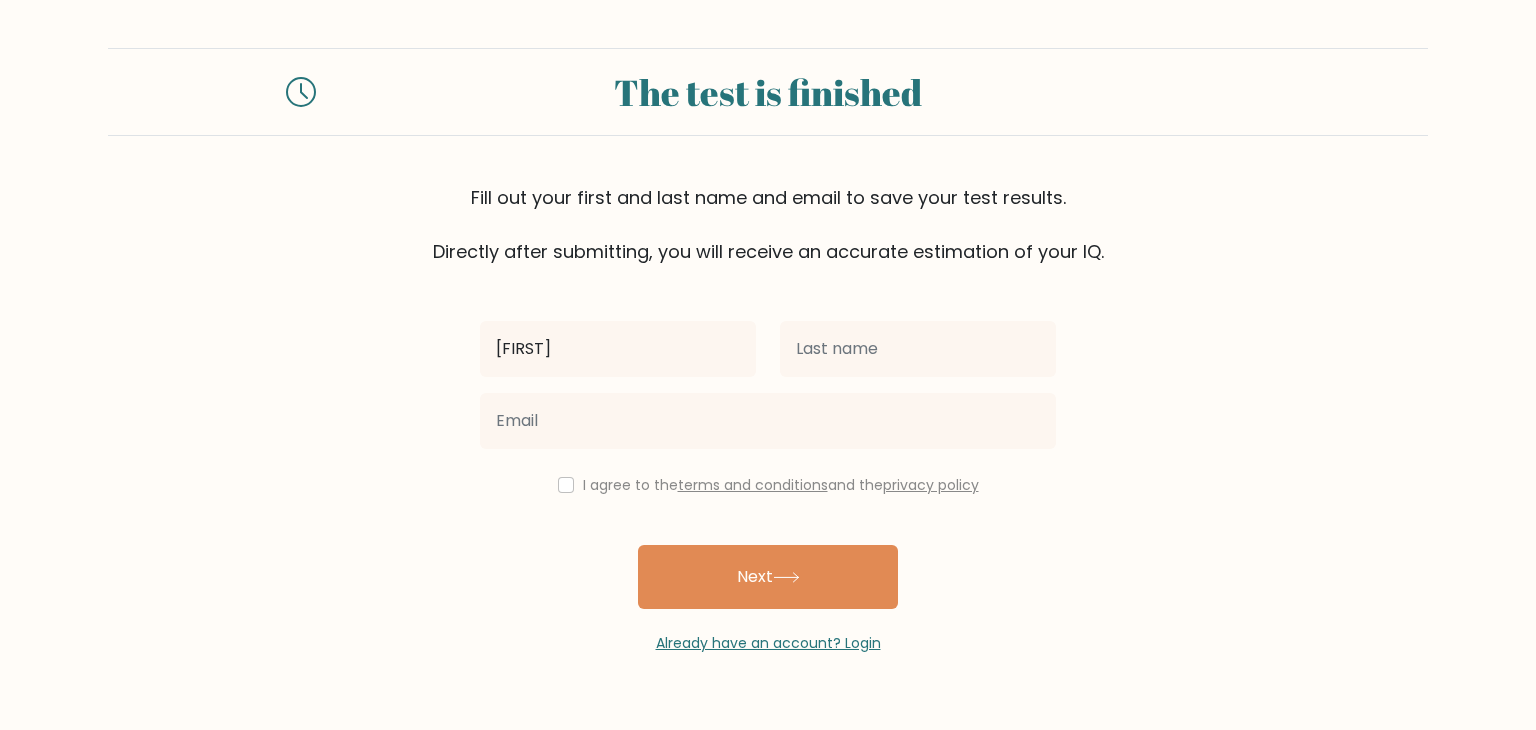 type on "[FIRST]" 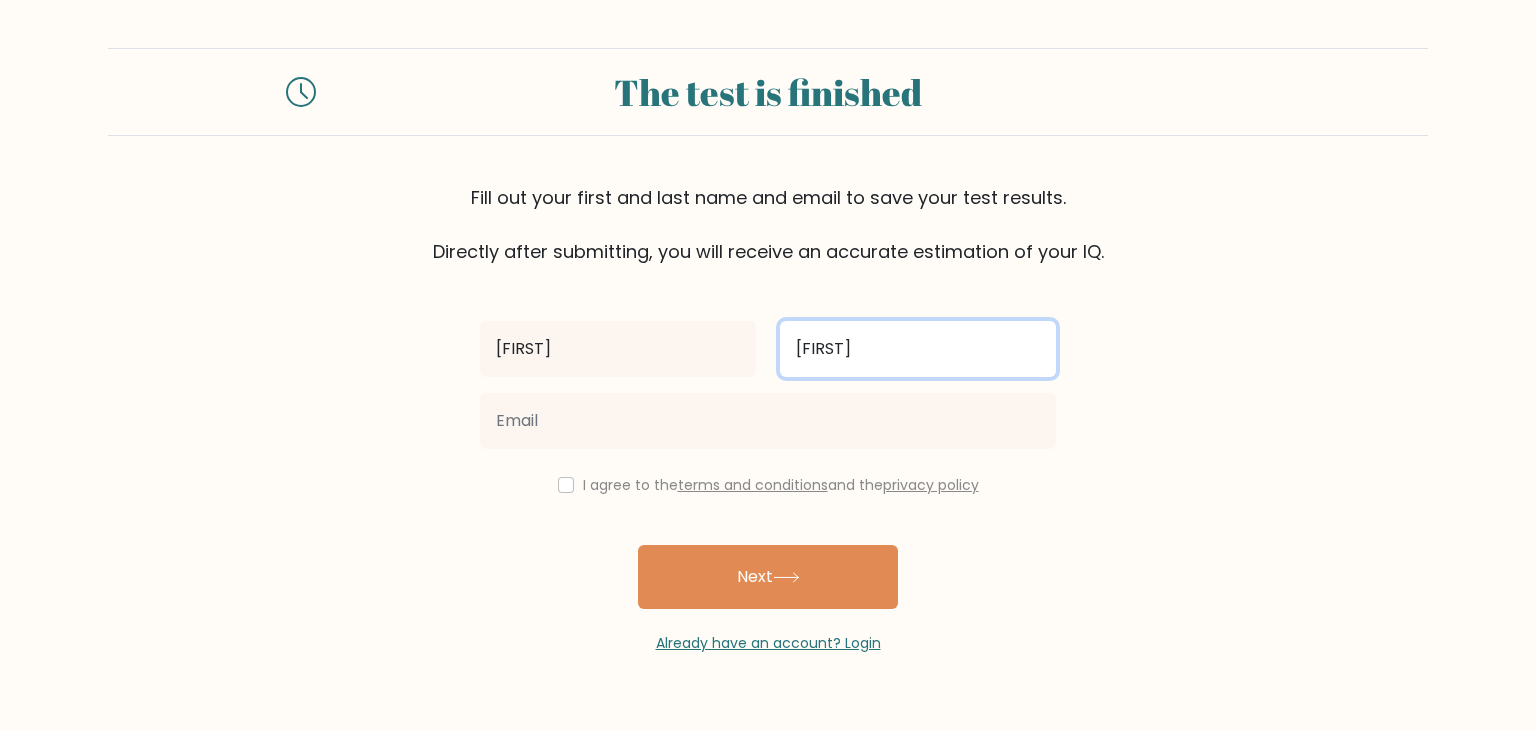 type on "[FIRST]" 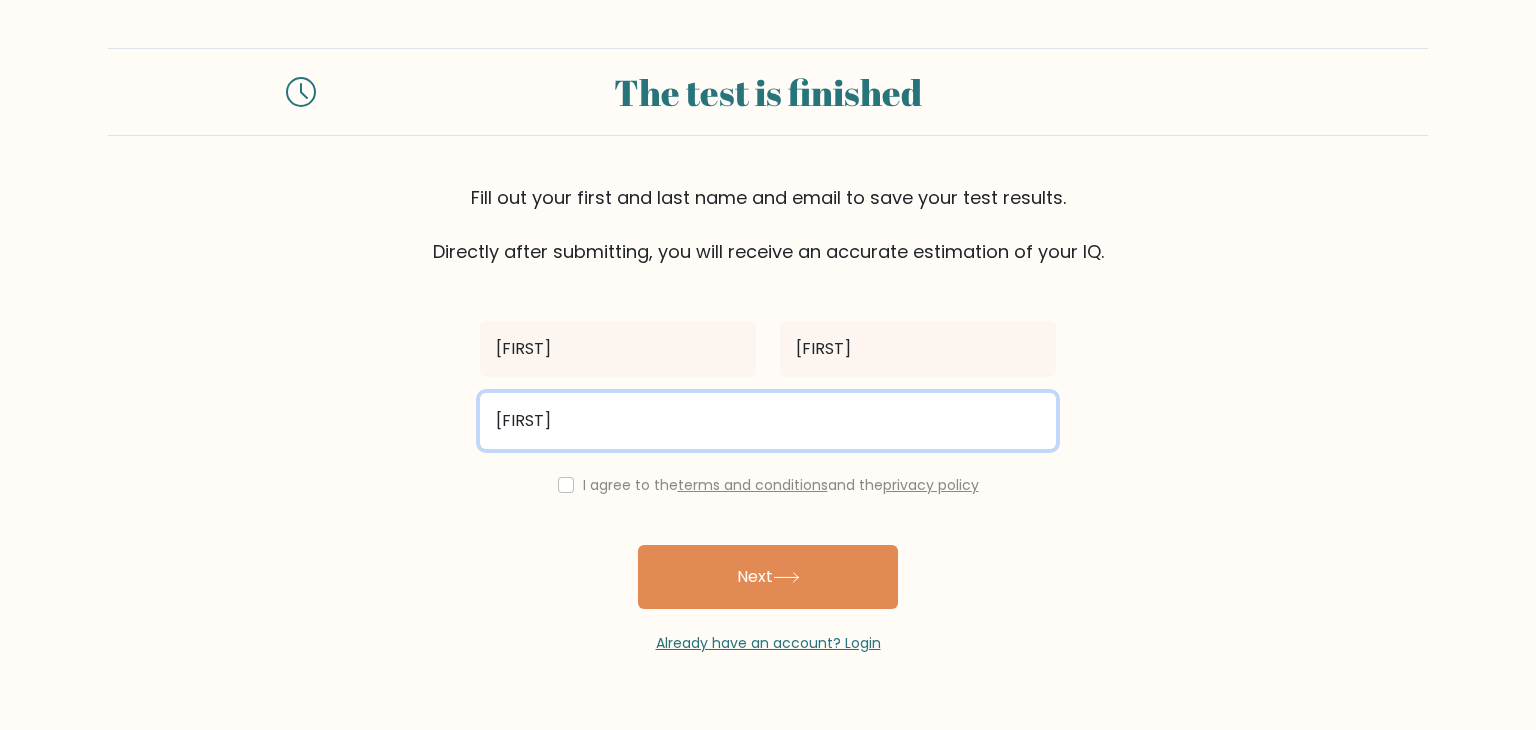 type on "[EMAIL]@[DOMAIN]" 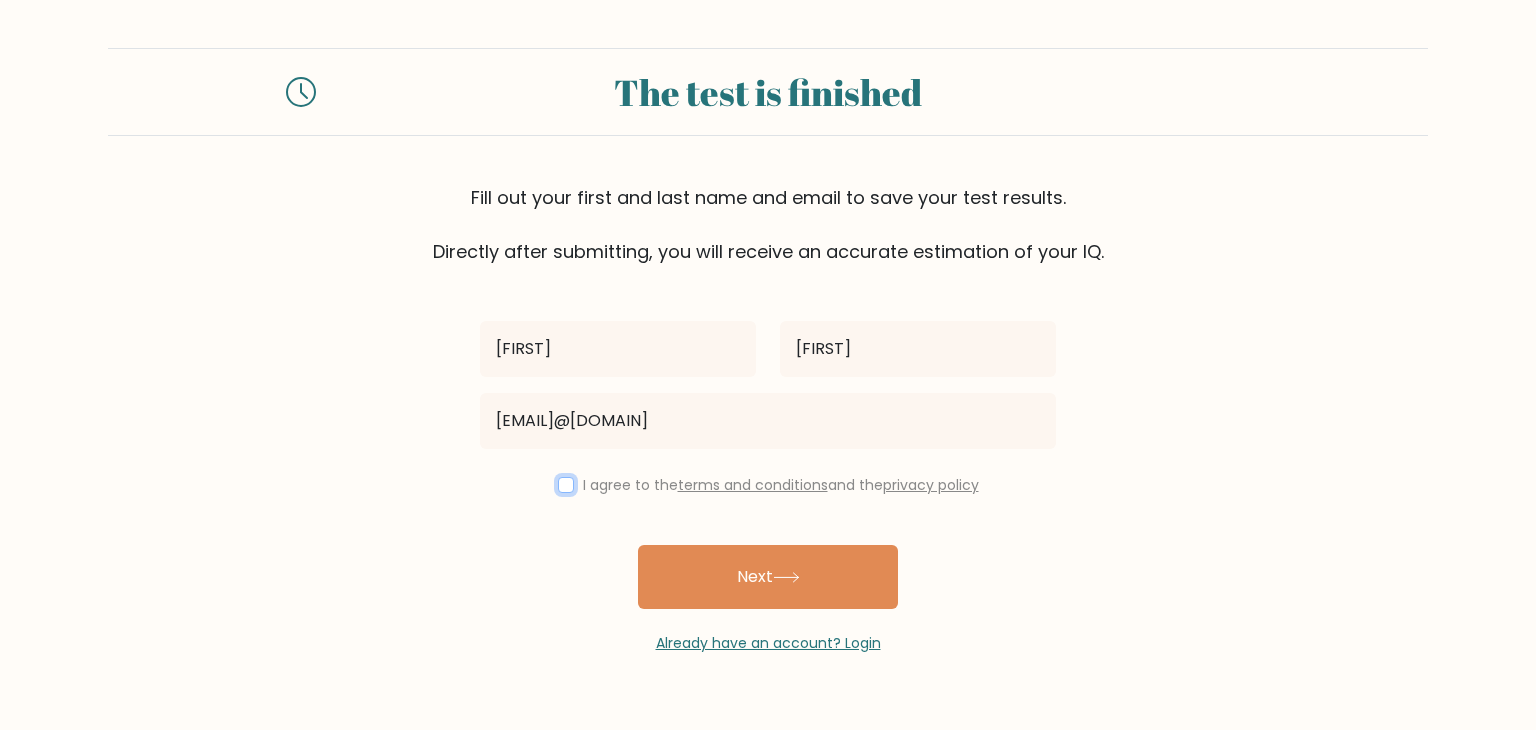 click on "I agree to the  terms and conditions  and the  privacy policy" at bounding box center [768, 485] 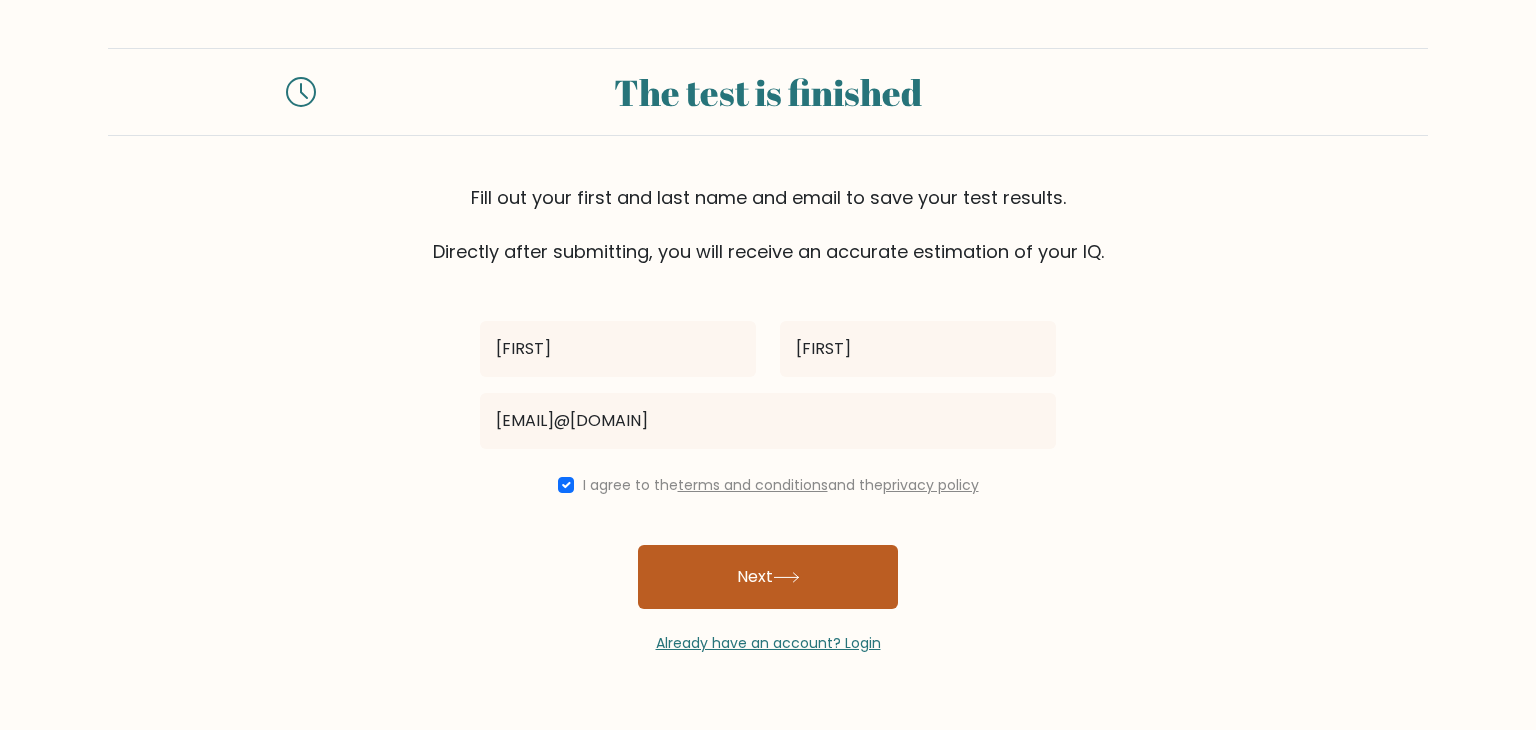 click on "Next" at bounding box center [768, 577] 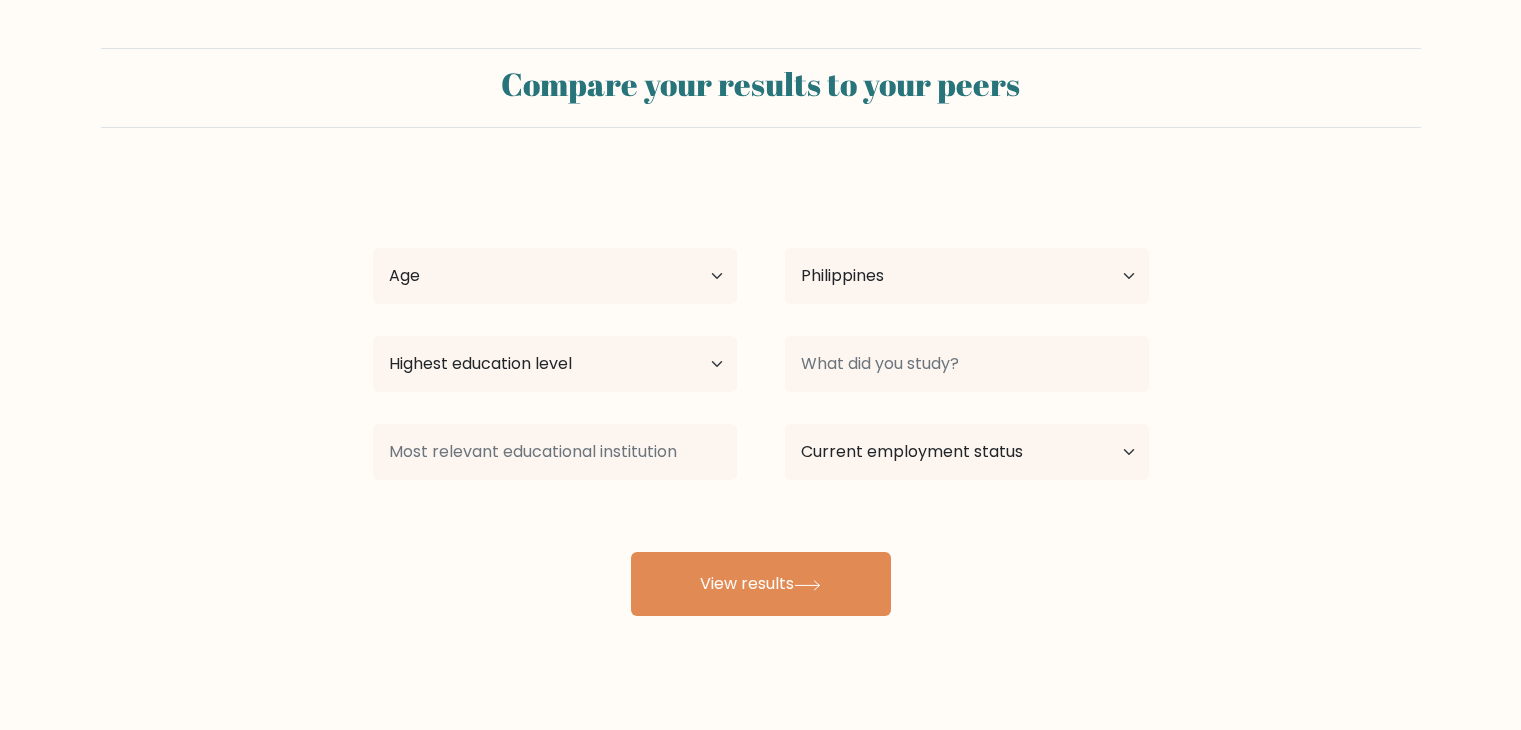 scroll, scrollTop: 0, scrollLeft: 0, axis: both 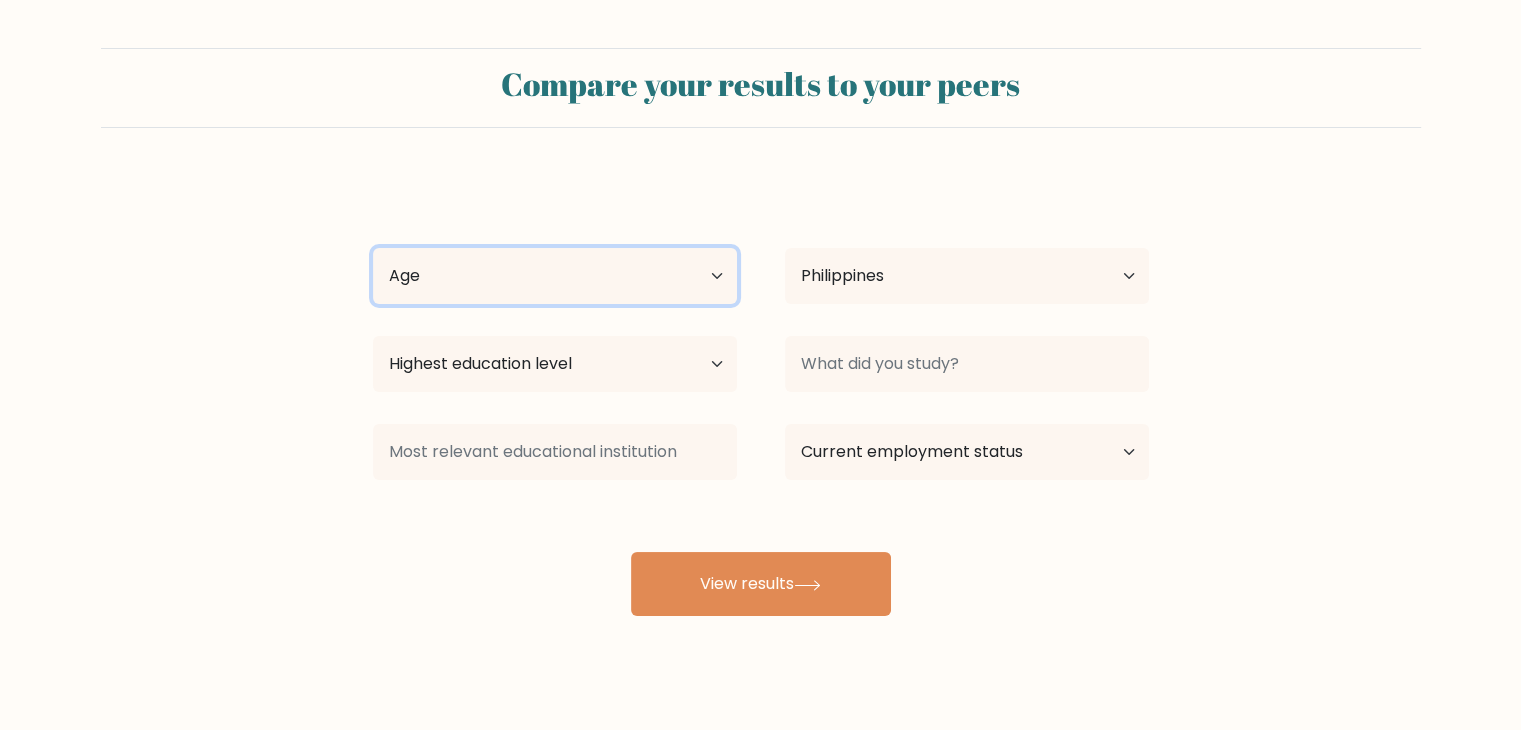 click on "Age
Under 18 years old
18-24 years old
25-34 years old
35-44 years old
45-54 years old
55-64 years old
65 years old and above" at bounding box center [555, 276] 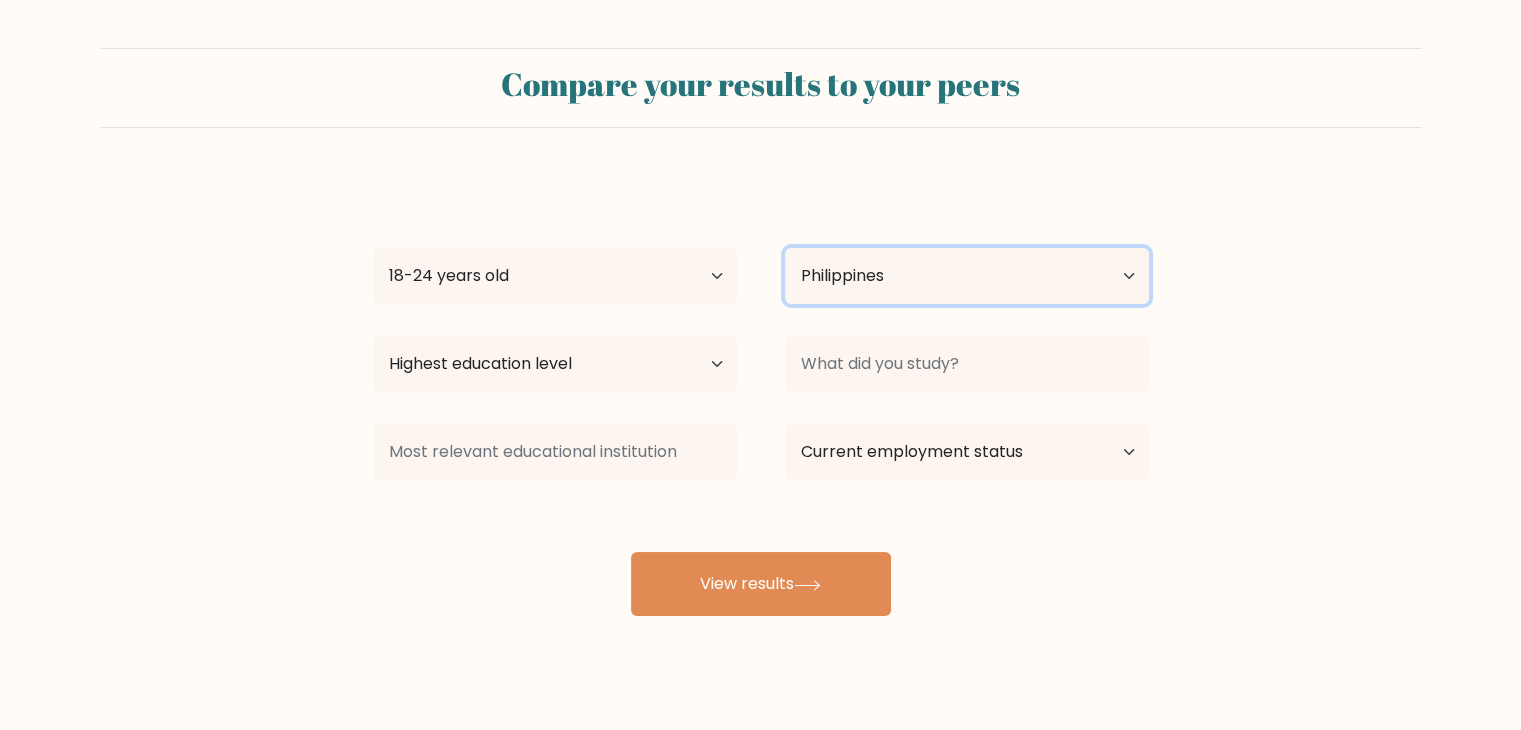 click on "Country
Afghanistan
Albania
Algeria
American Samoa
Andorra
Angola
Anguilla
Antarctica
Antigua and Barbuda
Argentina
Armenia
Aruba
Australia
Austria
Azerbaijan
Bahamas
Bahrain
Bangladesh
Barbados
Belarus
Belgium
Belize
Benin
Bermuda
Bhutan
Bolivia
Bonaire, Sint Eustatius and Saba
Bosnia and Herzegovina
Botswana
Bouvet Island
Brazil
British Indian Ocean Territory
Brunei
Bulgaria
Burkina Faso
Burundi
Cabo Verde
Cambodia
Cameroon
Canada
Cayman Islands
Central African Republic
Chad
Chile
China
Christmas Island
Cocos (Keeling) Islands
Colombia
Comoros
Congo
Congo (the Democratic Republic of the)
Cook Islands
Costa Rica
Côte d'Ivoire
Croatia
Cuba" at bounding box center (967, 276) 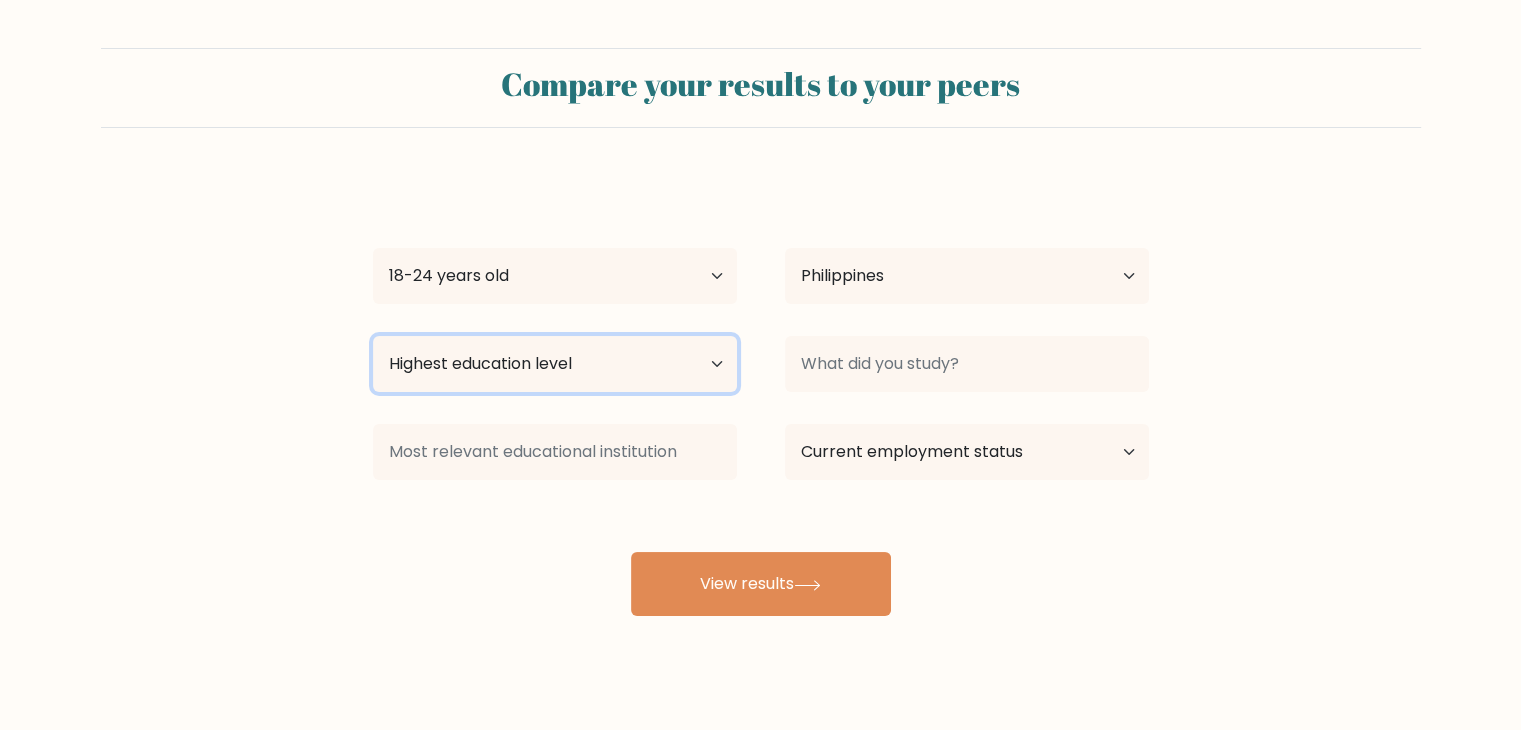 click on "Highest education level
No schooling
Primary
Lower Secondary
Upper Secondary
Occupation Specific
Bachelor's degree
Master's degree
Doctoral degree" at bounding box center (555, 364) 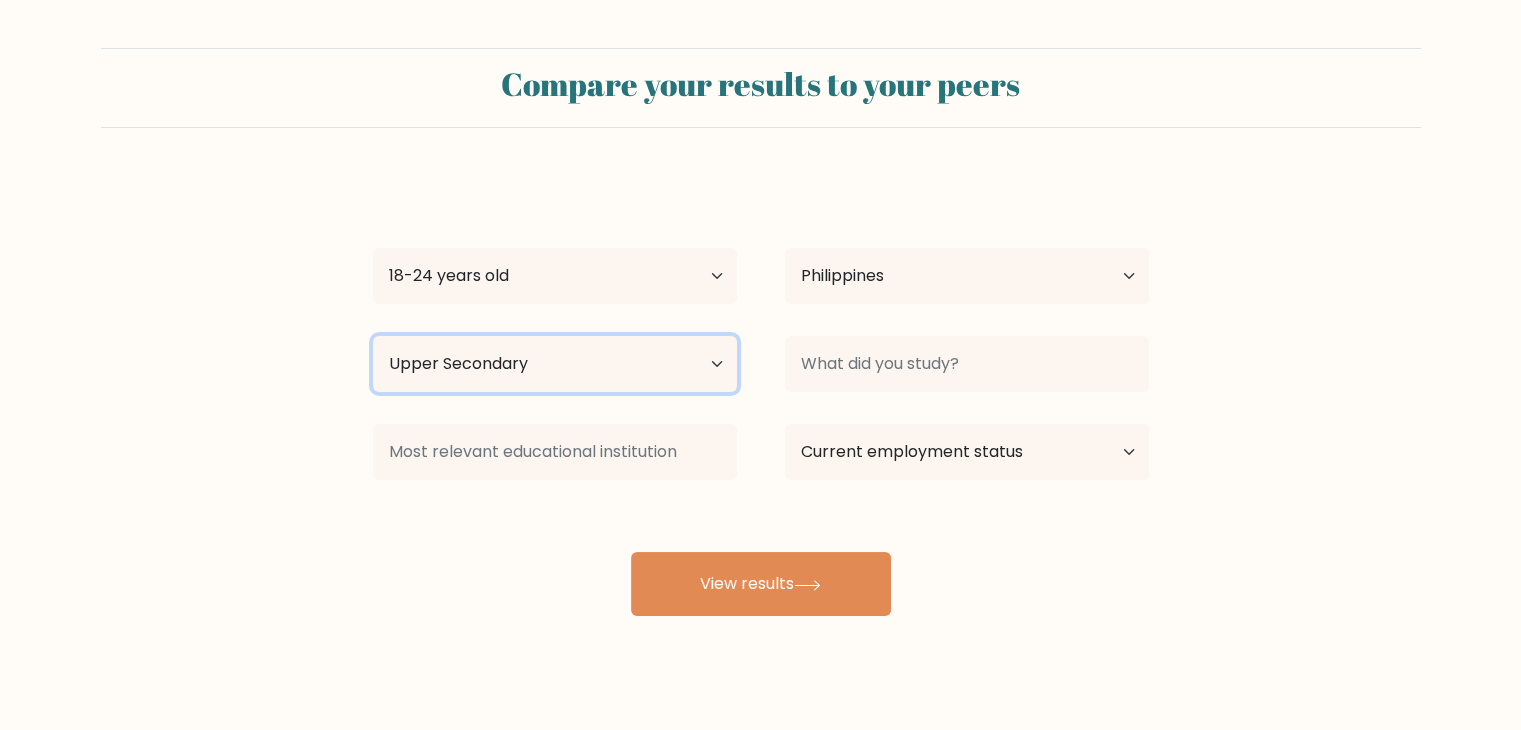 click on "Highest education level
No schooling
Primary
Lower Secondary
Upper Secondary
Occupation Specific
Bachelor's degree
Master's degree
Doctoral degree" at bounding box center (555, 364) 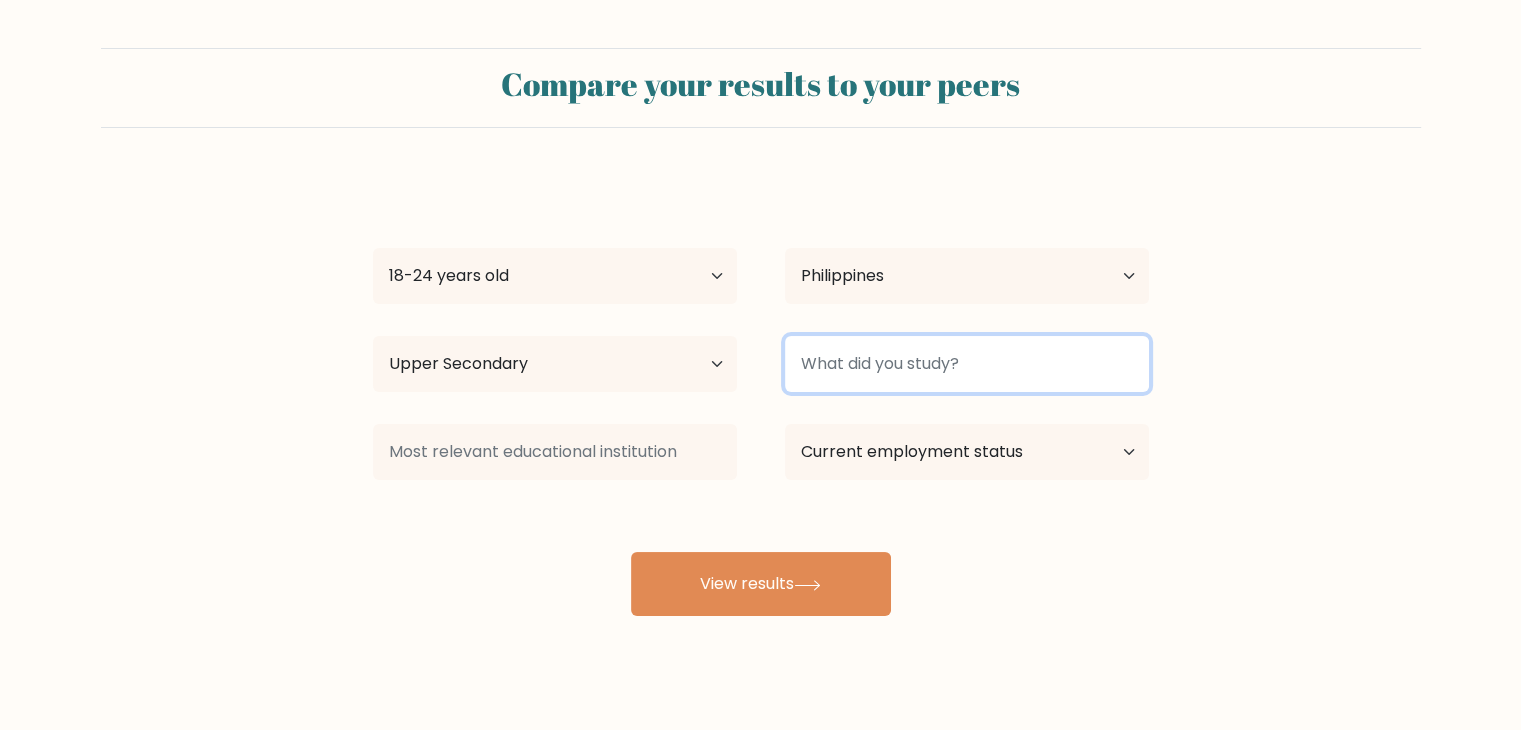 click at bounding box center [967, 364] 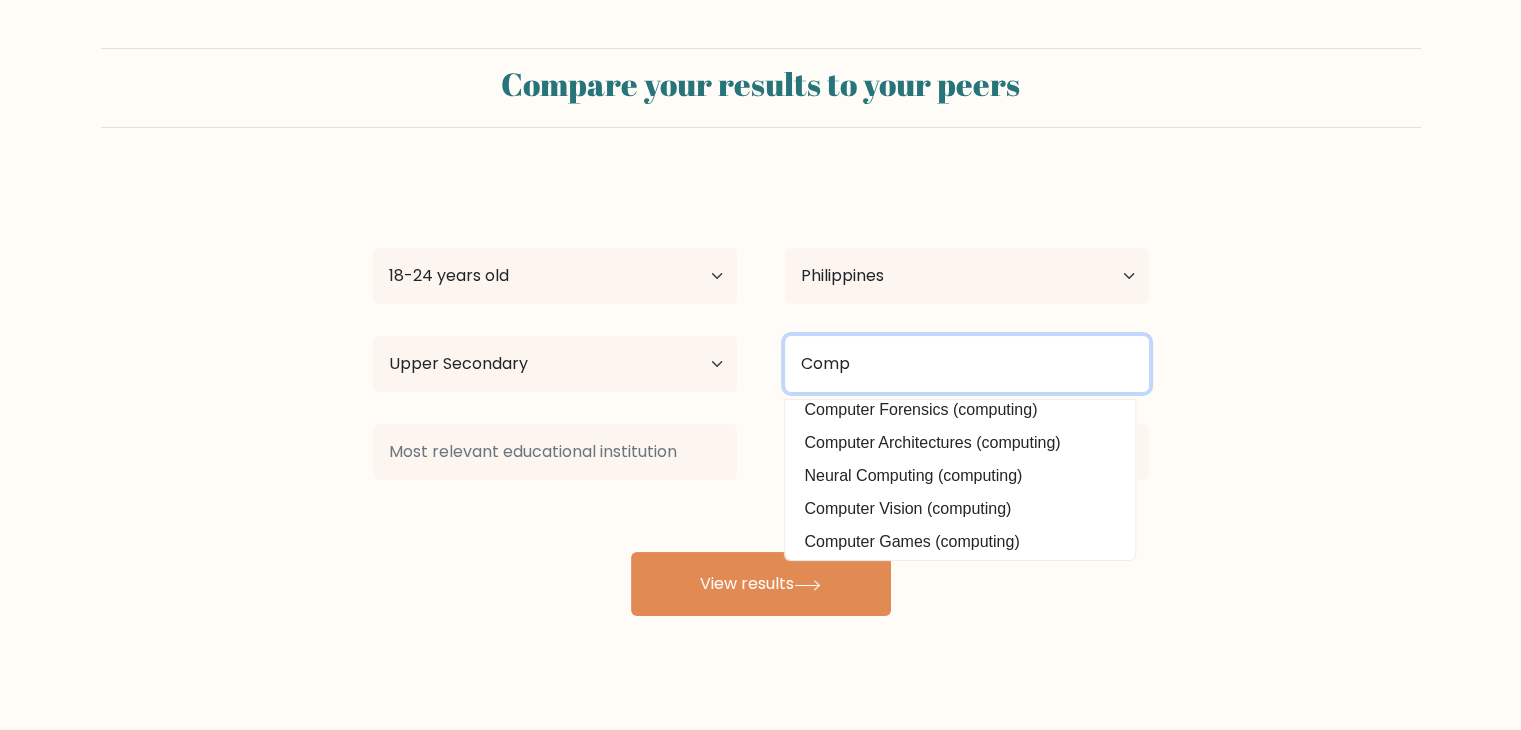 scroll, scrollTop: 180, scrollLeft: 0, axis: vertical 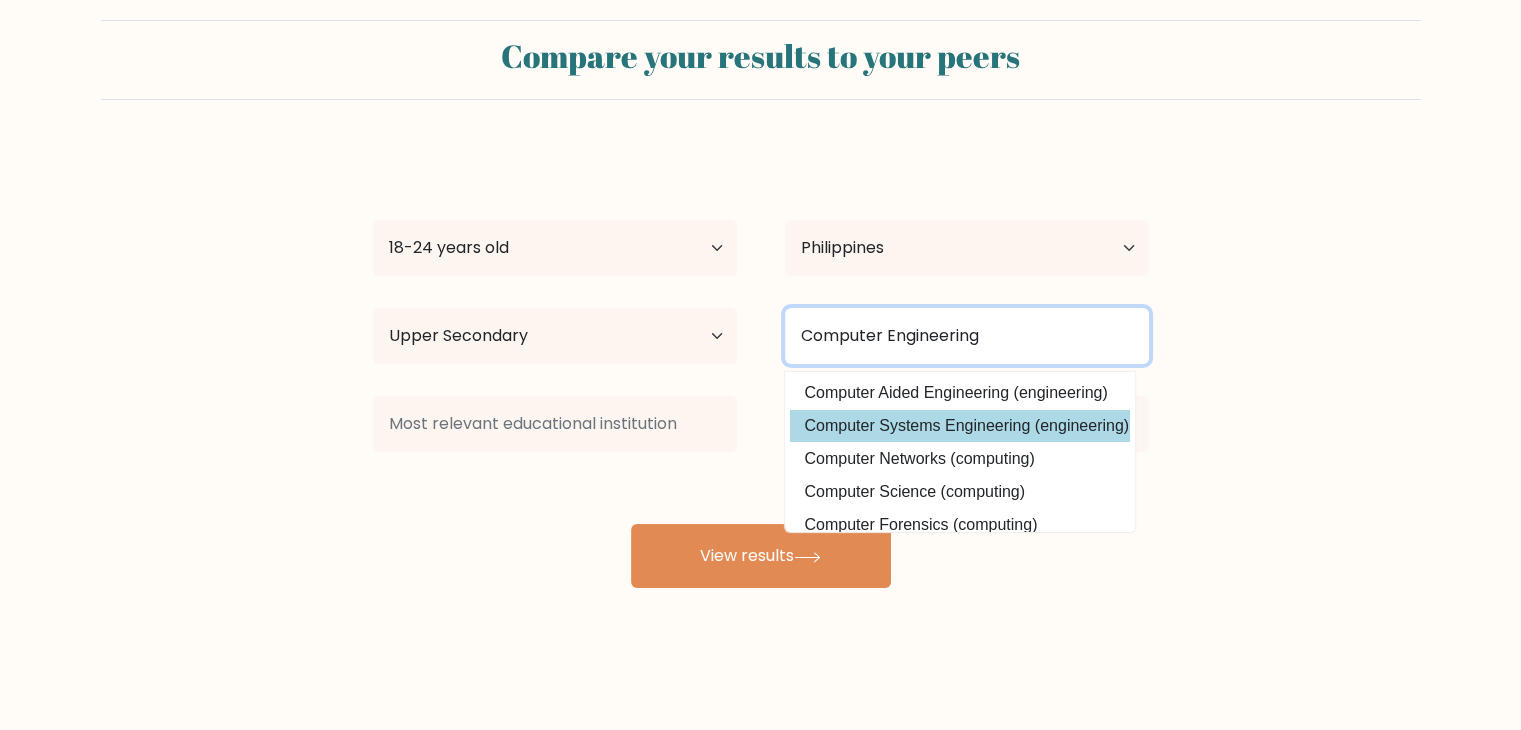 type on "Computer Engineering" 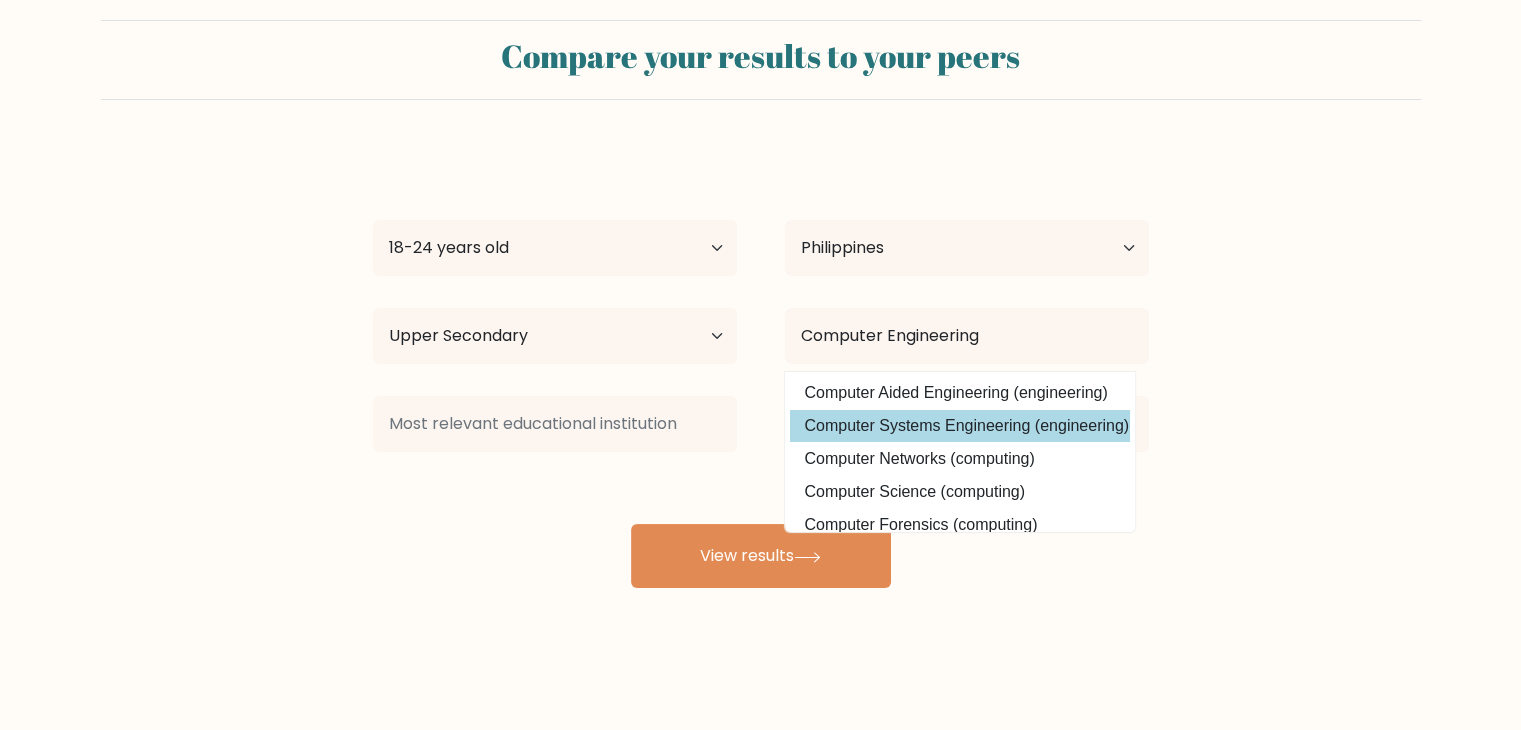 click on "Computer Systems Engineering (engineering)" at bounding box center (960, 426) 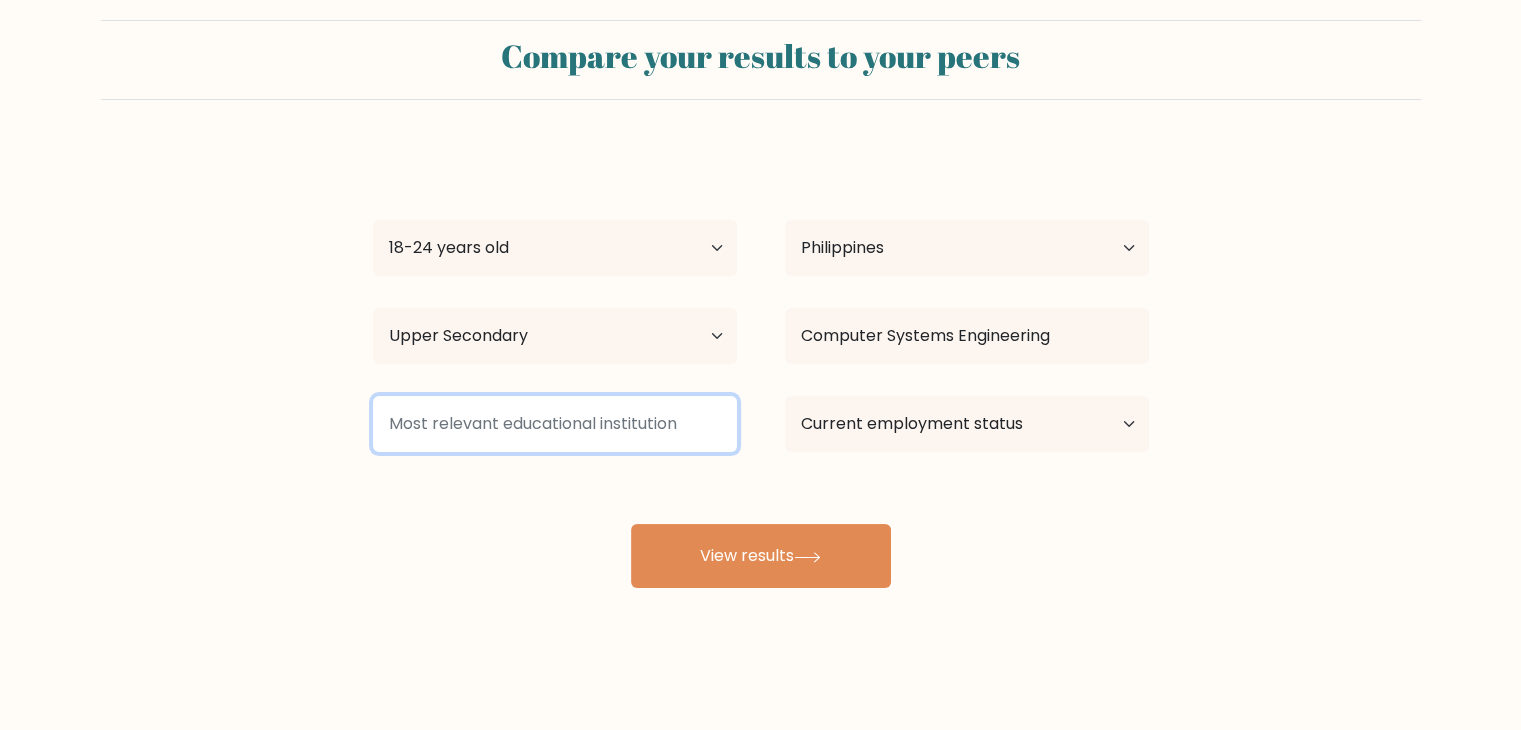 click at bounding box center (555, 424) 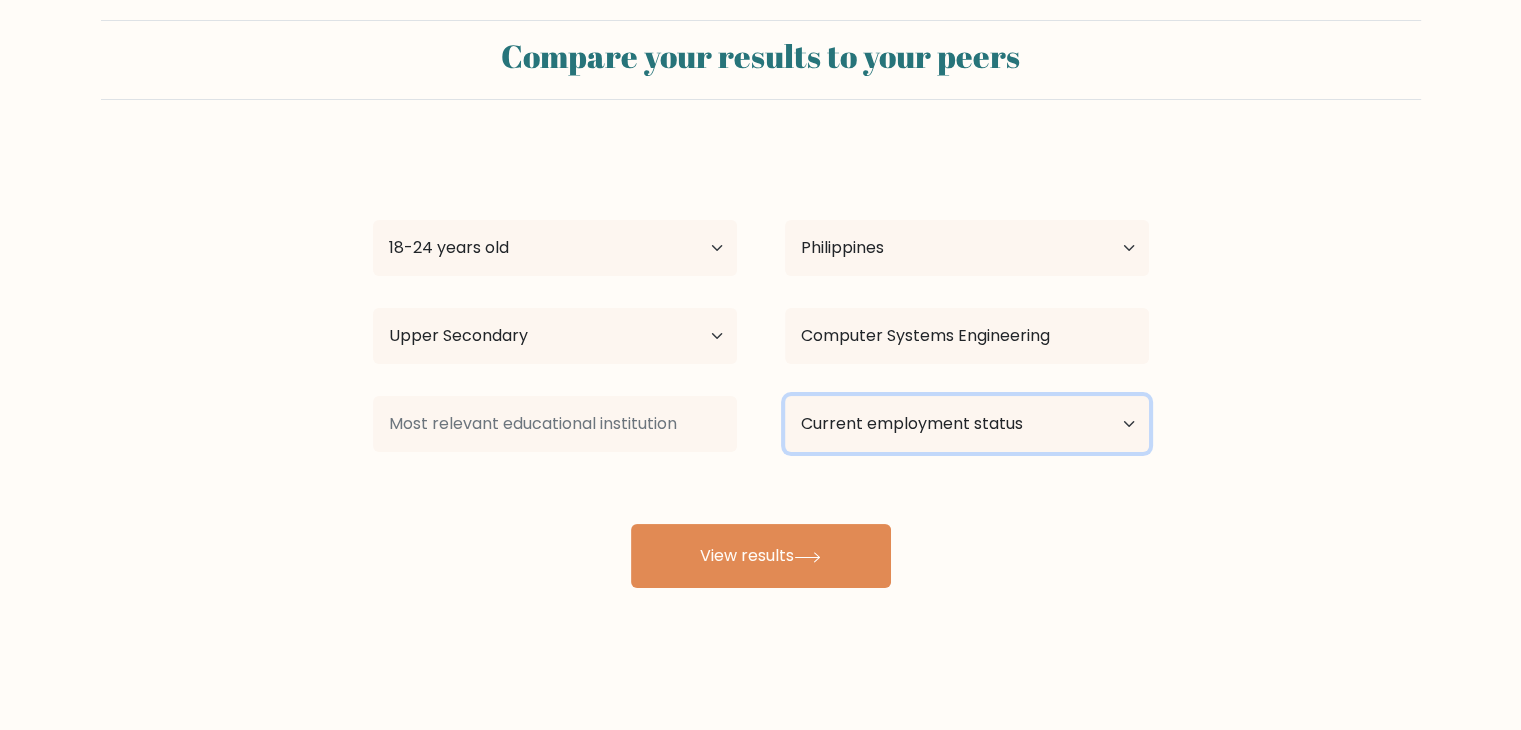 click on "Current employment status
Employed
Student
Retired
Other / prefer not to answer" at bounding box center (967, 424) 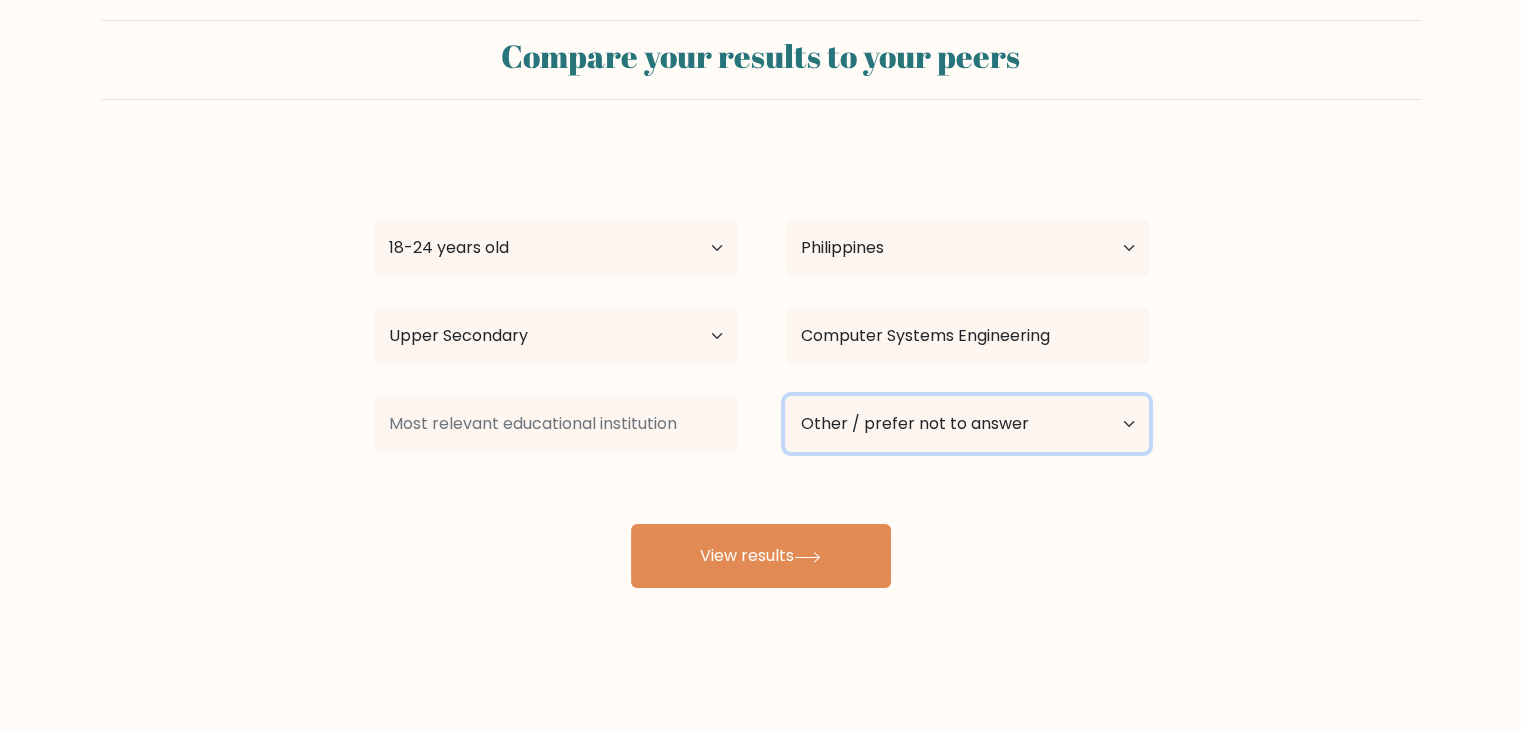 click on "Current employment status
Employed
Student
Retired
Other / prefer not to answer" at bounding box center [967, 424] 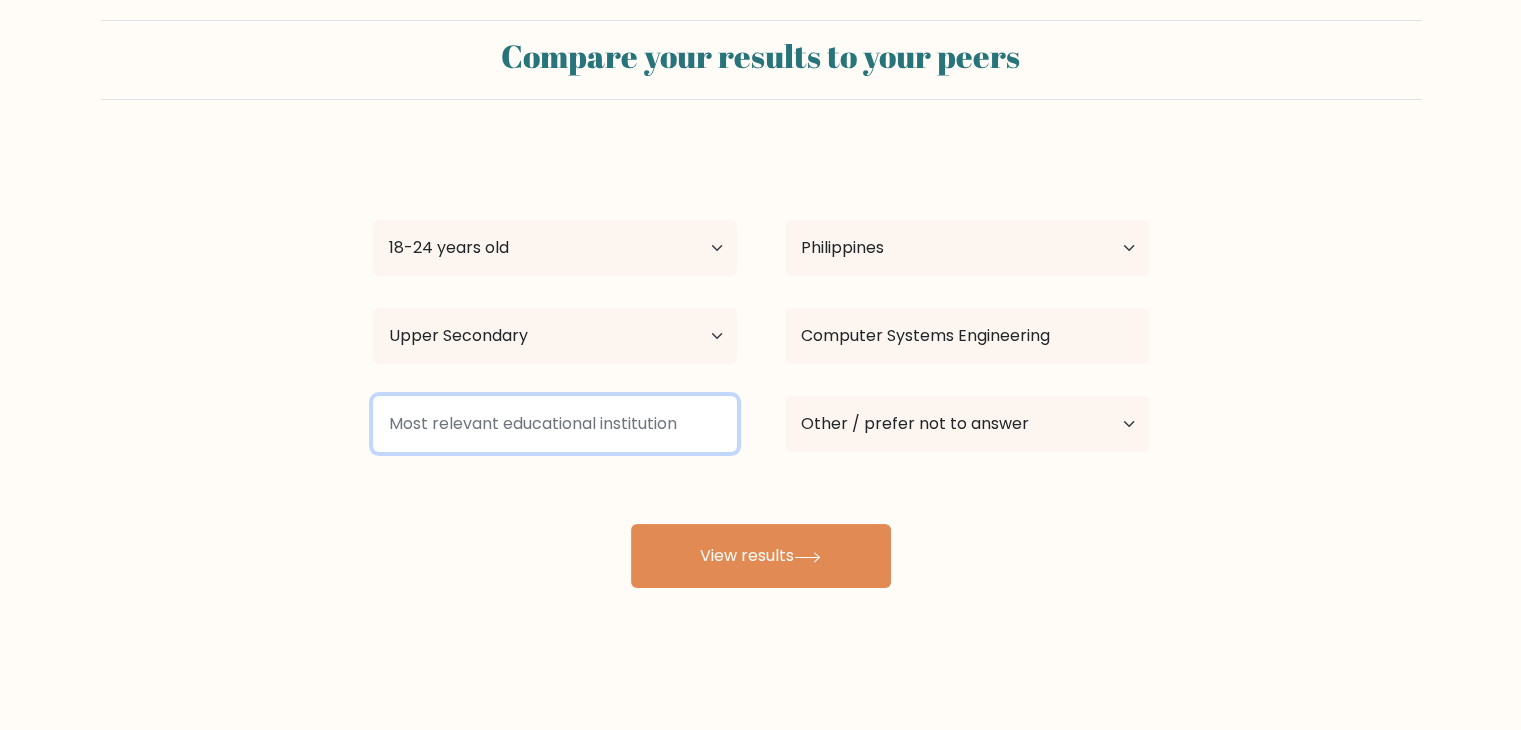click at bounding box center (555, 424) 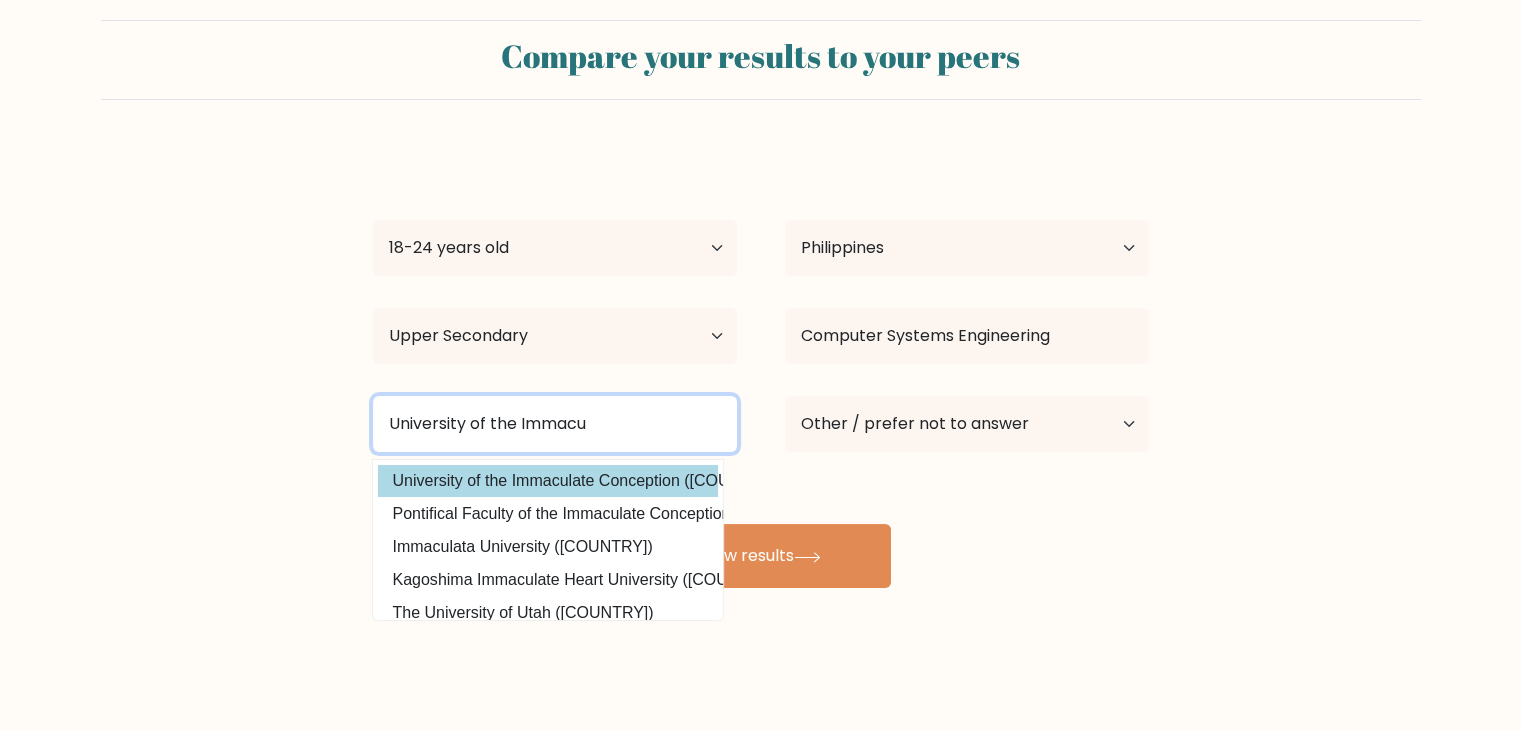type on "University of the Immacu" 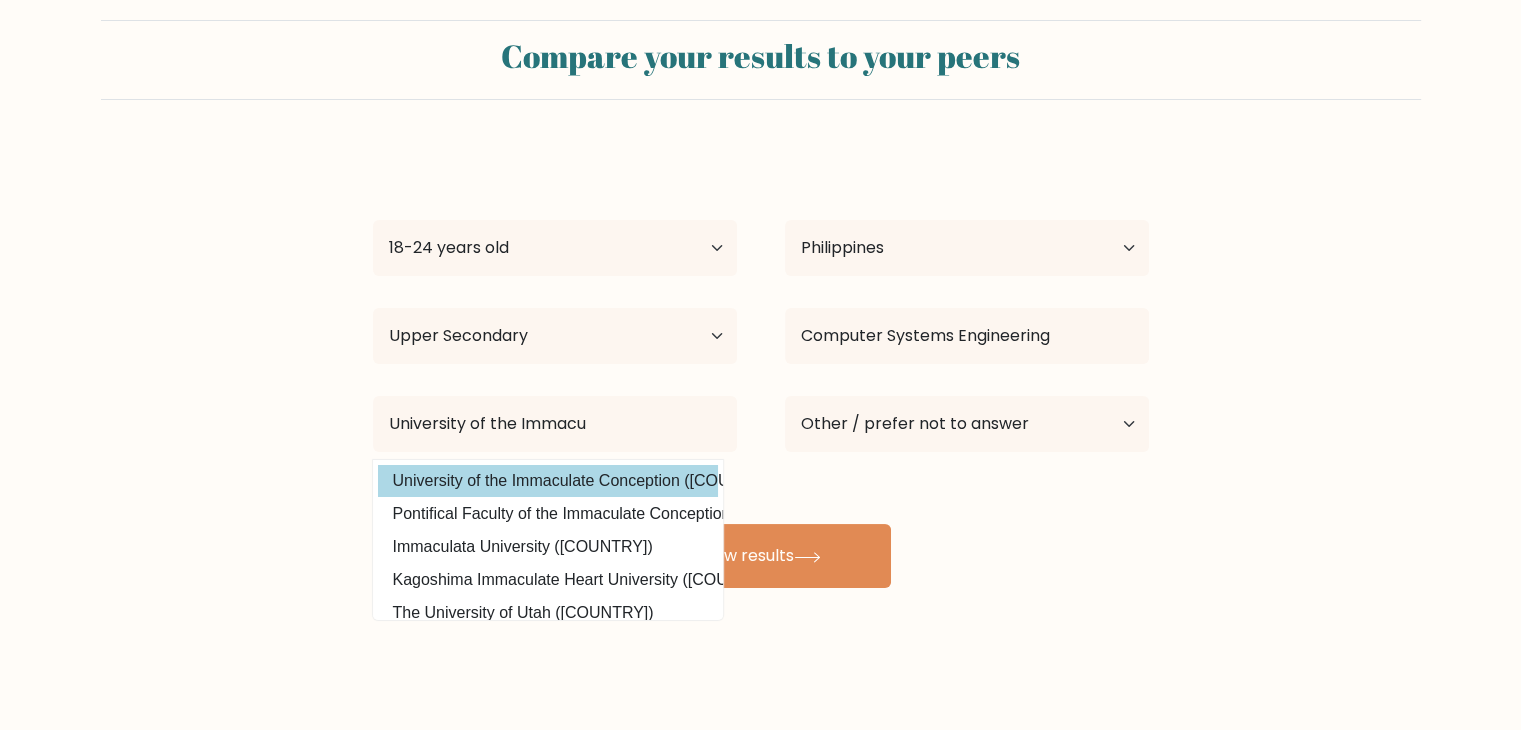 click on "University of the Immaculate Conception (Philippines)" at bounding box center (548, 481) 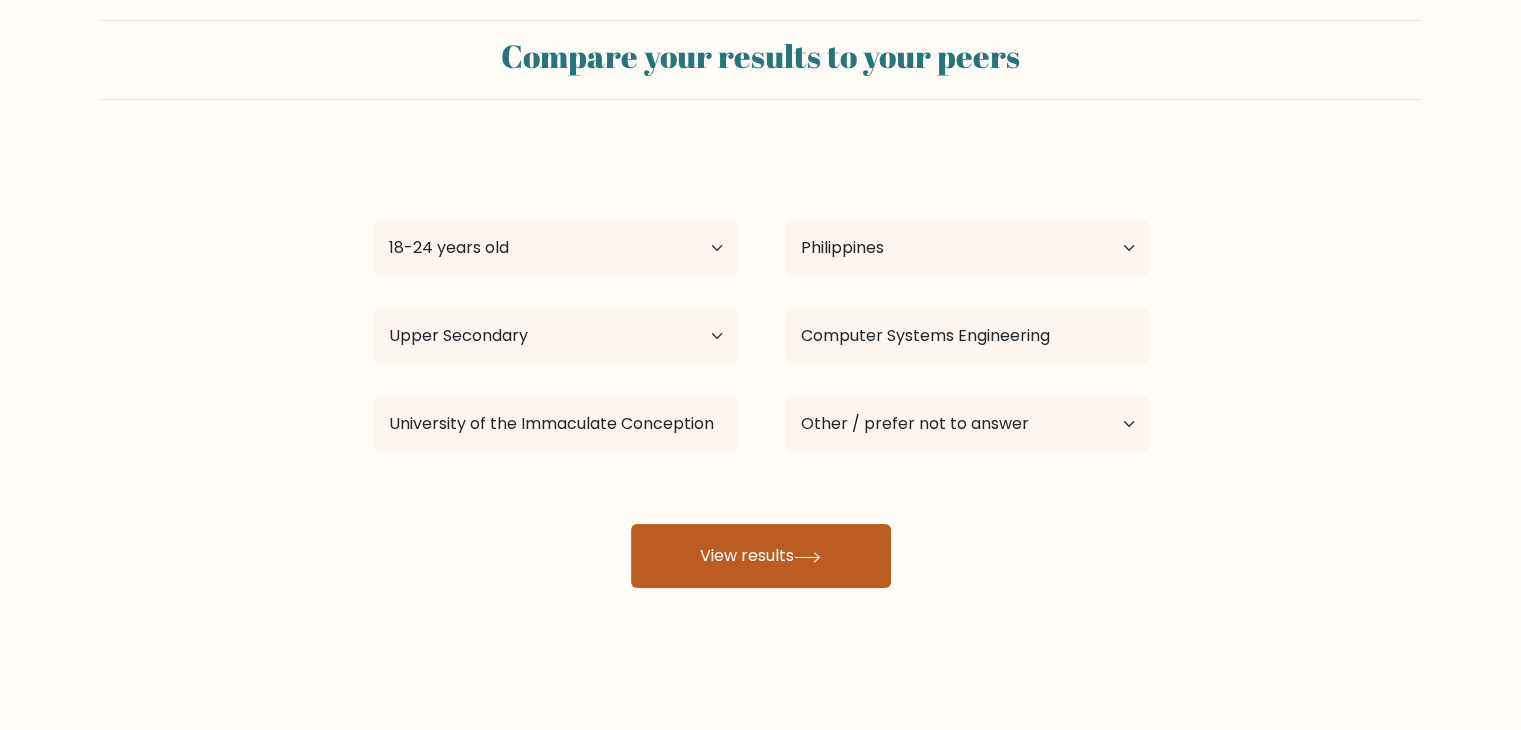 click on "View results" at bounding box center (761, 556) 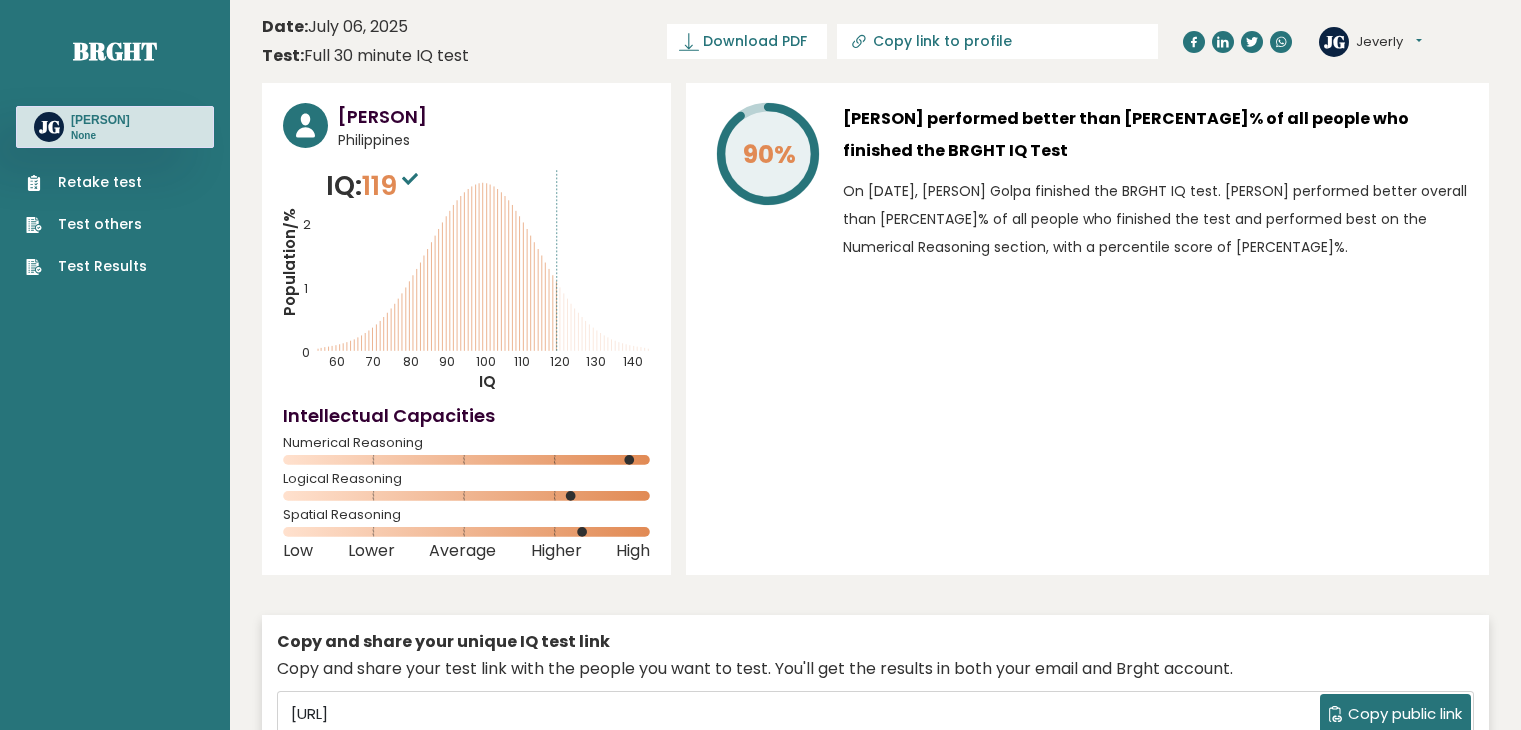 scroll, scrollTop: 0, scrollLeft: 0, axis: both 